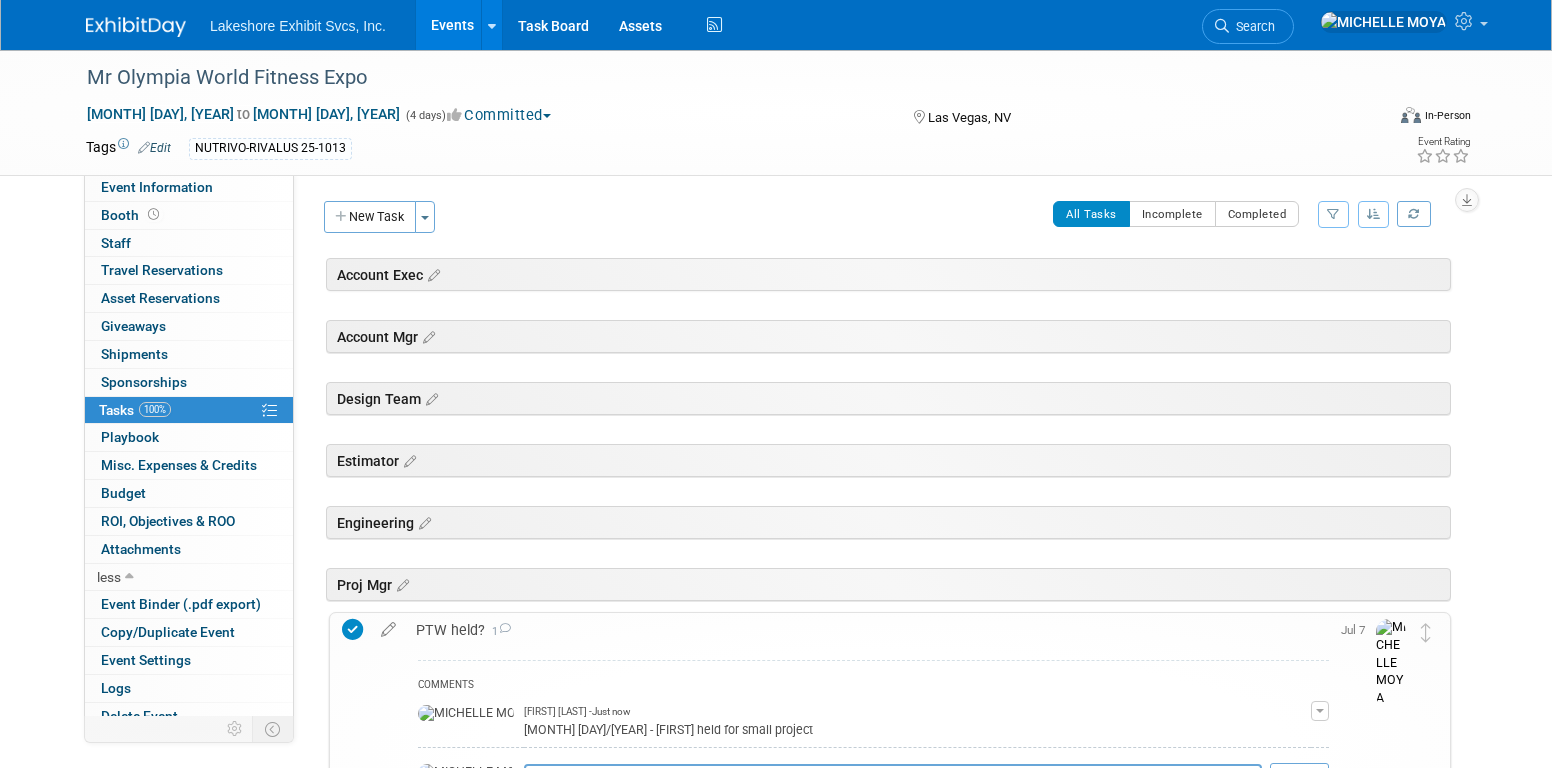 scroll, scrollTop: 0, scrollLeft: 0, axis: both 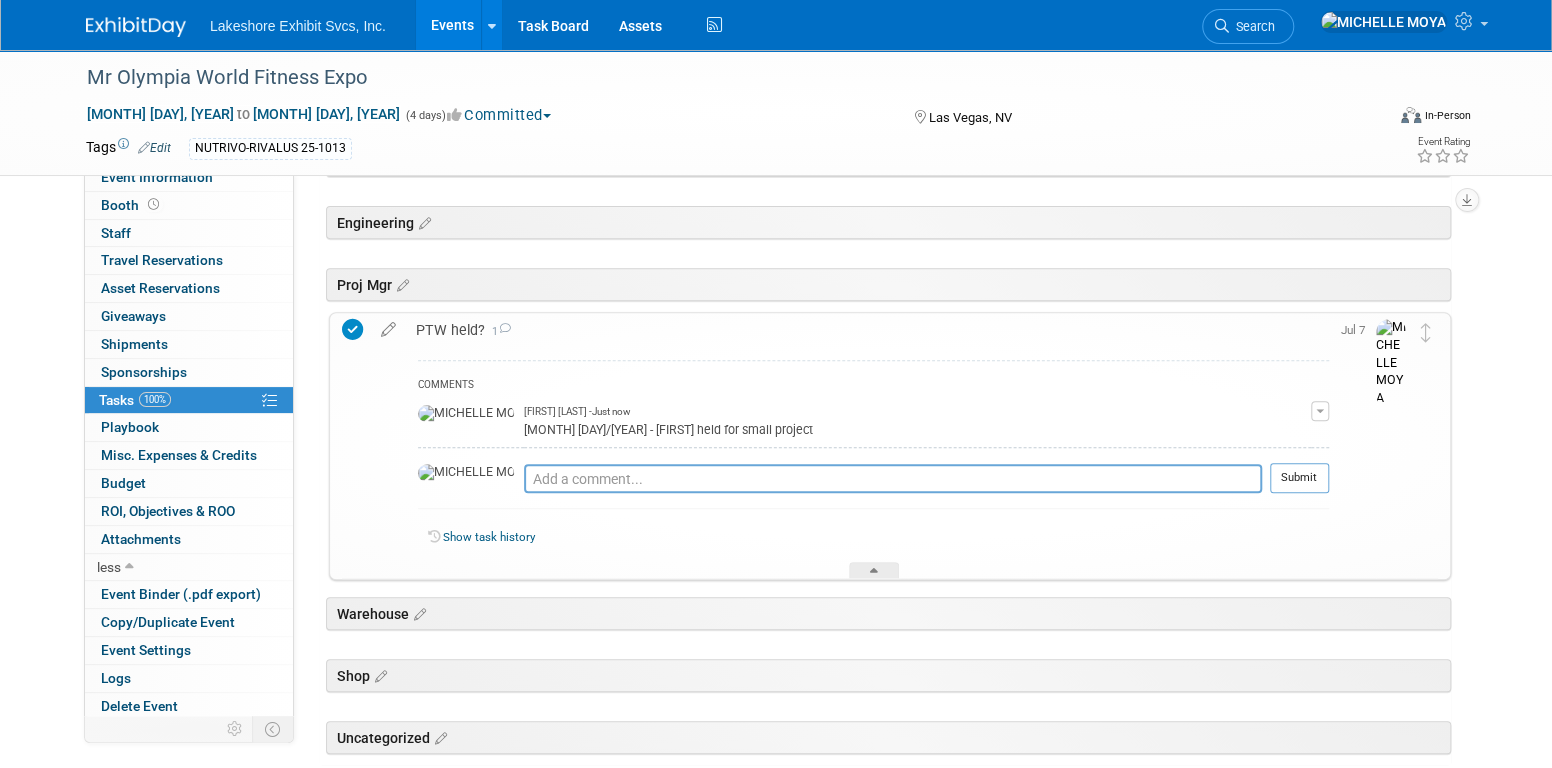 click on "PTW held?
1" at bounding box center [867, 330] 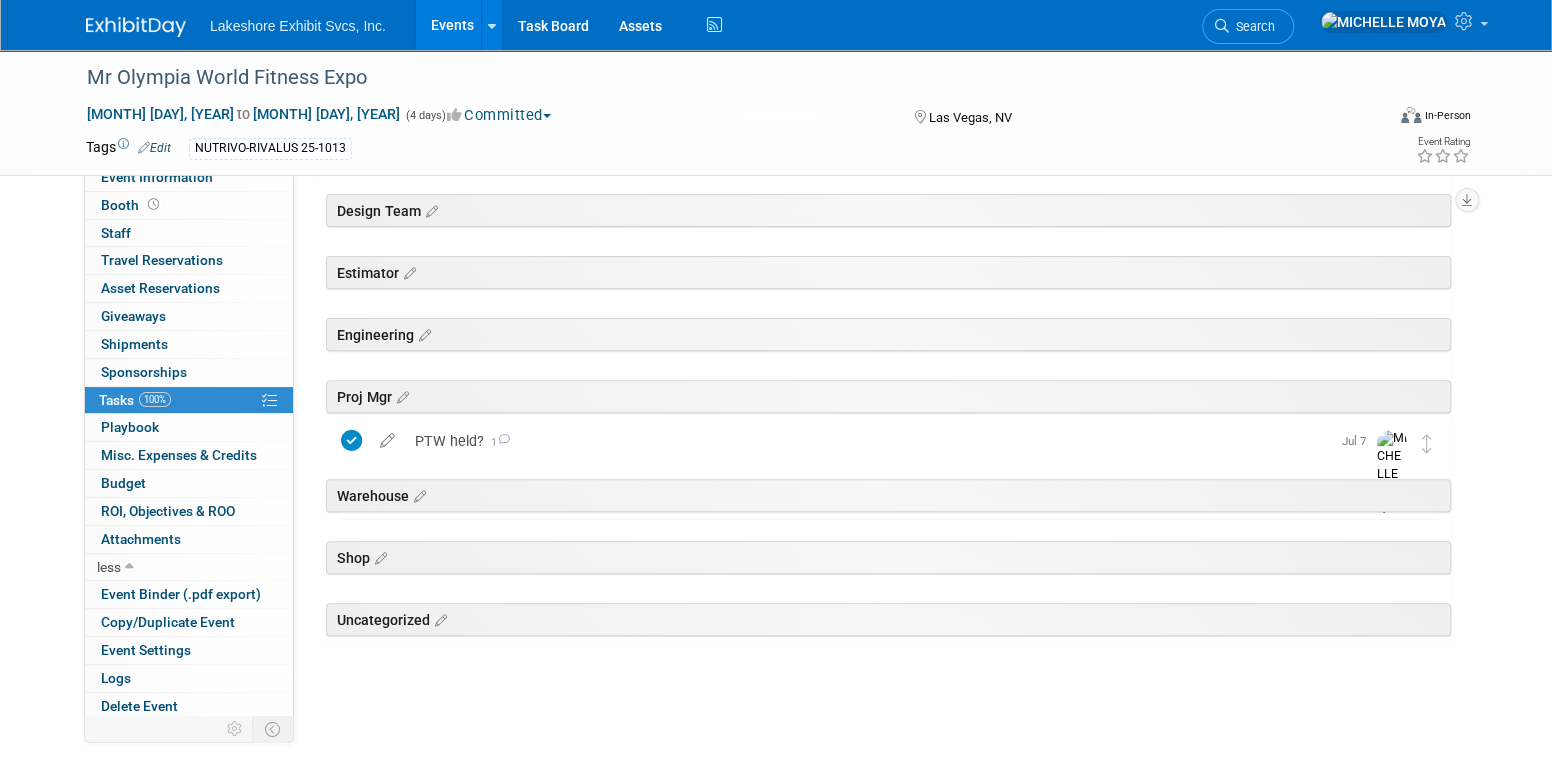 scroll, scrollTop: 0, scrollLeft: 0, axis: both 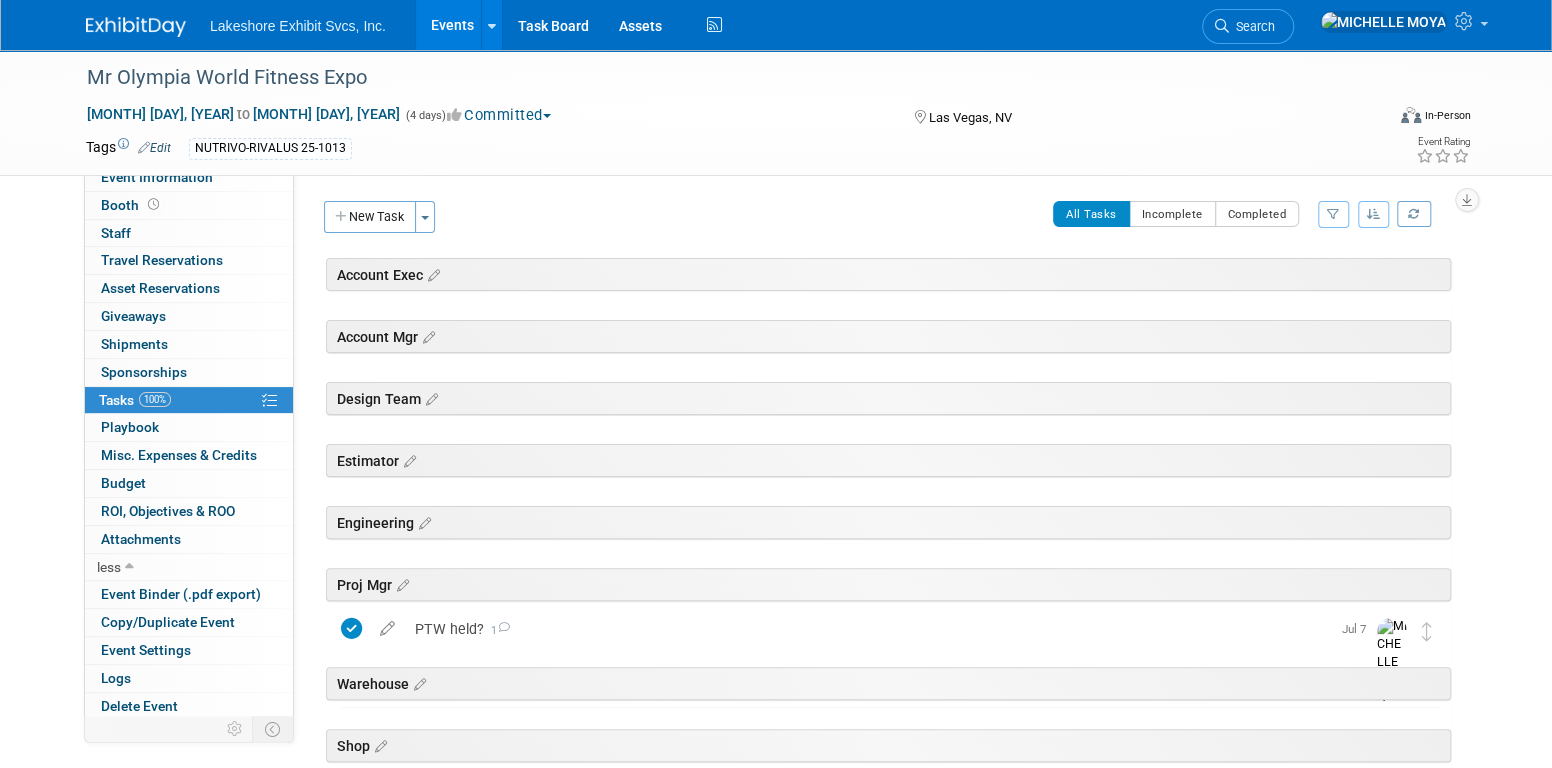 click on "Events" at bounding box center (452, 25) 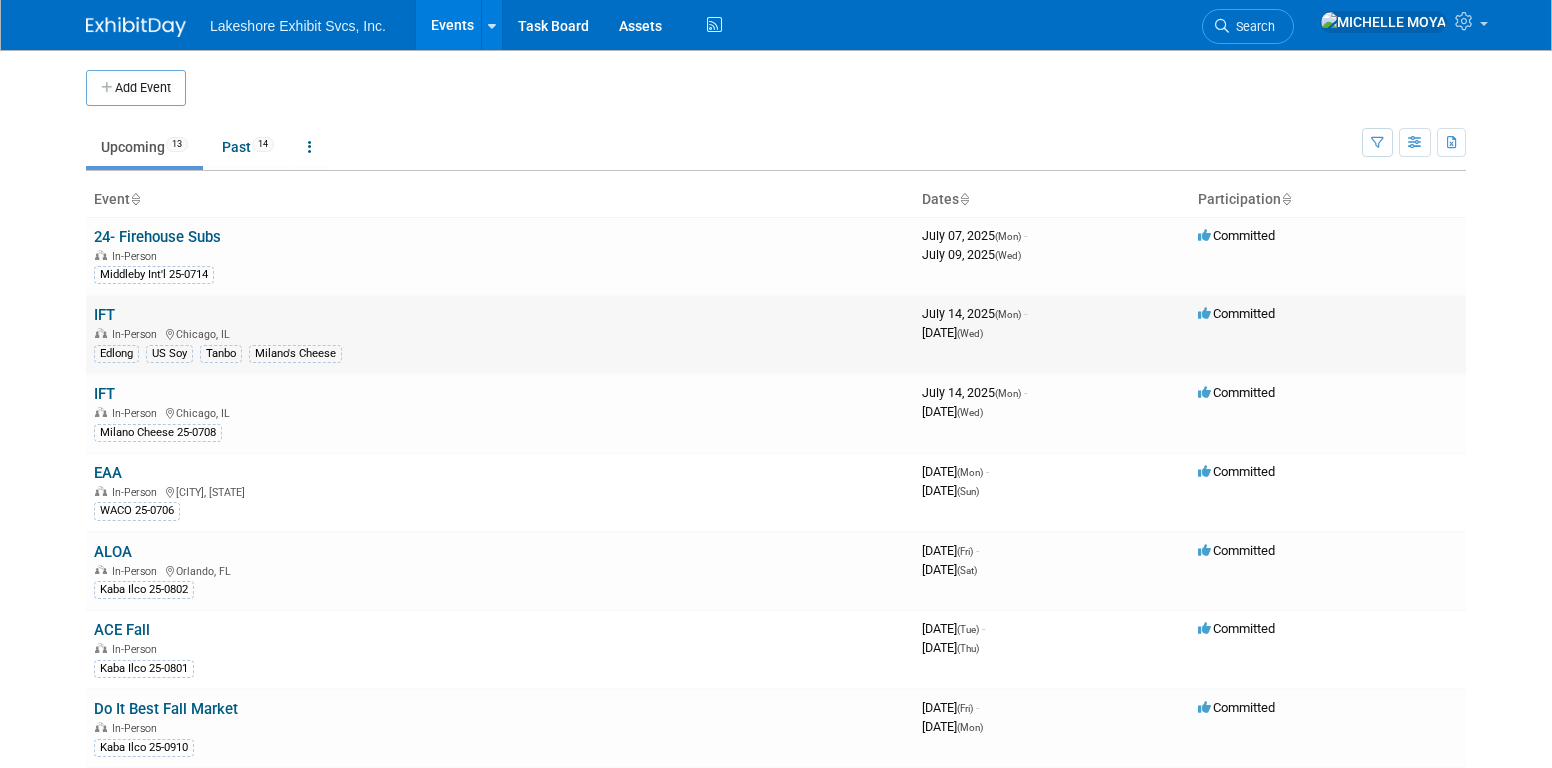 scroll, scrollTop: 0, scrollLeft: 0, axis: both 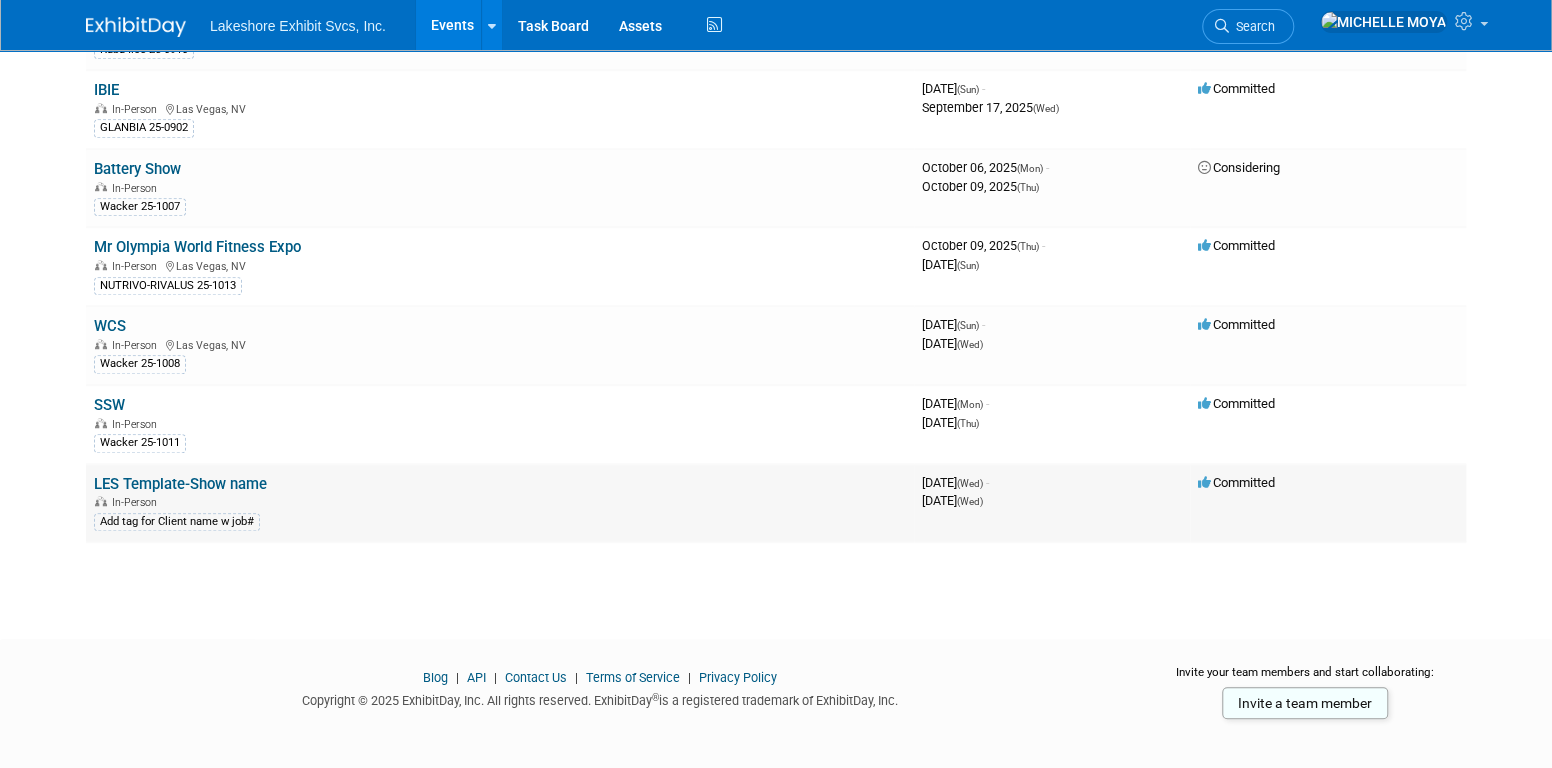 click on "LES Template-Show name" at bounding box center (180, 484) 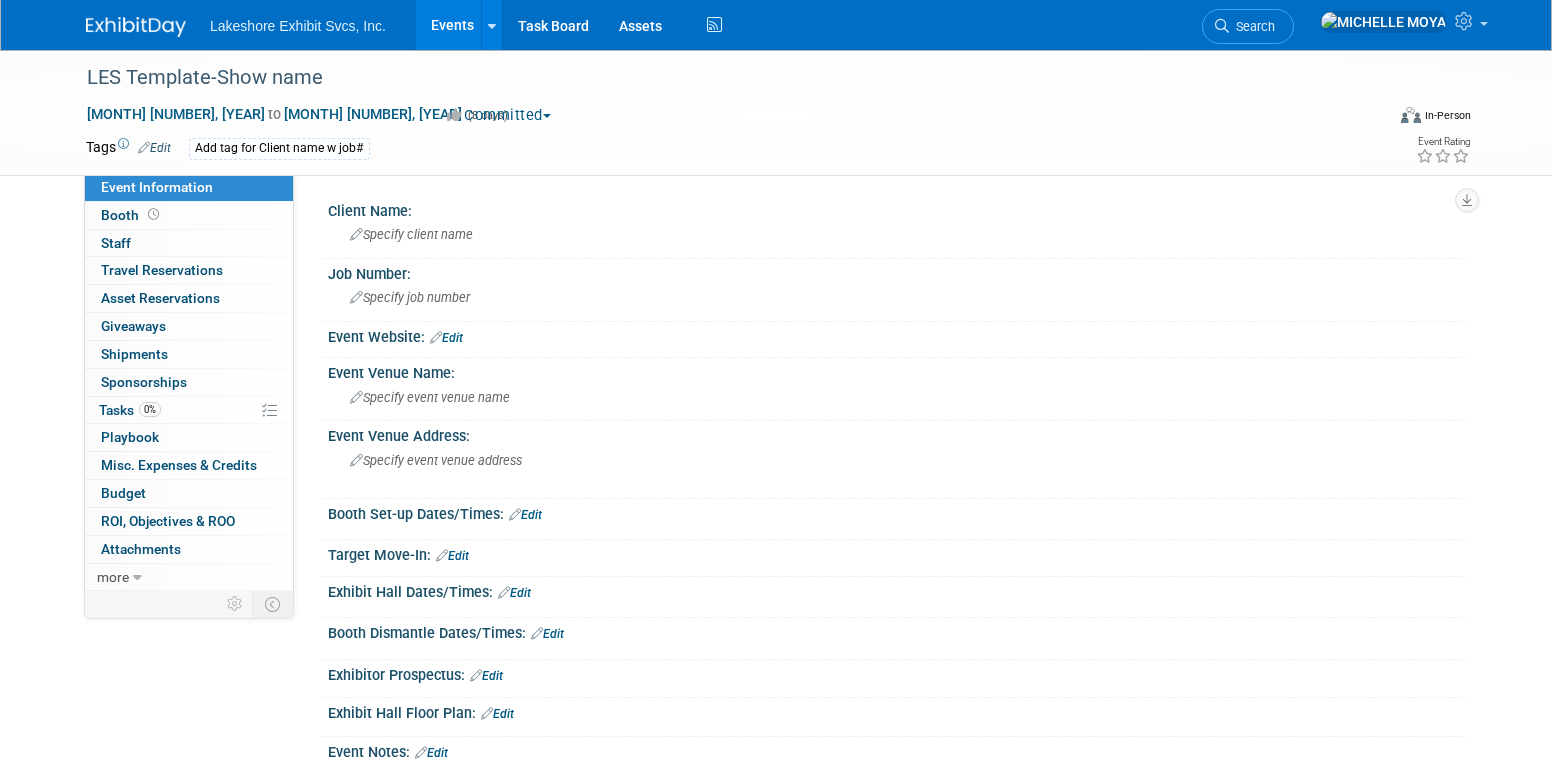 scroll, scrollTop: 0, scrollLeft: 0, axis: both 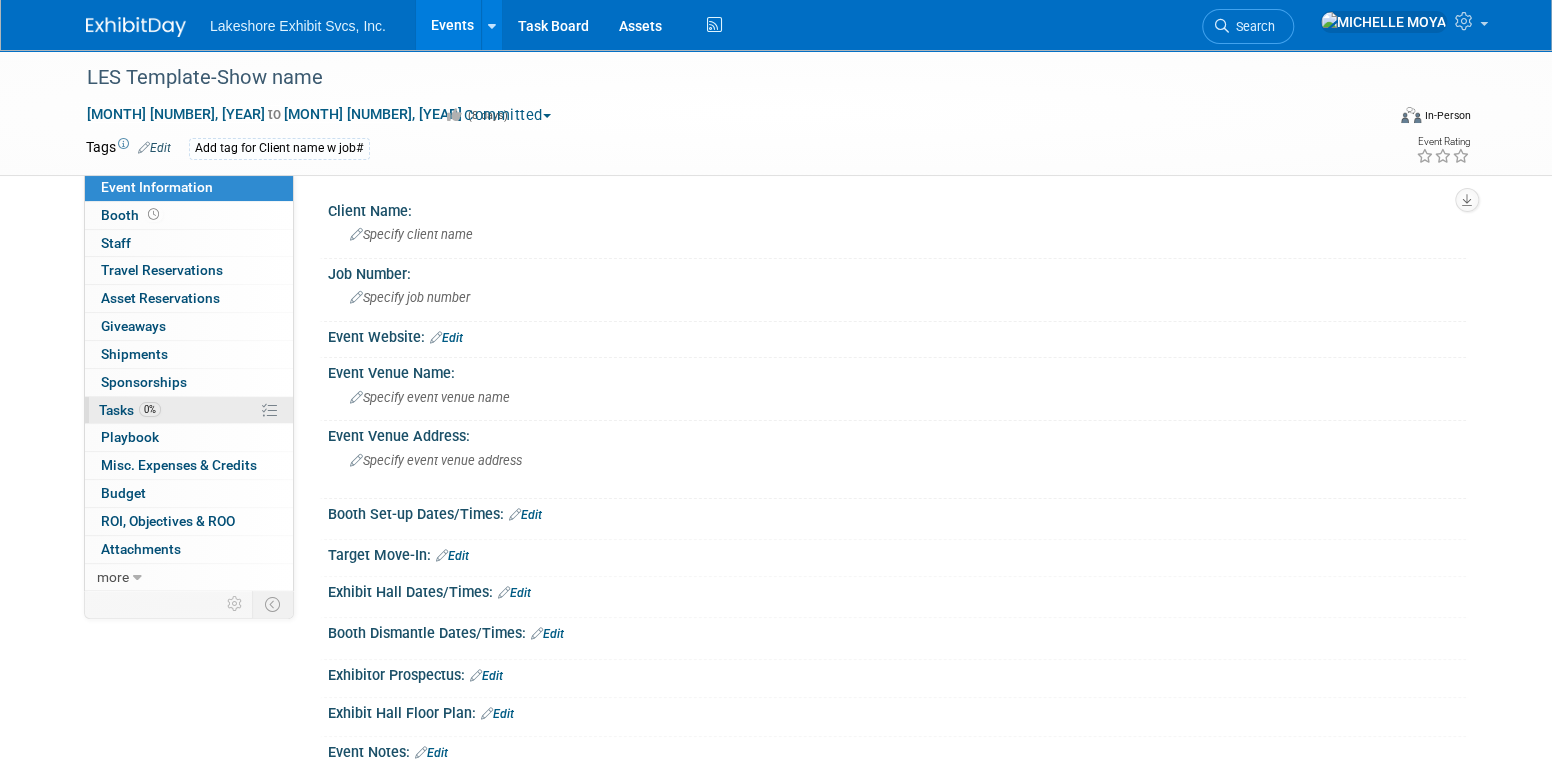 click on "0%
Tasks 0%" at bounding box center [189, 410] 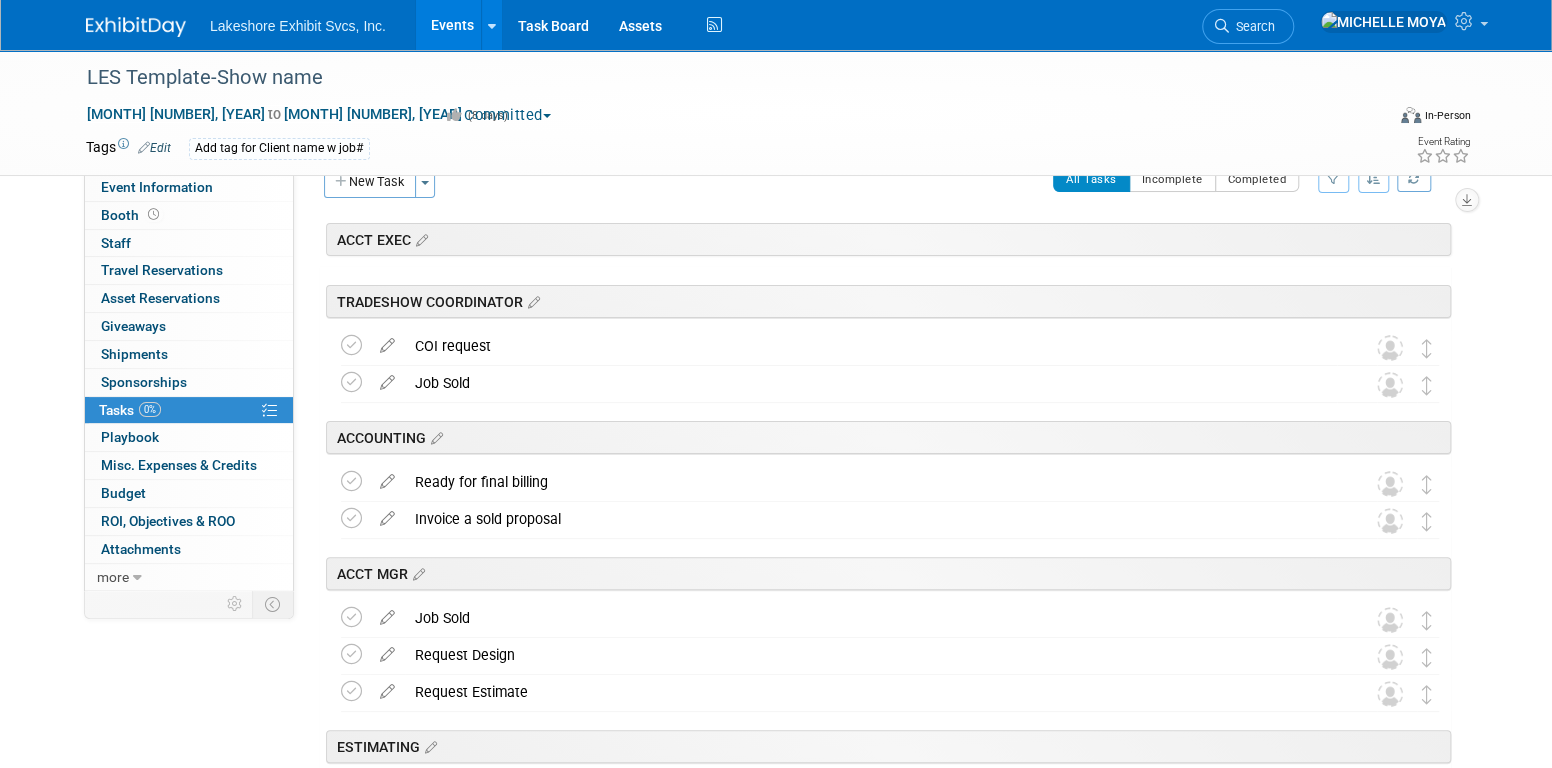 scroll, scrollTop: 0, scrollLeft: 0, axis: both 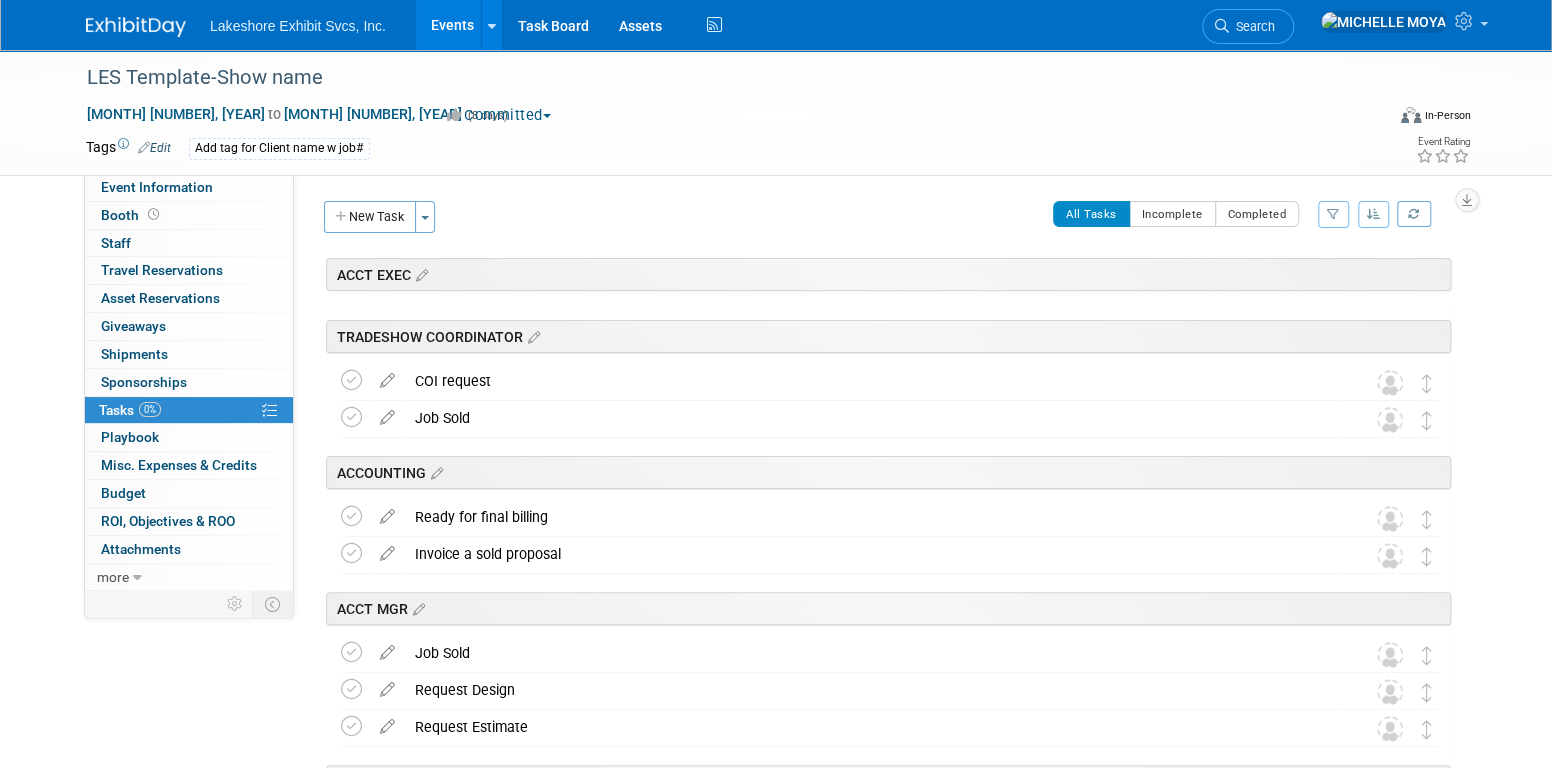 click on "Events" at bounding box center (452, 25) 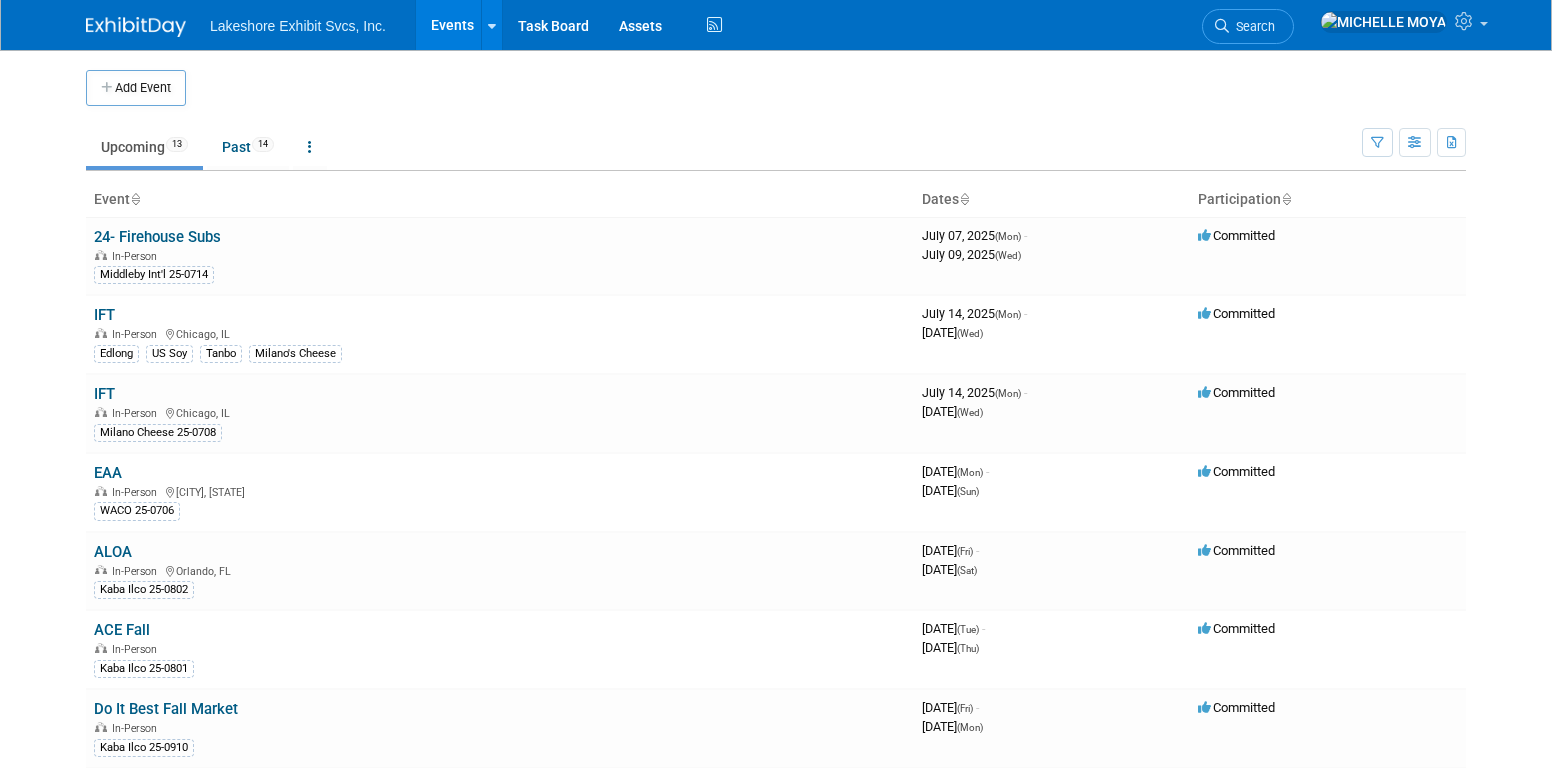 scroll, scrollTop: 0, scrollLeft: 0, axis: both 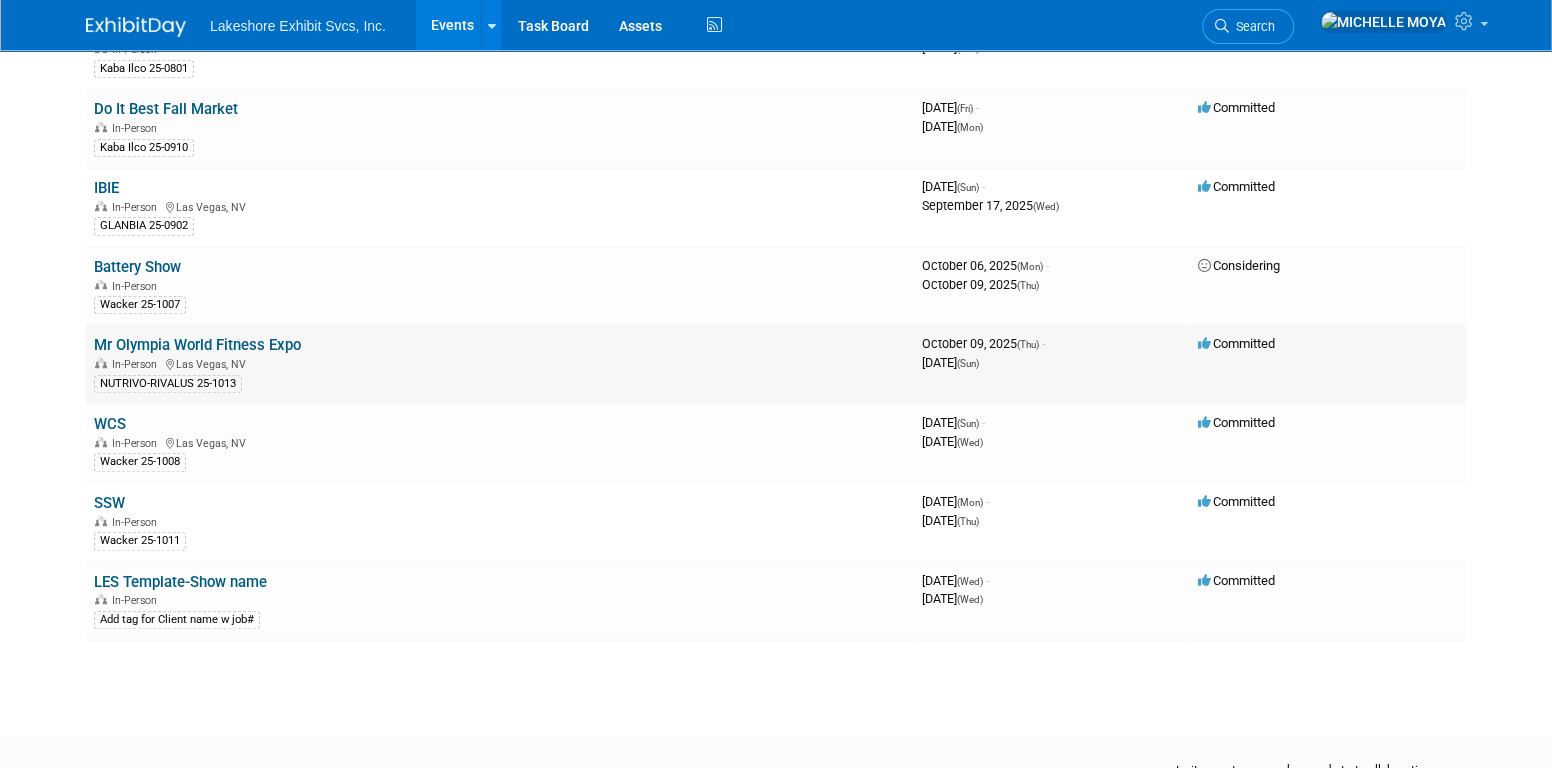 click on "Mr Olympia World Fitness Expo" at bounding box center [197, 345] 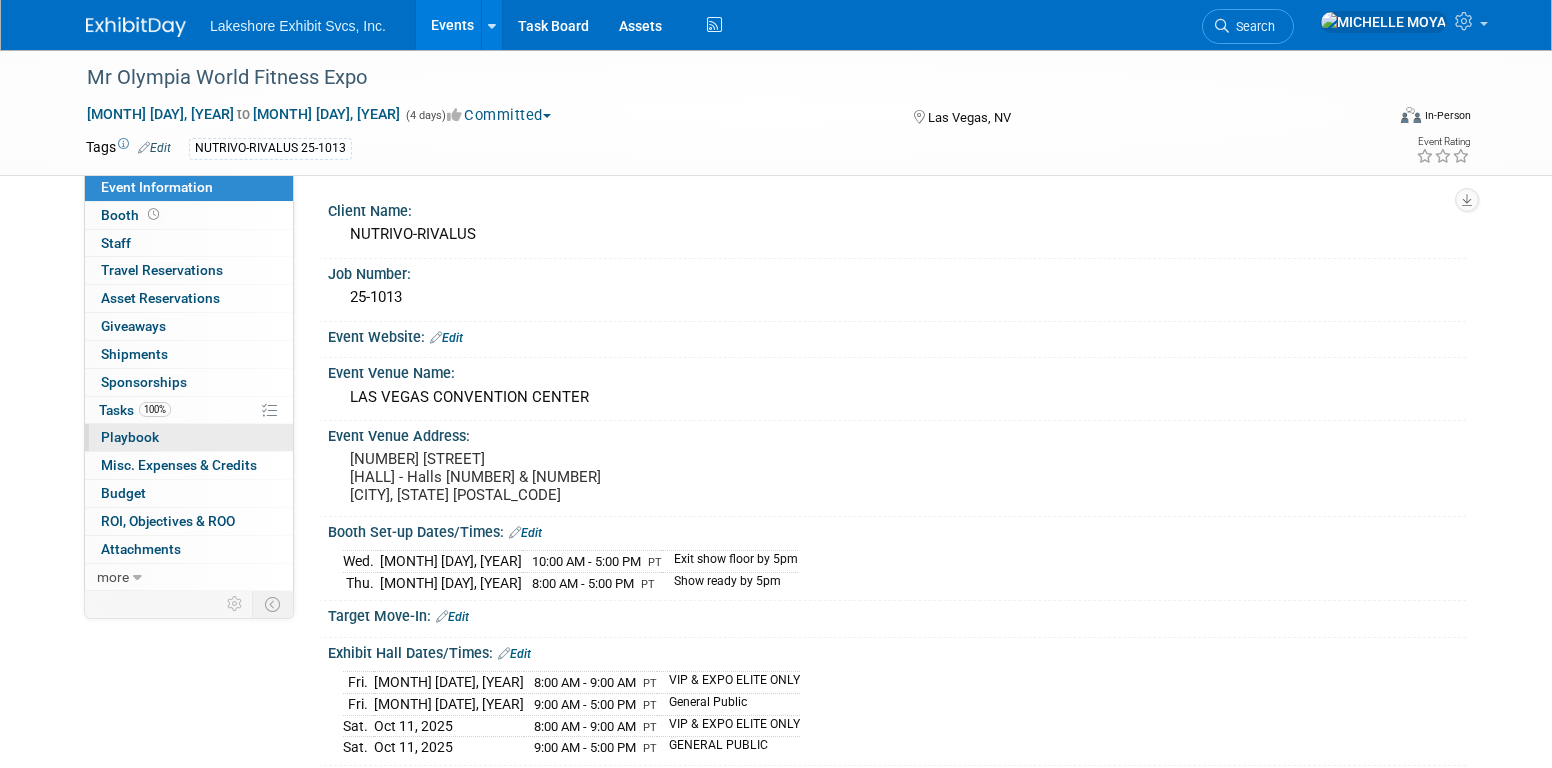 scroll, scrollTop: 0, scrollLeft: 0, axis: both 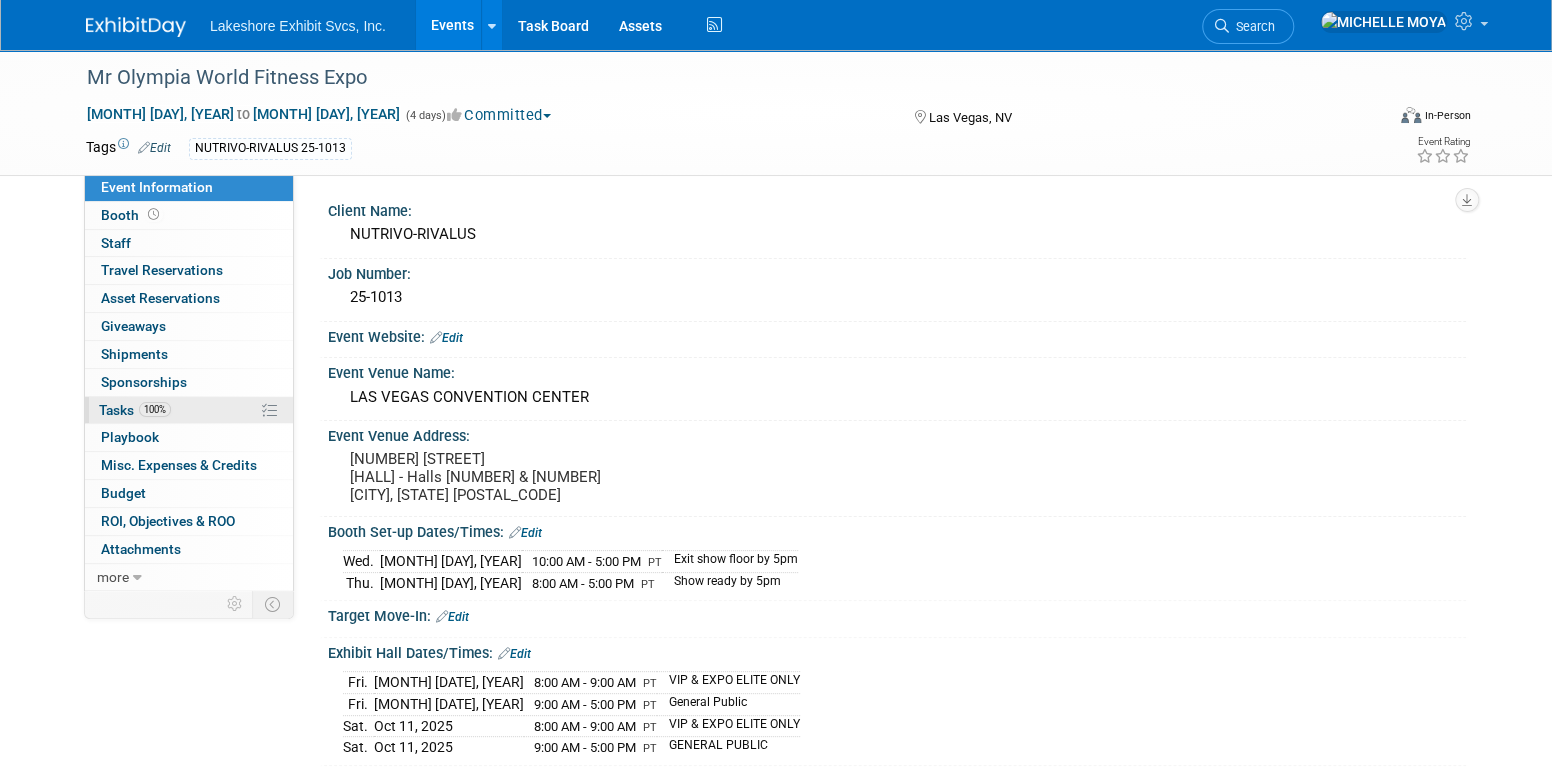 click on "100%" at bounding box center (155, 409) 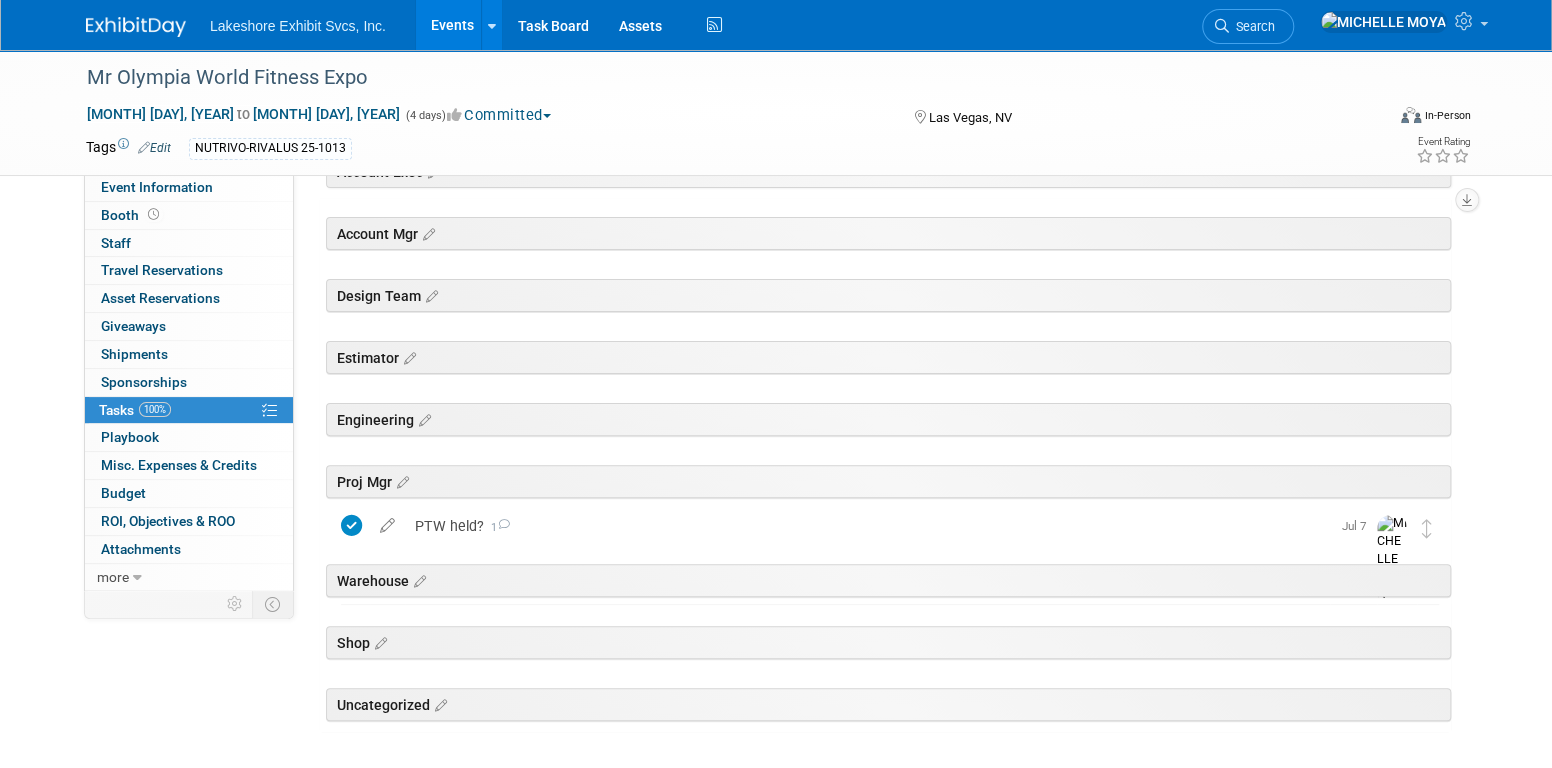 scroll, scrollTop: 0, scrollLeft: 0, axis: both 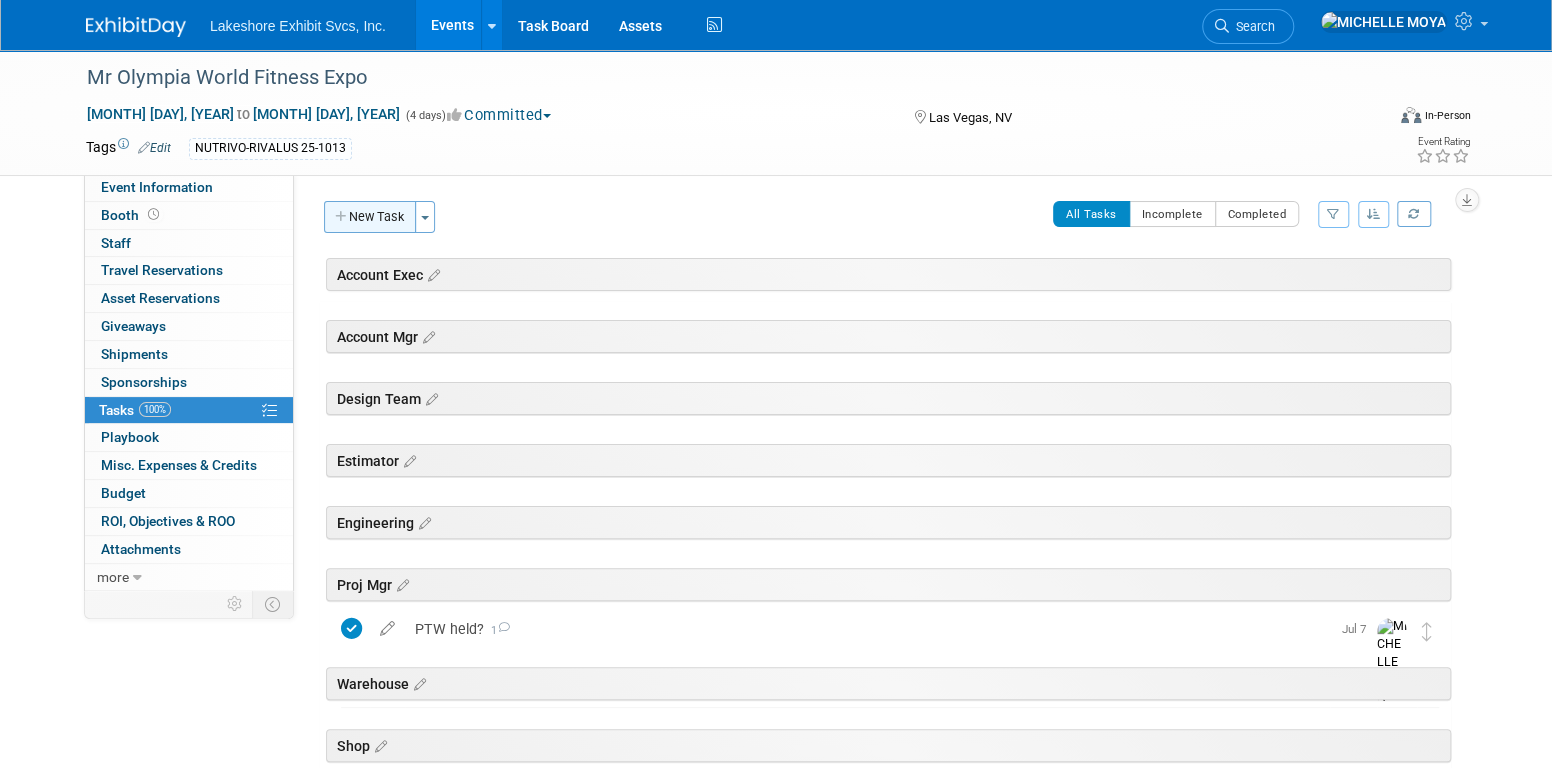 click on "New Task" at bounding box center [370, 217] 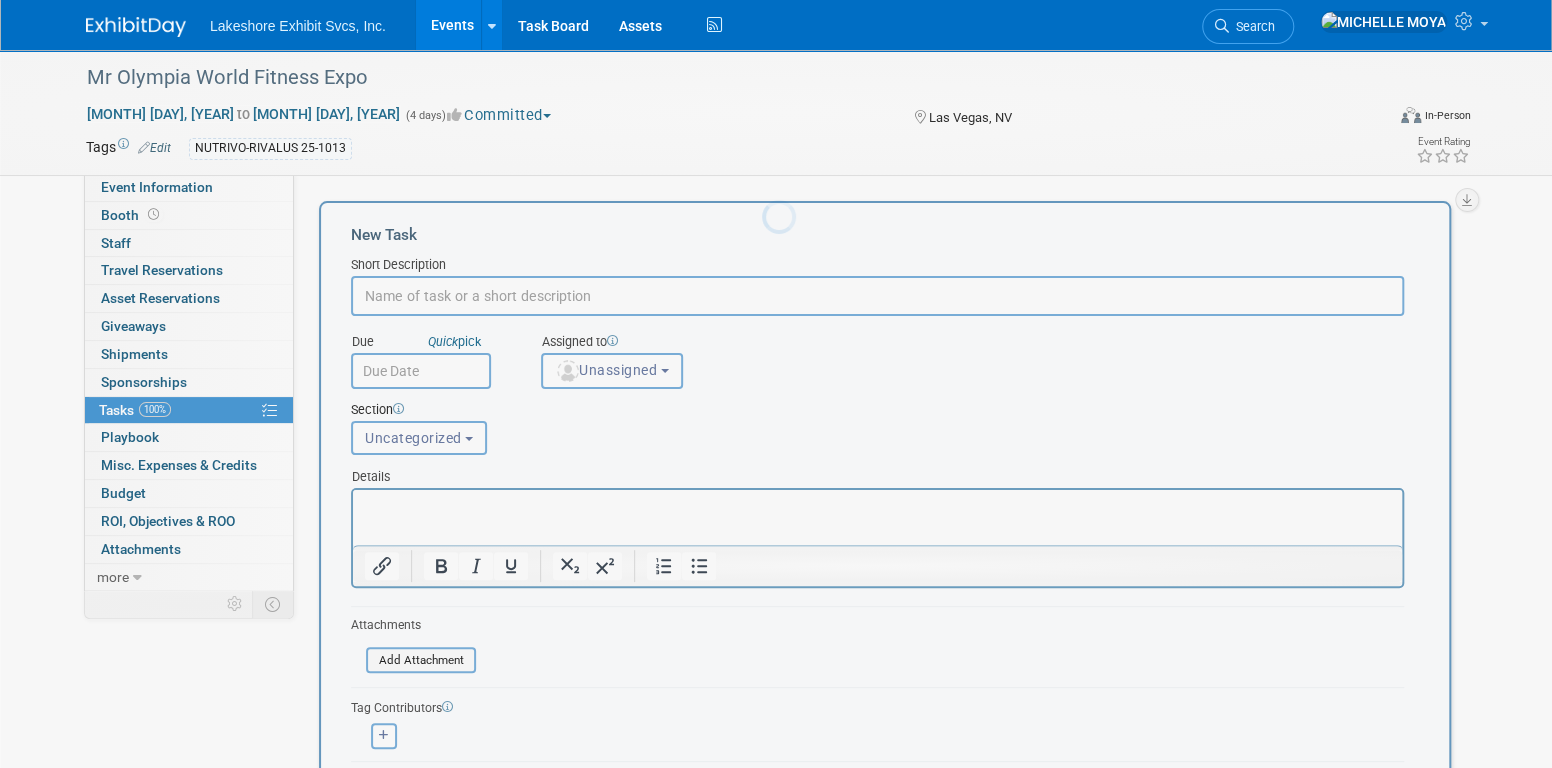 scroll, scrollTop: 0, scrollLeft: 0, axis: both 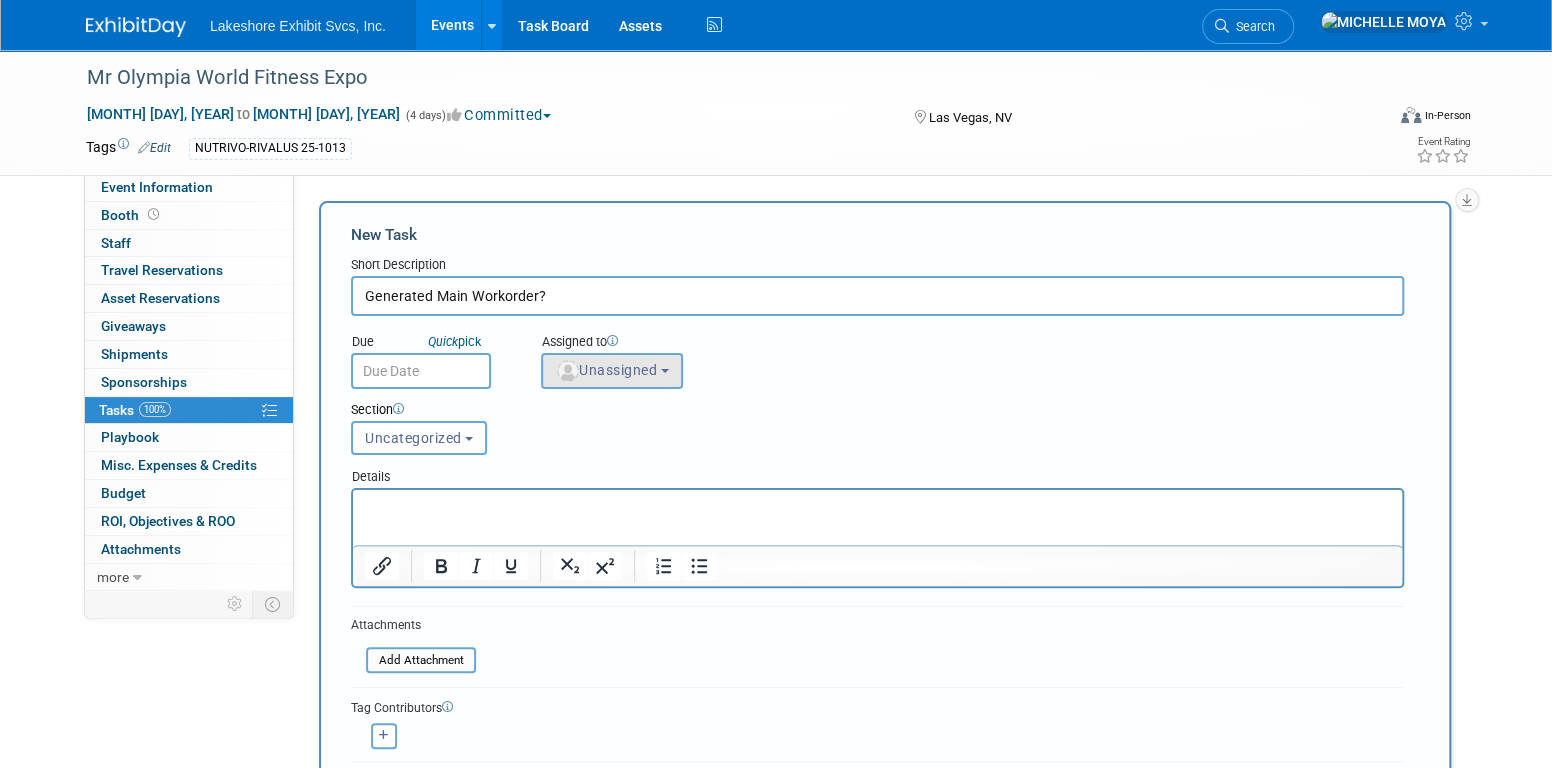 type on "Generated Main Workorder?" 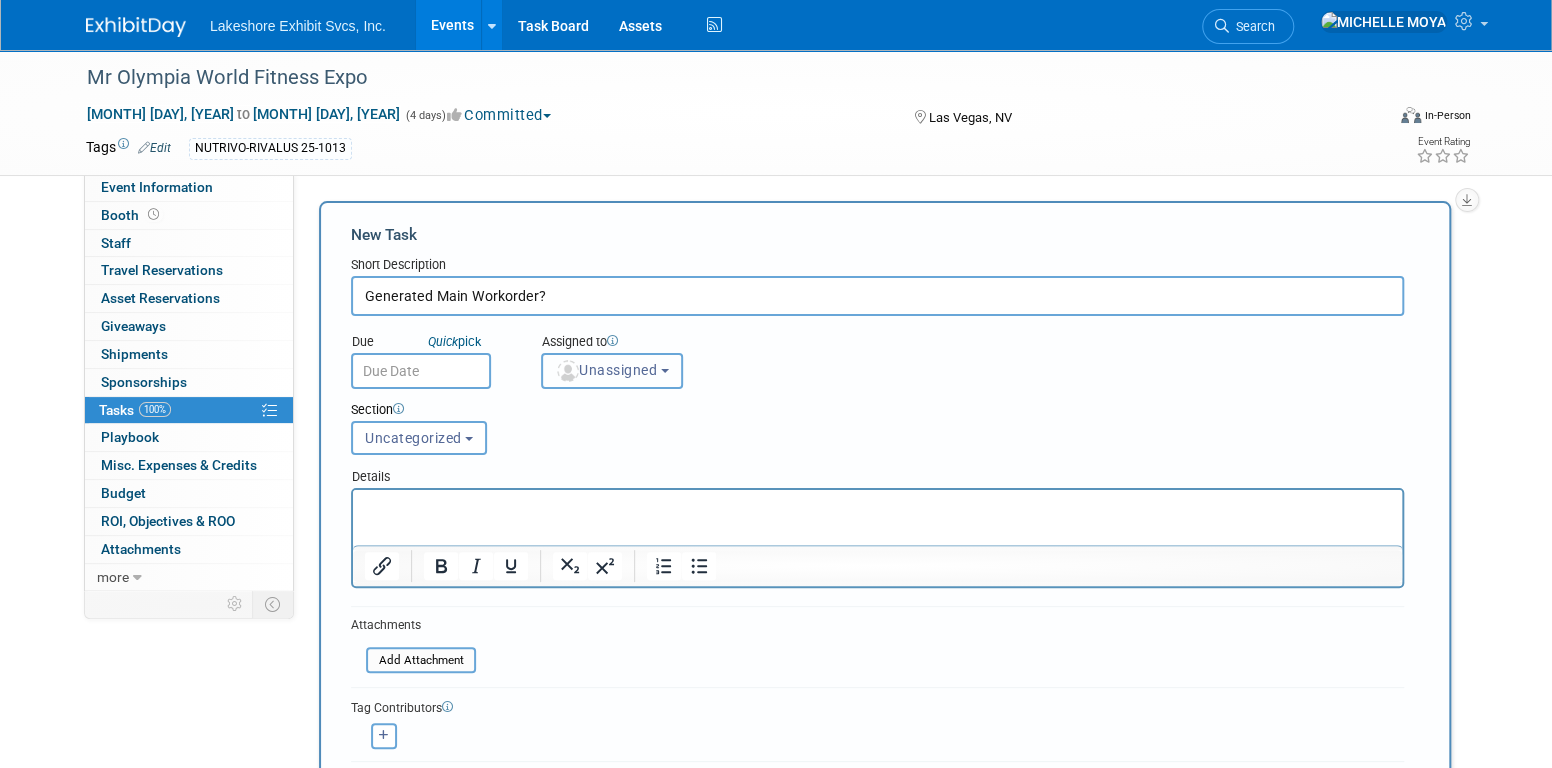 click on "Unassigned" at bounding box center [612, 371] 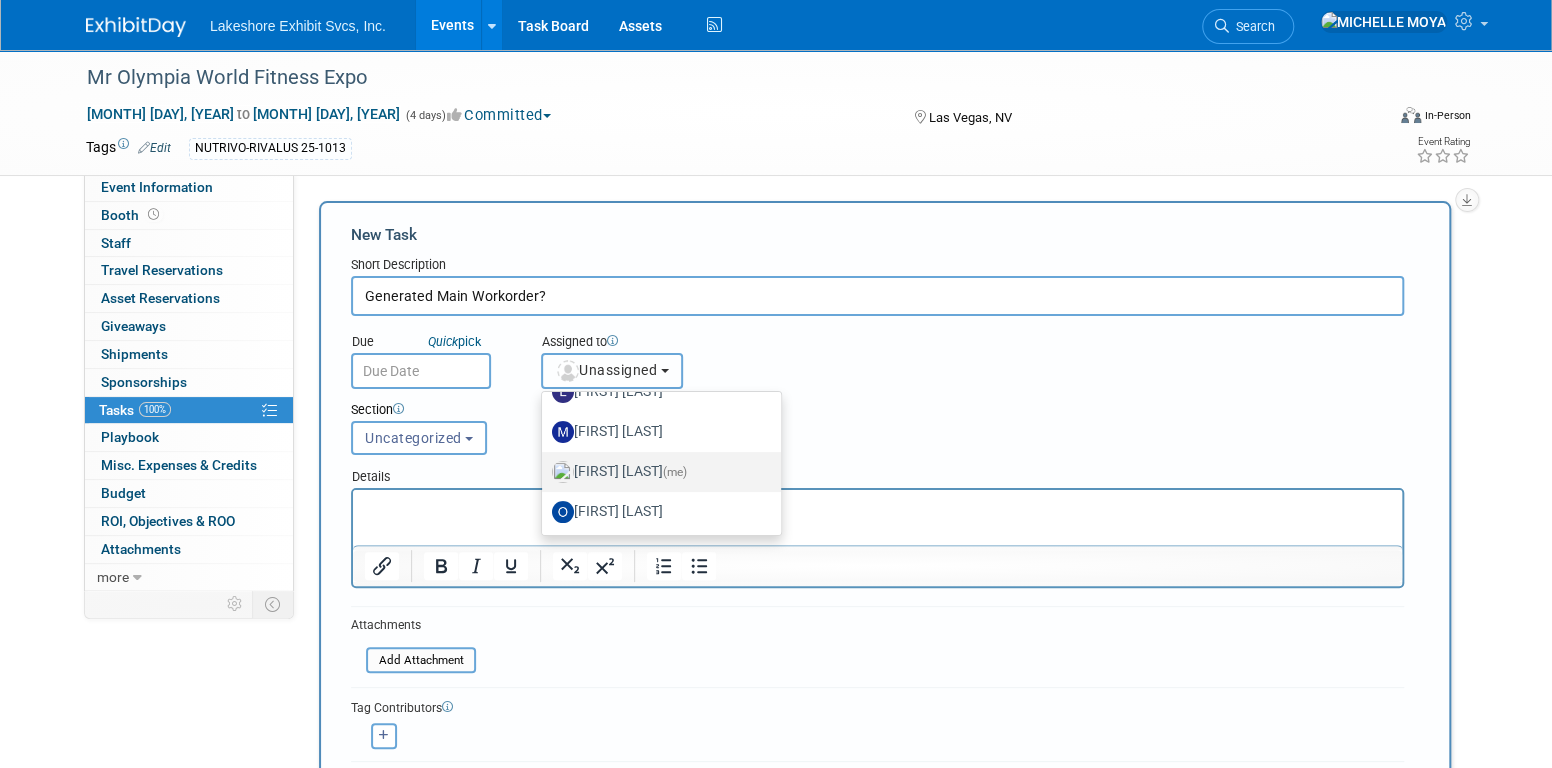scroll, scrollTop: 309, scrollLeft: 0, axis: vertical 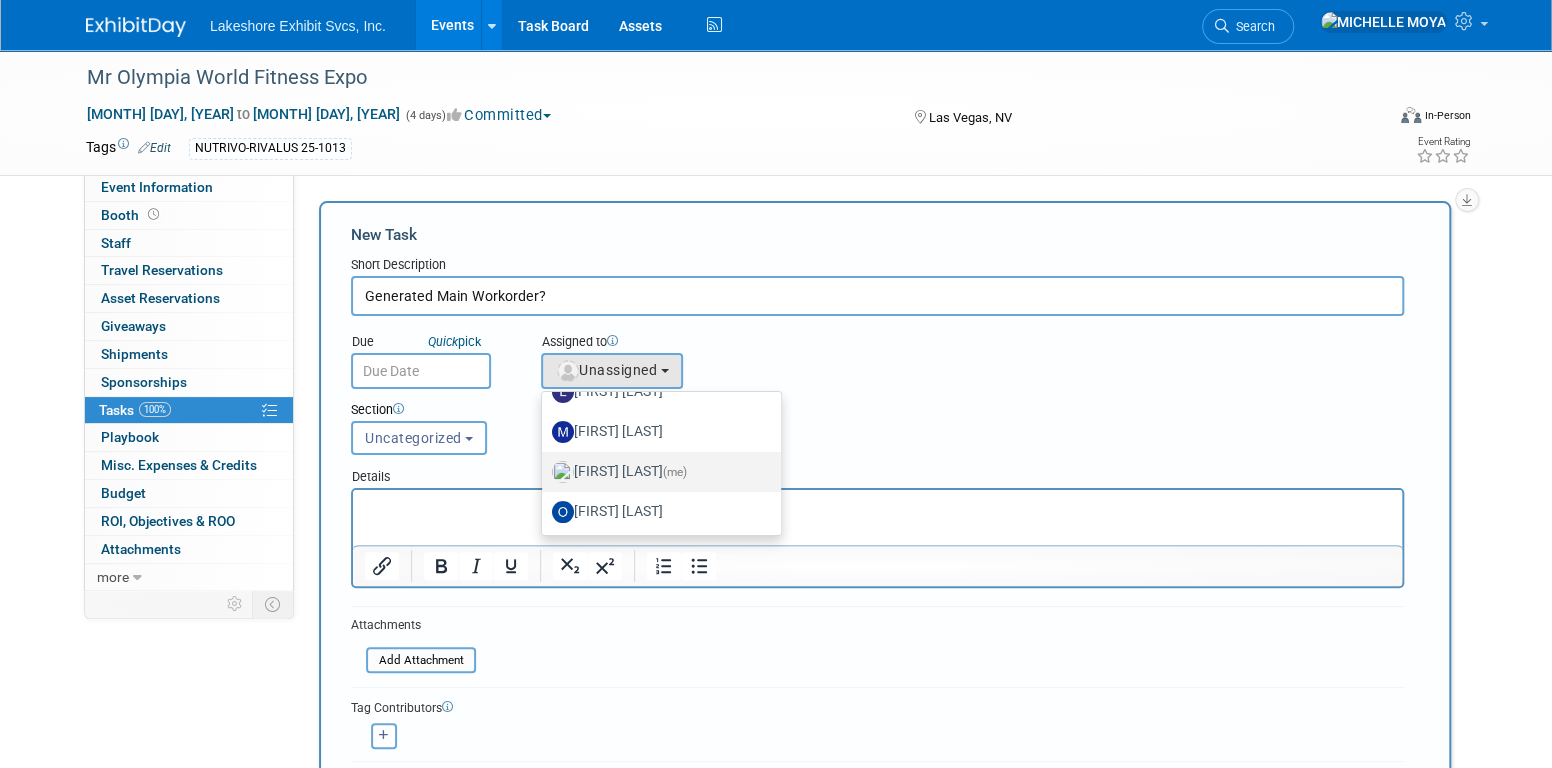 click on "[FIRST] [LAST] - Just now" at bounding box center [656, 152] 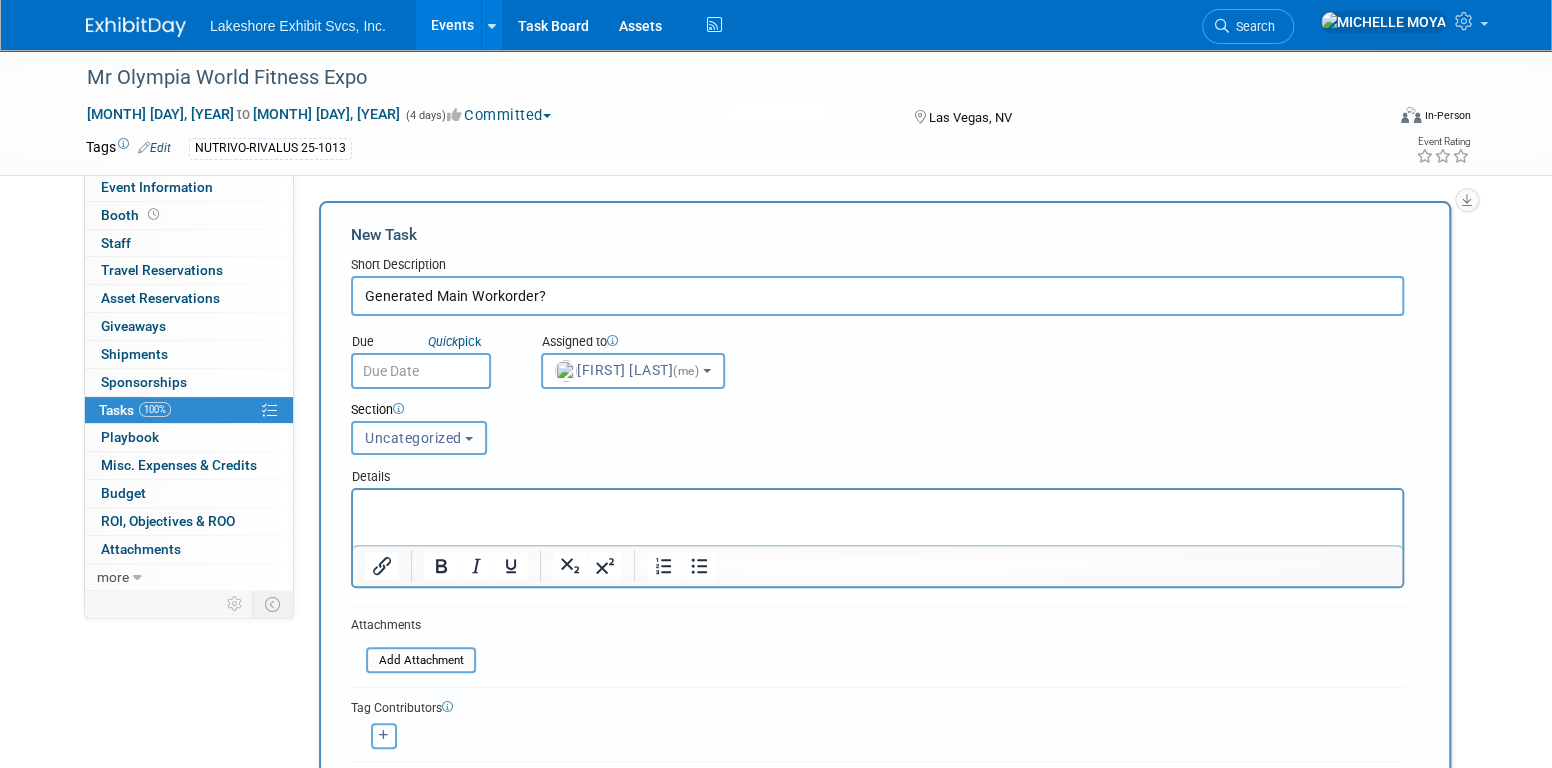 click on "Uncategorized" at bounding box center [419, 438] 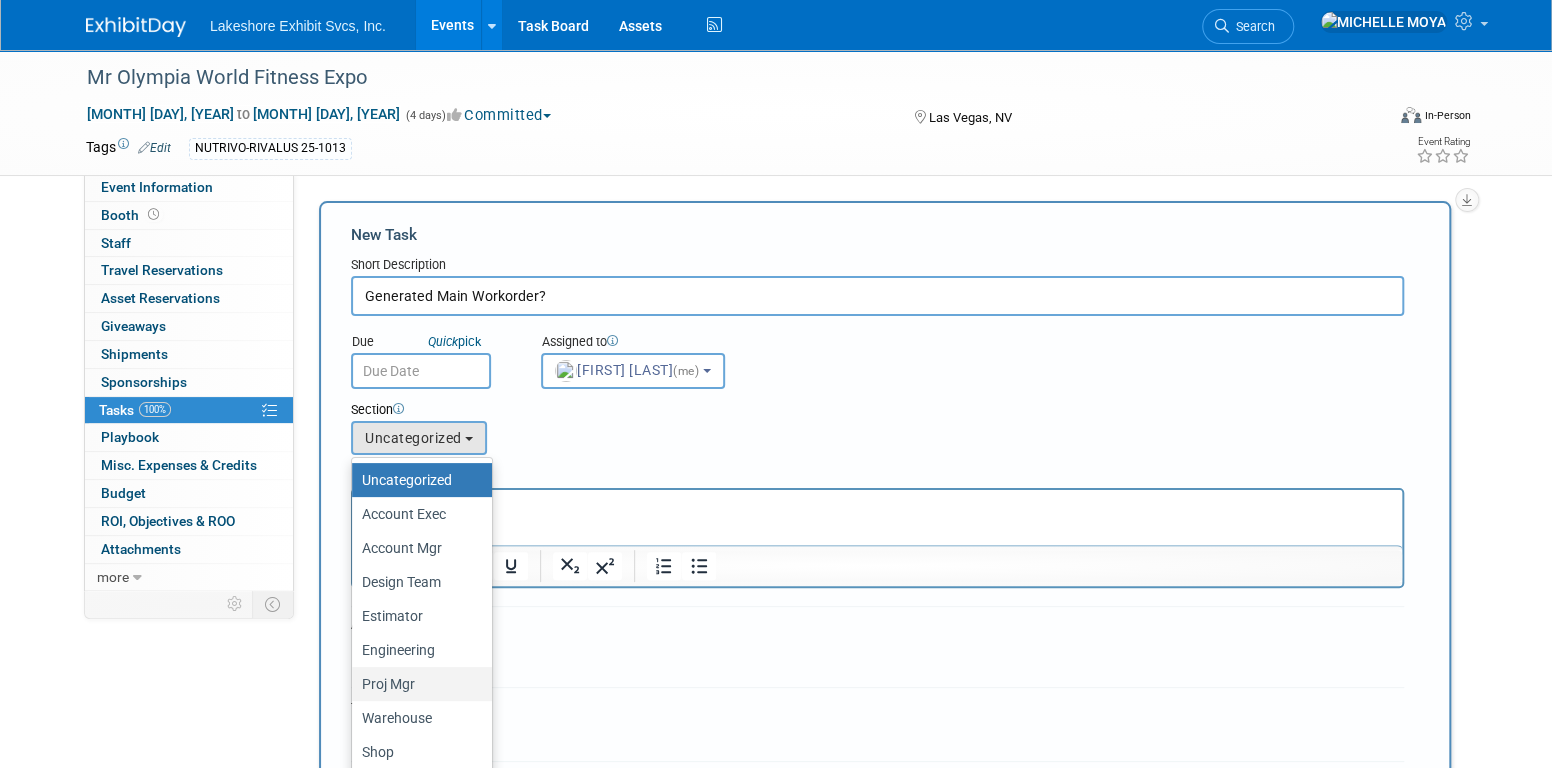 click on "Proj Mgr" at bounding box center (422, 480) 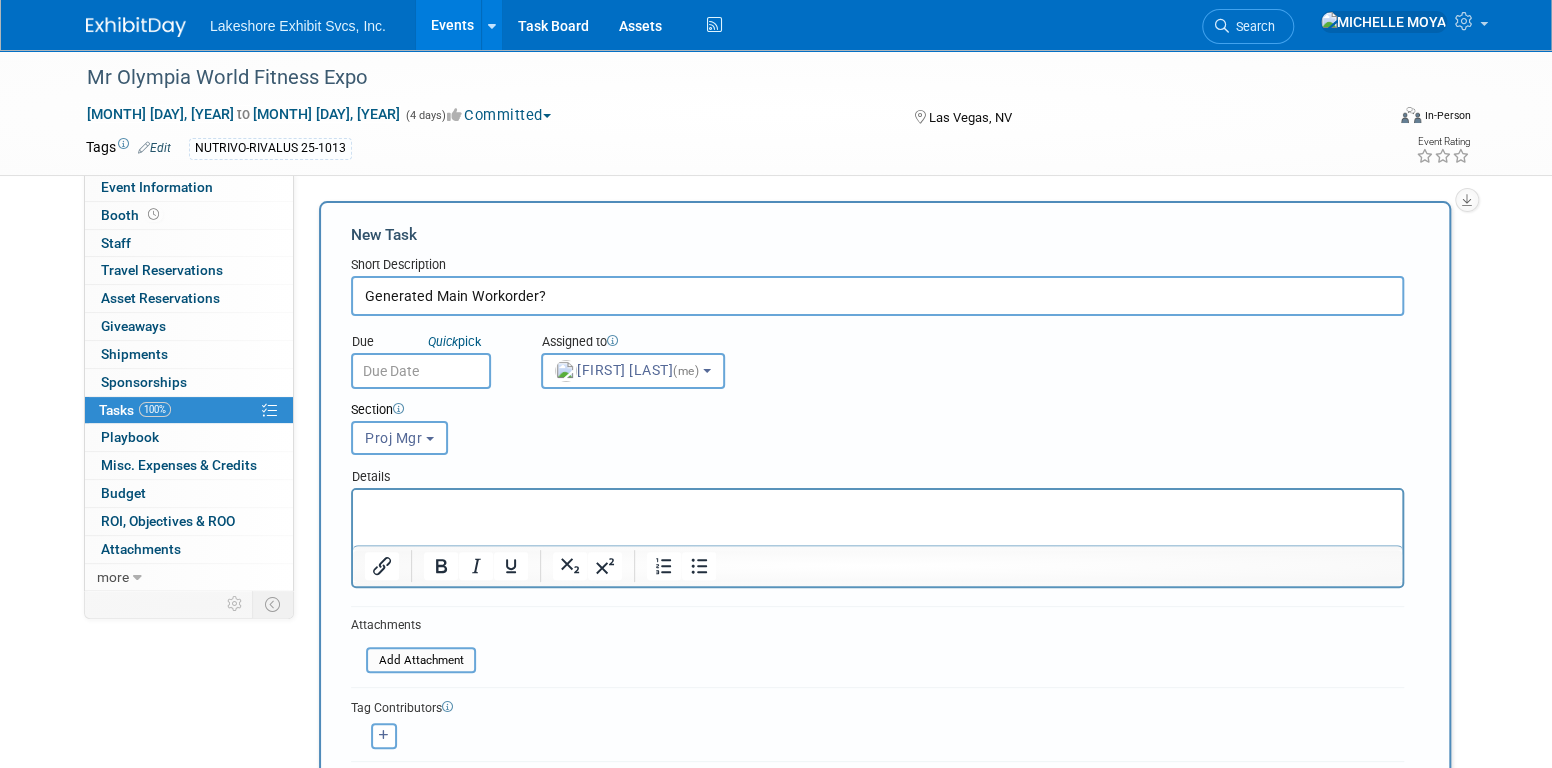 scroll, scrollTop: 200, scrollLeft: 0, axis: vertical 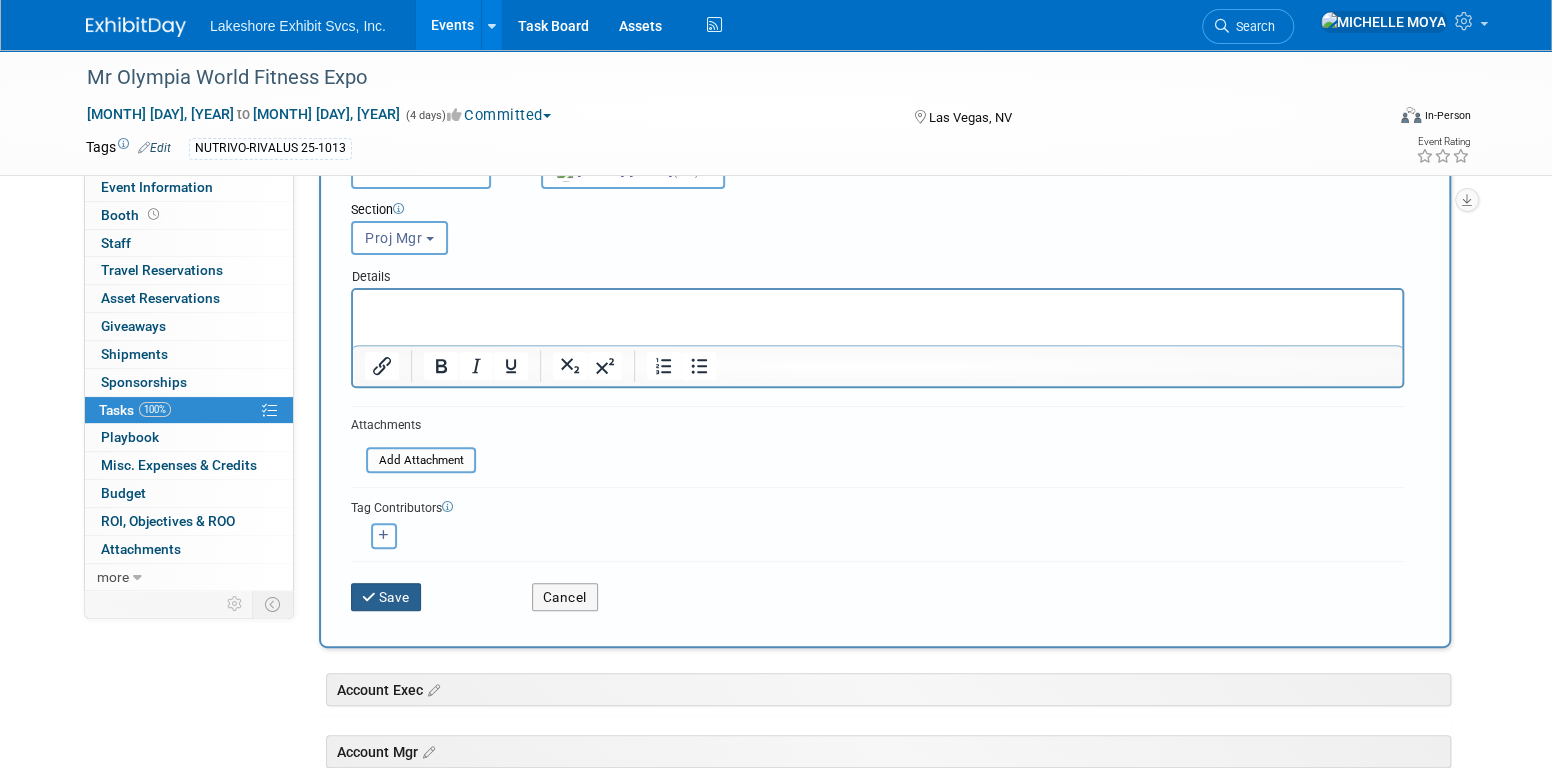 click on "Save" at bounding box center [386, 597] 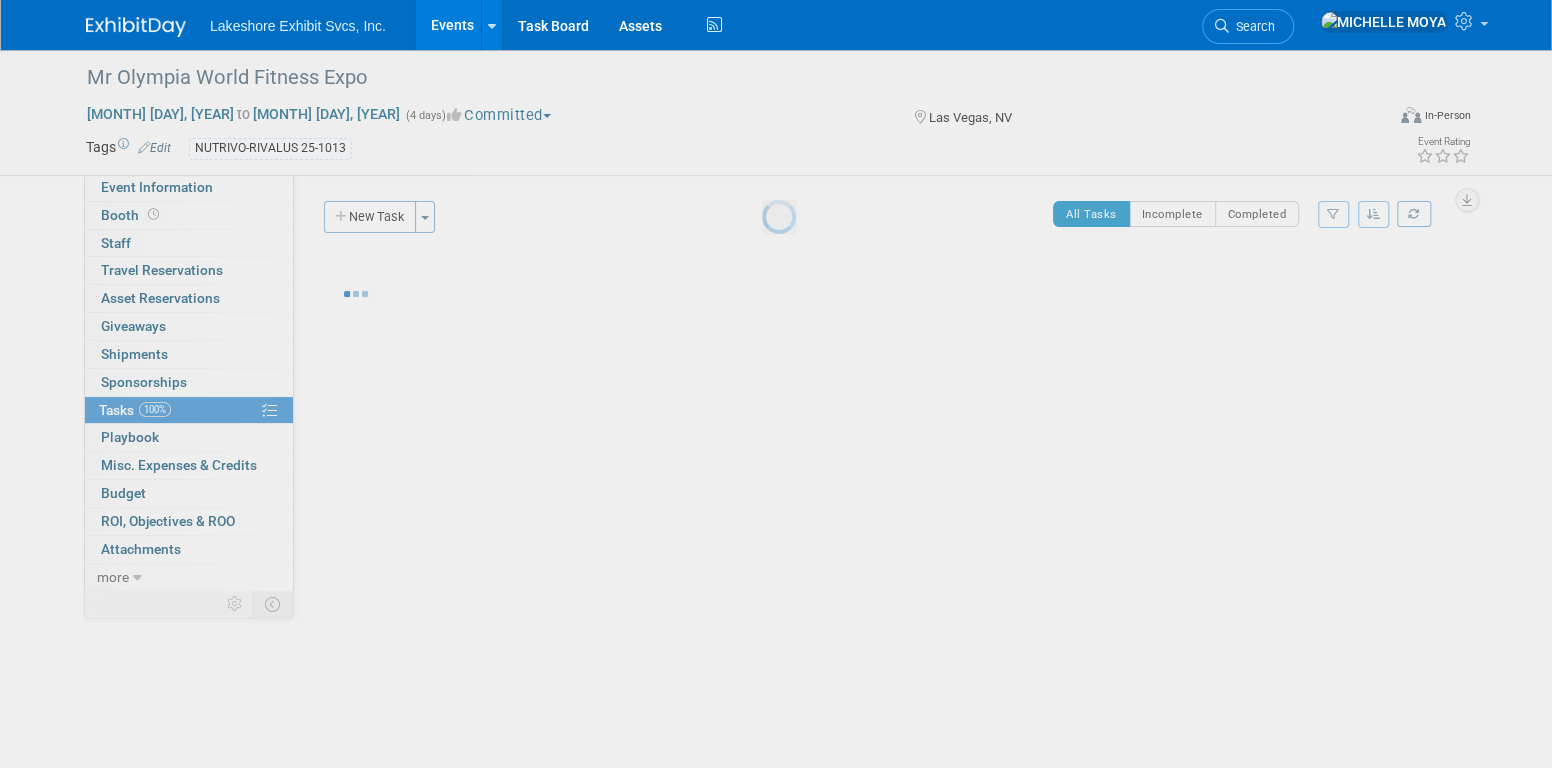 scroll, scrollTop: 0, scrollLeft: 0, axis: both 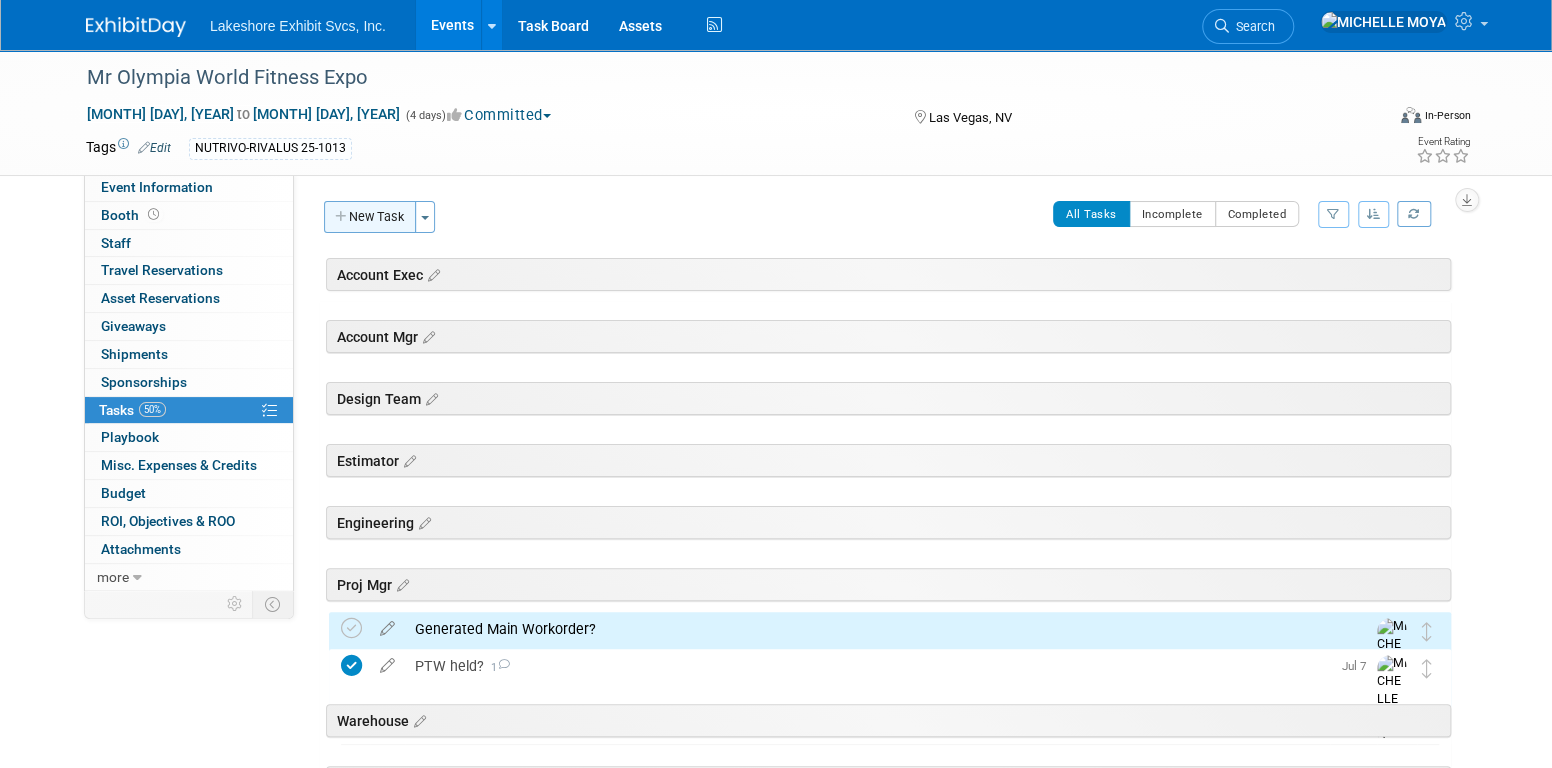 click on "New Task" at bounding box center (370, 217) 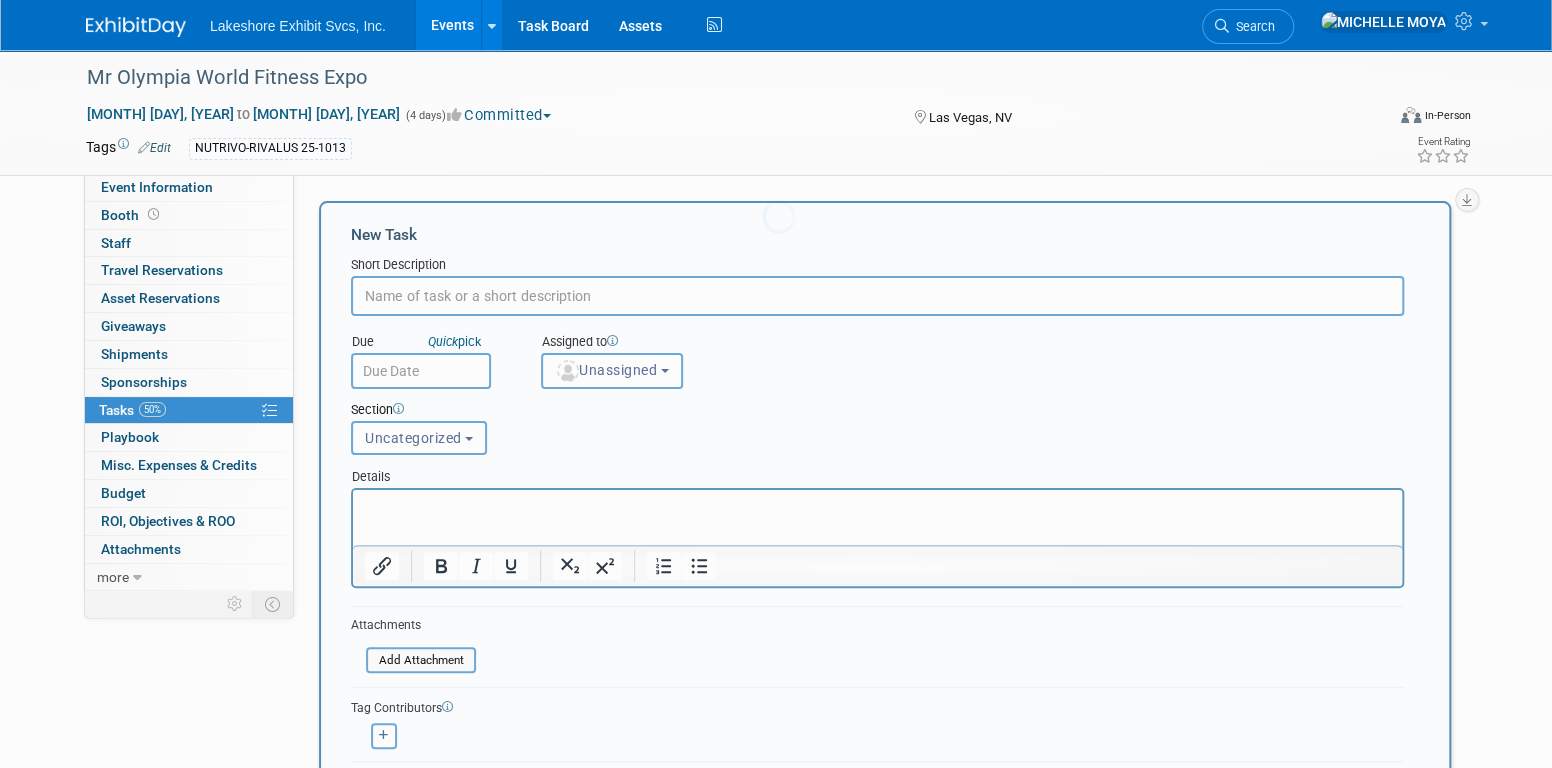 scroll, scrollTop: 0, scrollLeft: 0, axis: both 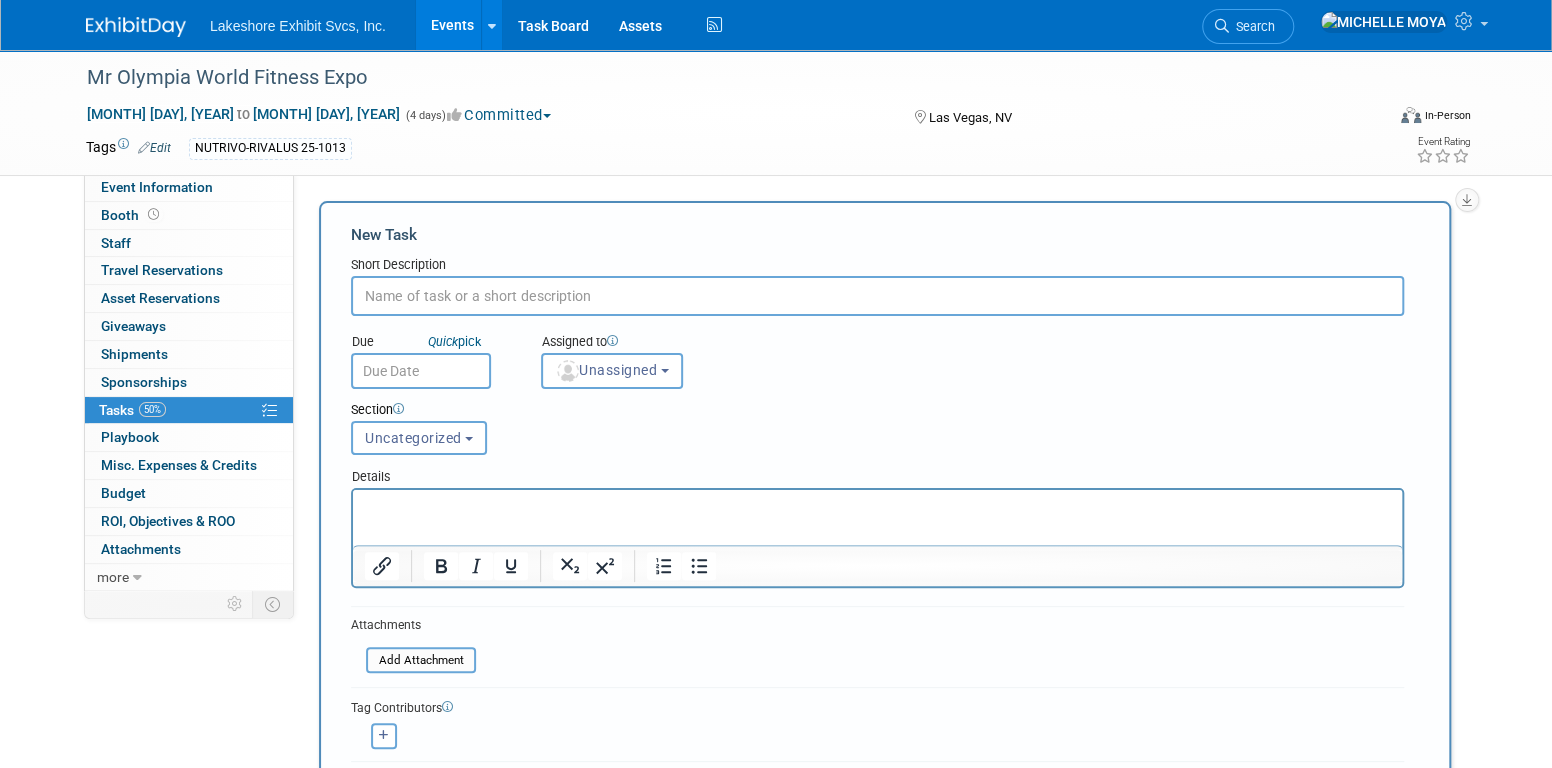 click at bounding box center (877, 296) 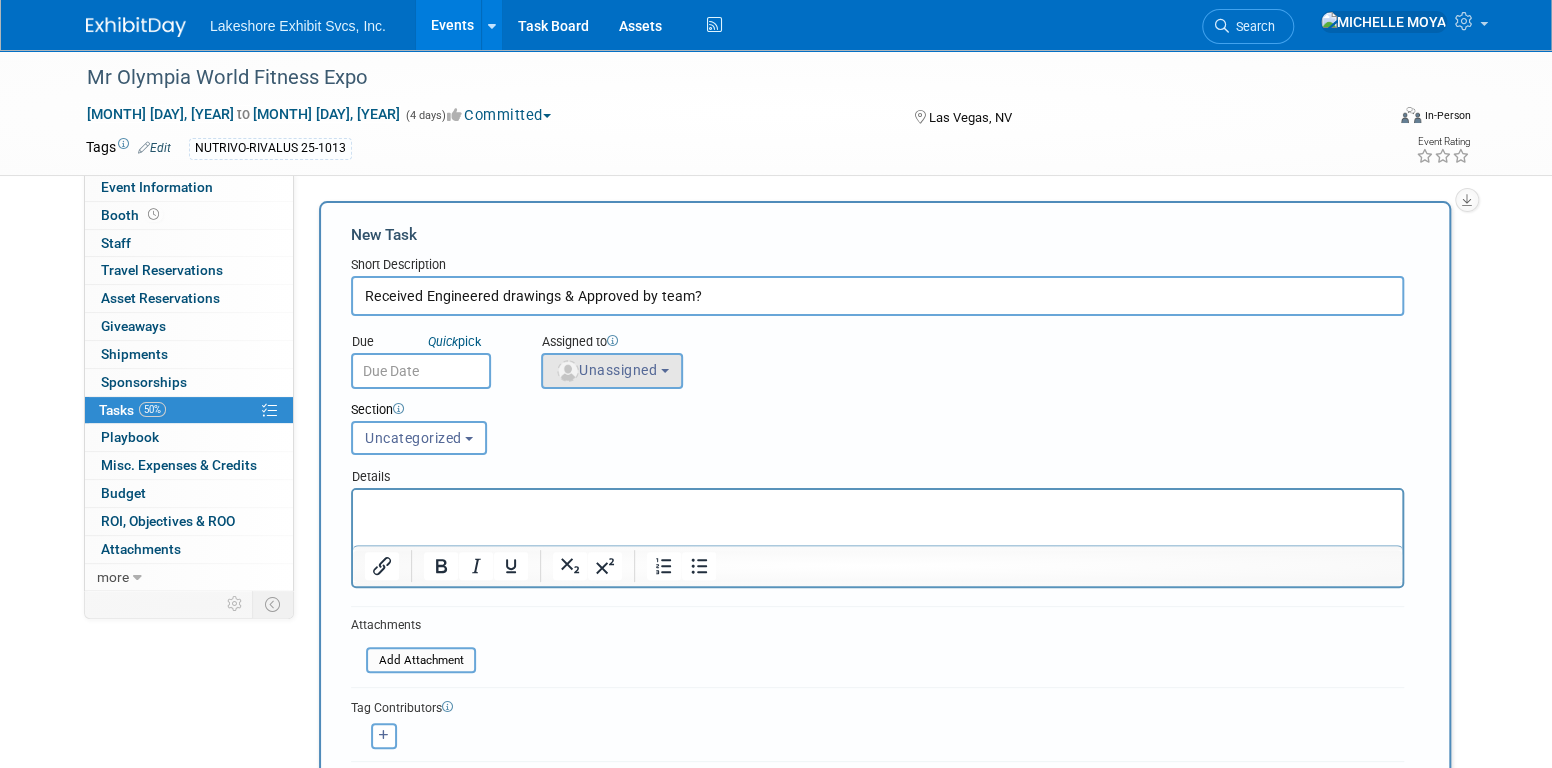 type on "Received Engineered drawings & Approved by team?" 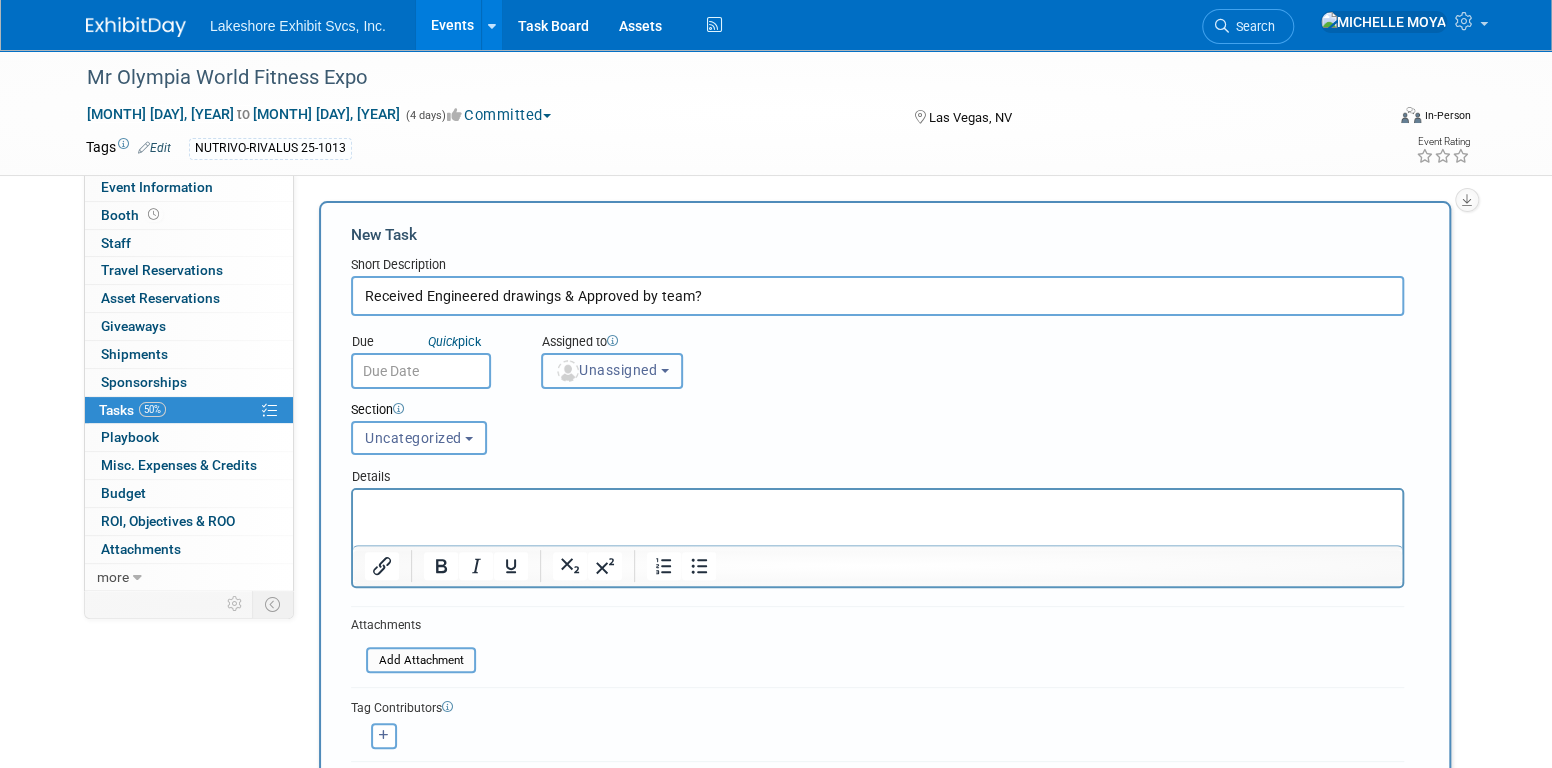 drag, startPoint x: 625, startPoint y: 362, endPoint x: 646, endPoint y: 412, distance: 54.230988 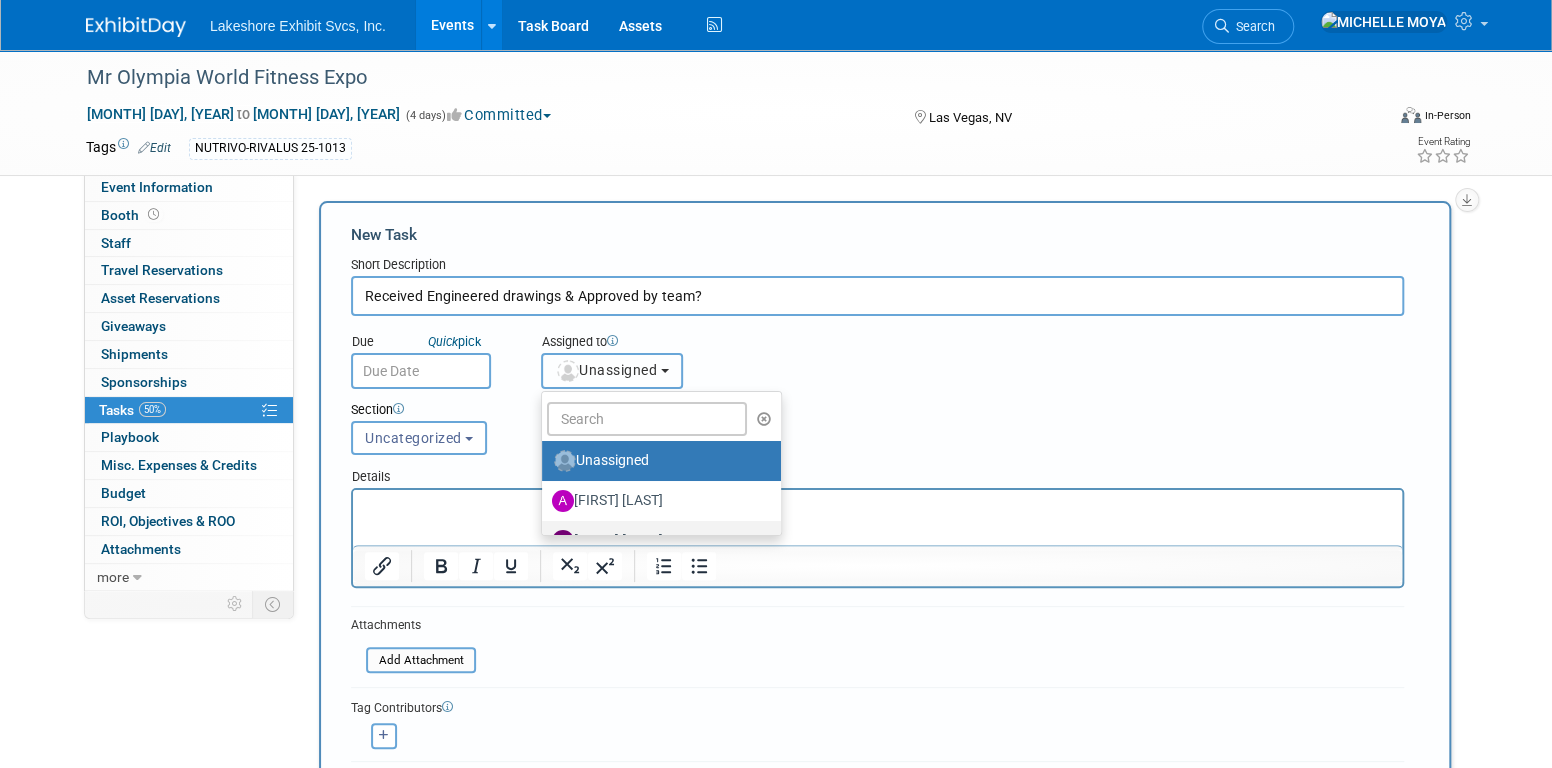 scroll, scrollTop: 309, scrollLeft: 0, axis: vertical 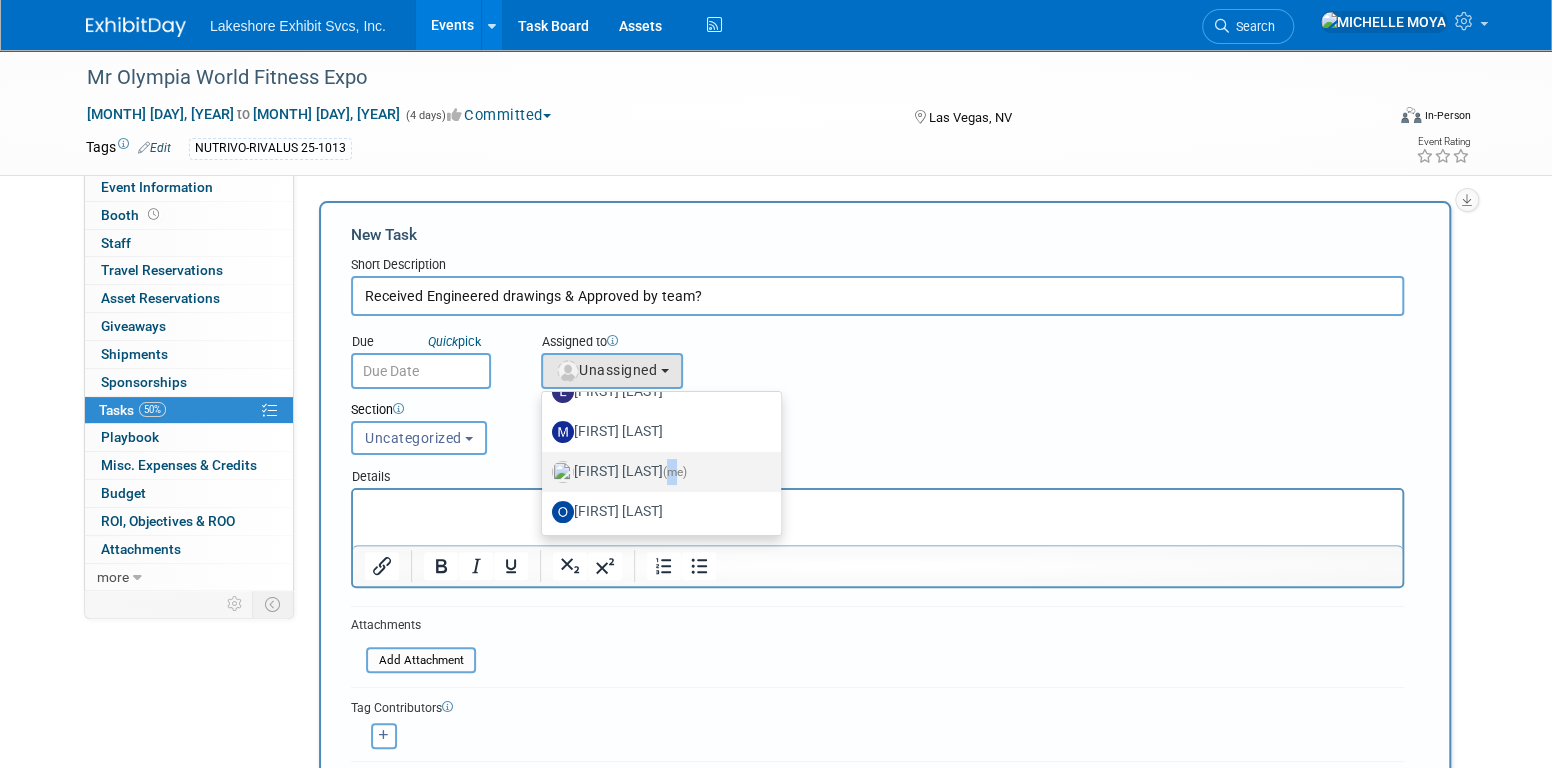 drag, startPoint x: 693, startPoint y: 465, endPoint x: 679, endPoint y: 465, distance: 14 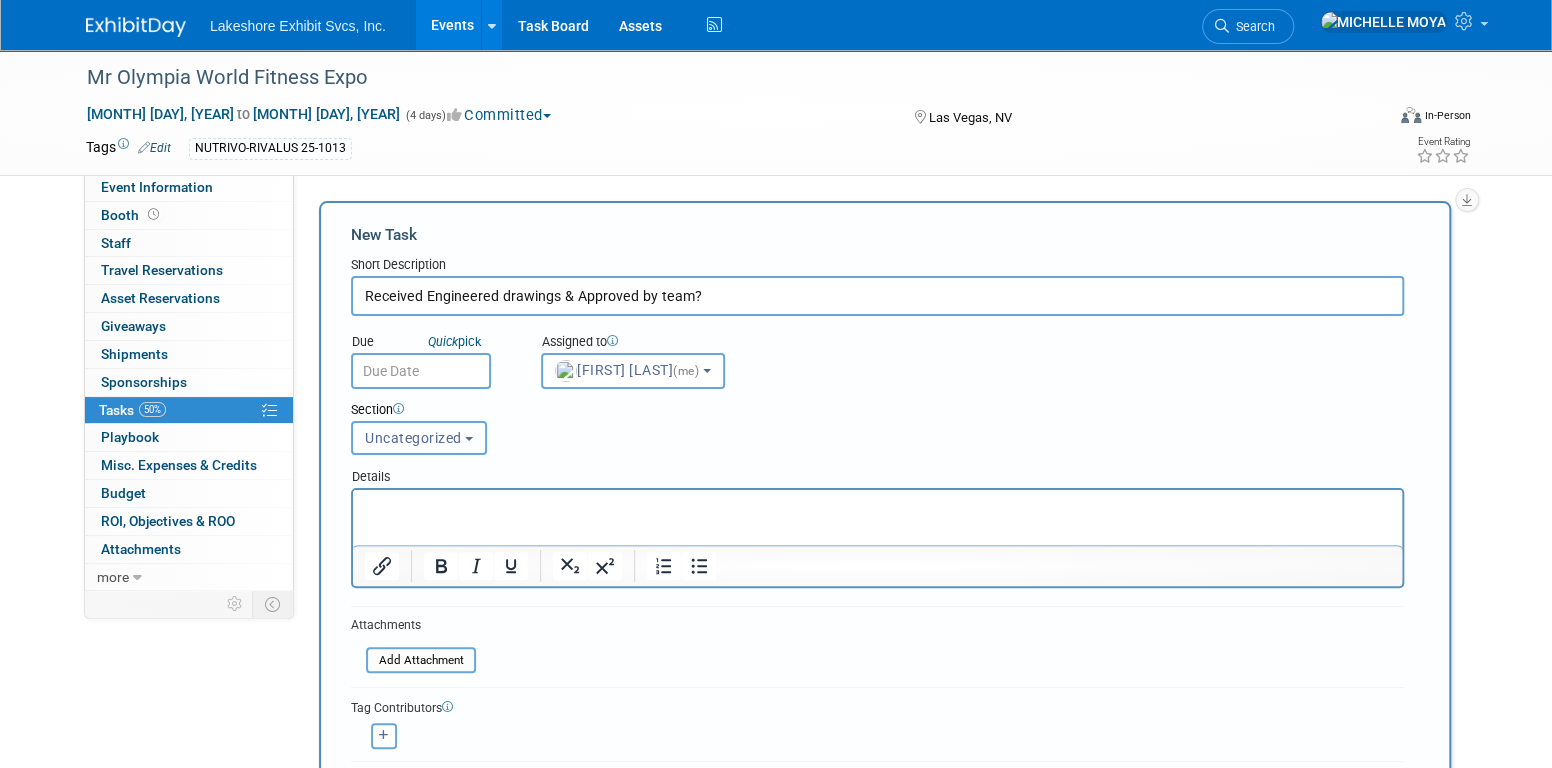 click on "Uncategorized" at bounding box center [413, 438] 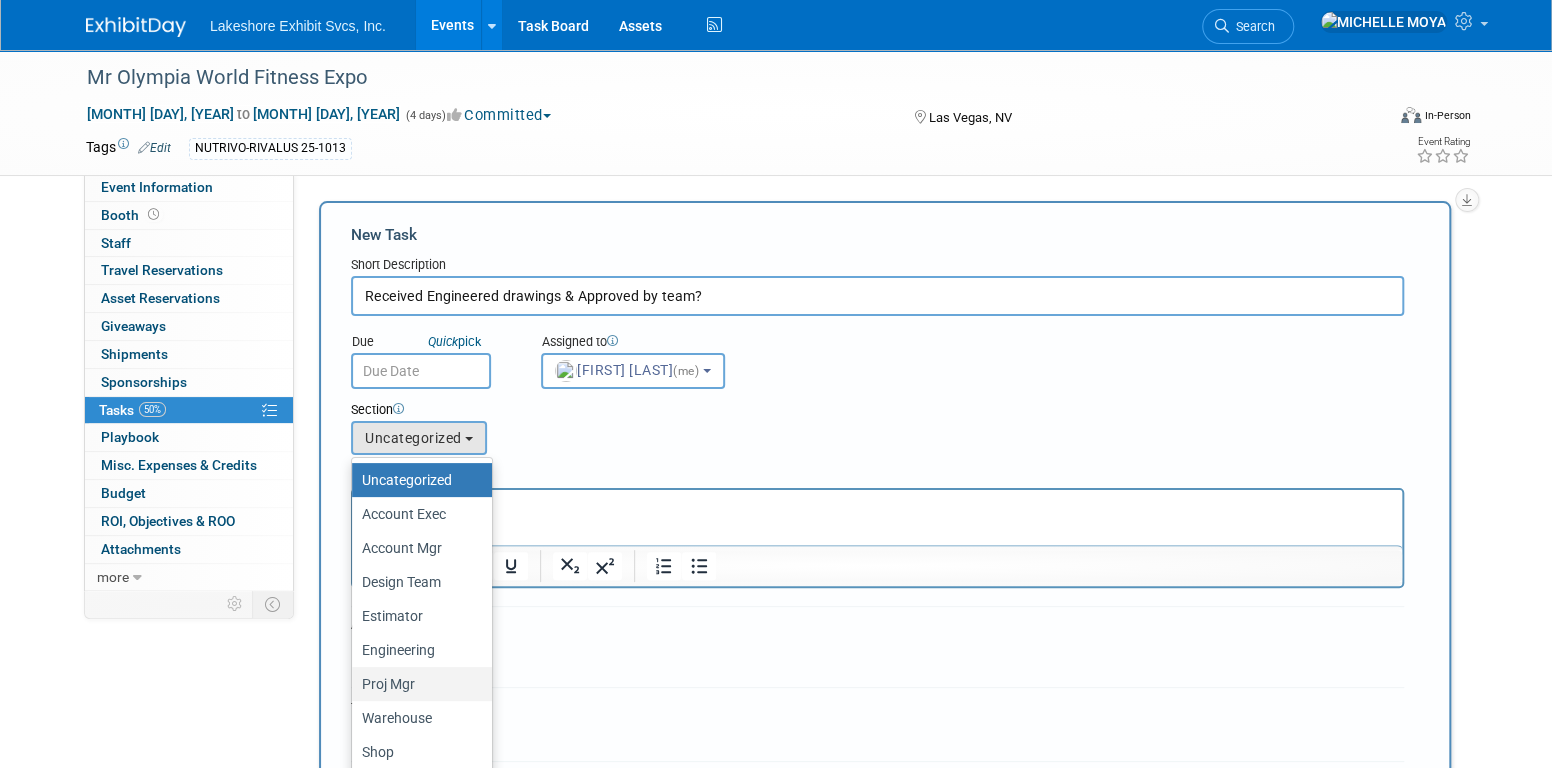 click on "Proj Mgr" at bounding box center [417, 480] 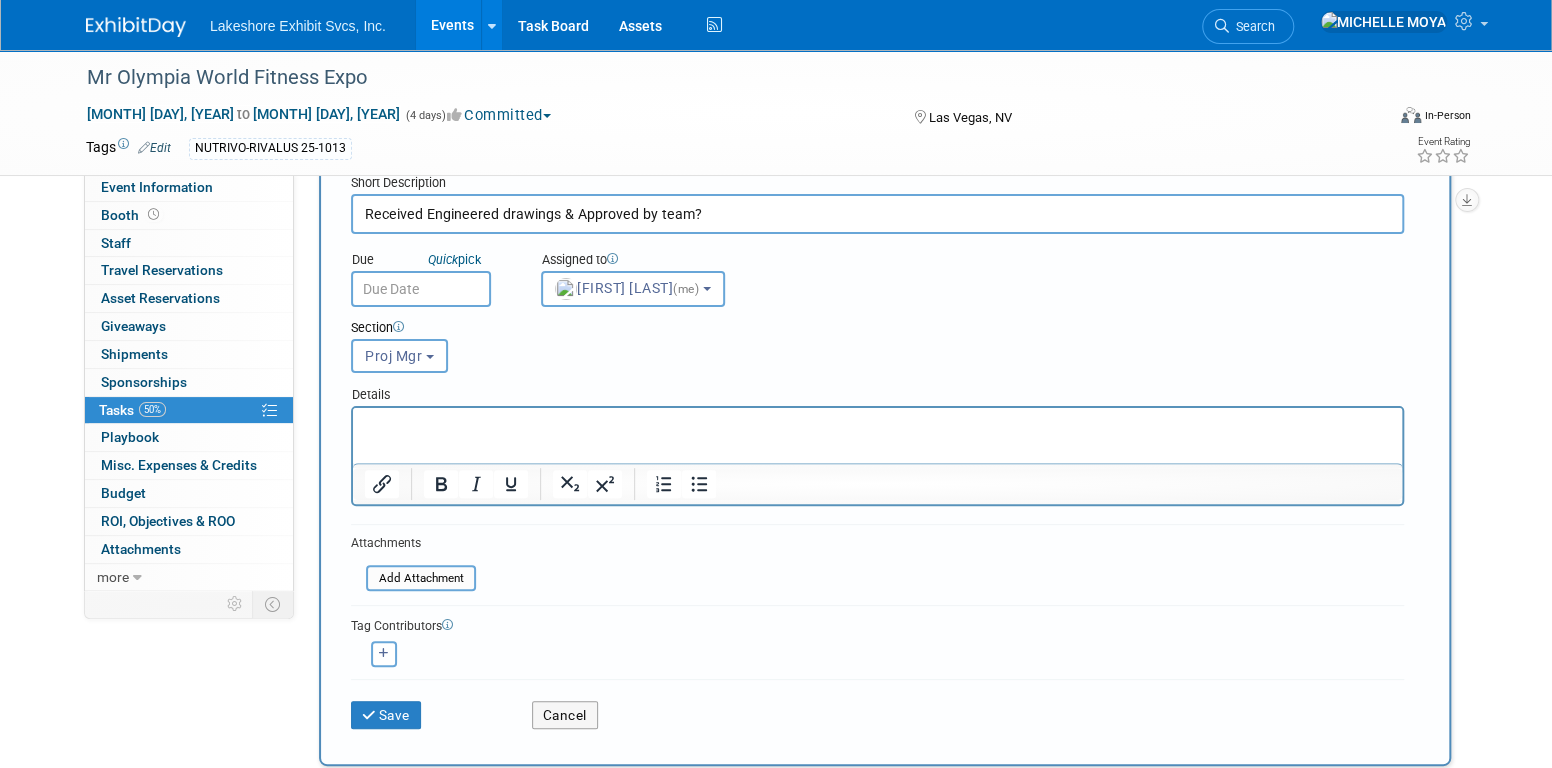 scroll, scrollTop: 200, scrollLeft: 0, axis: vertical 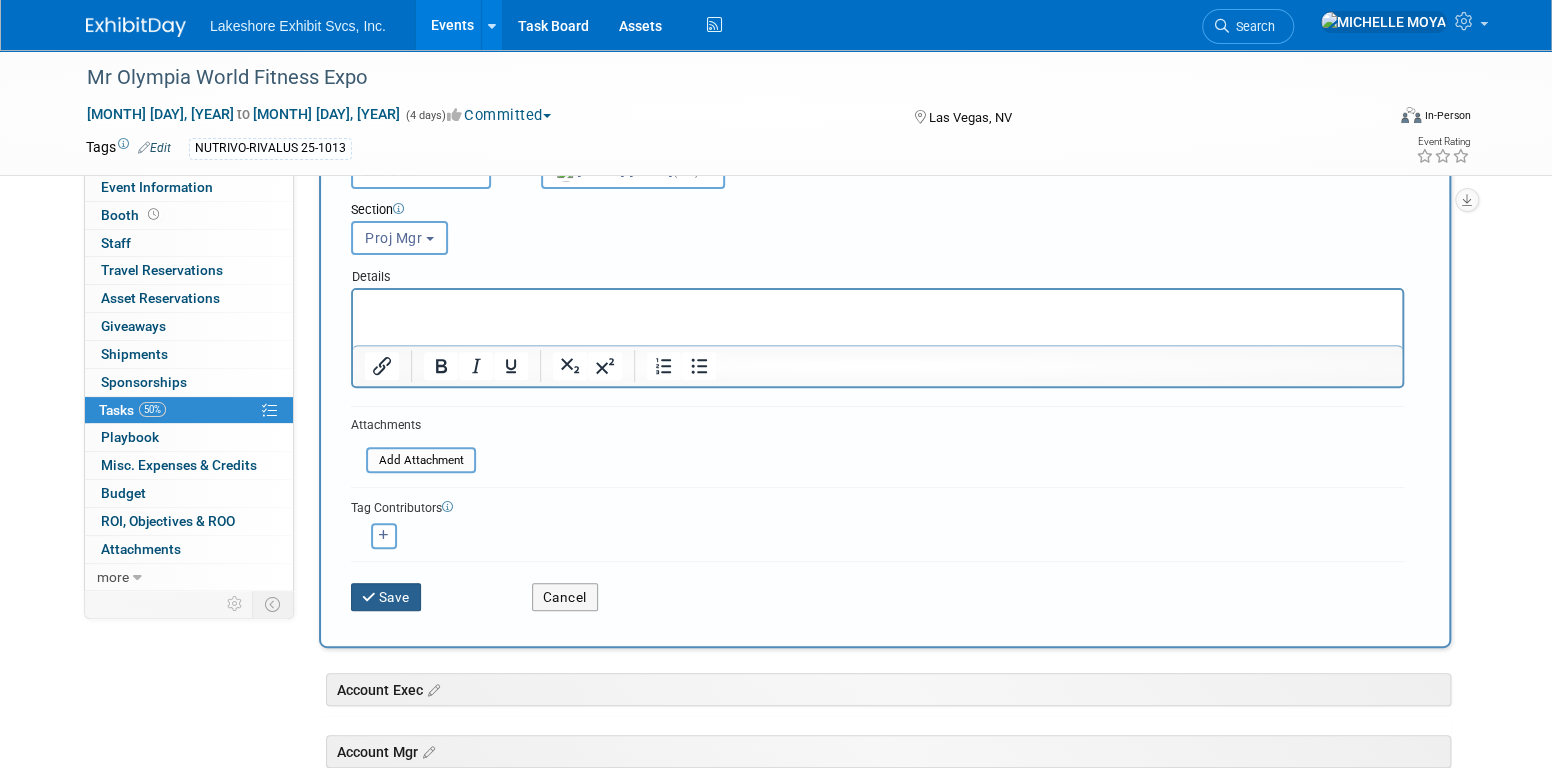 click on "Save" at bounding box center (386, 597) 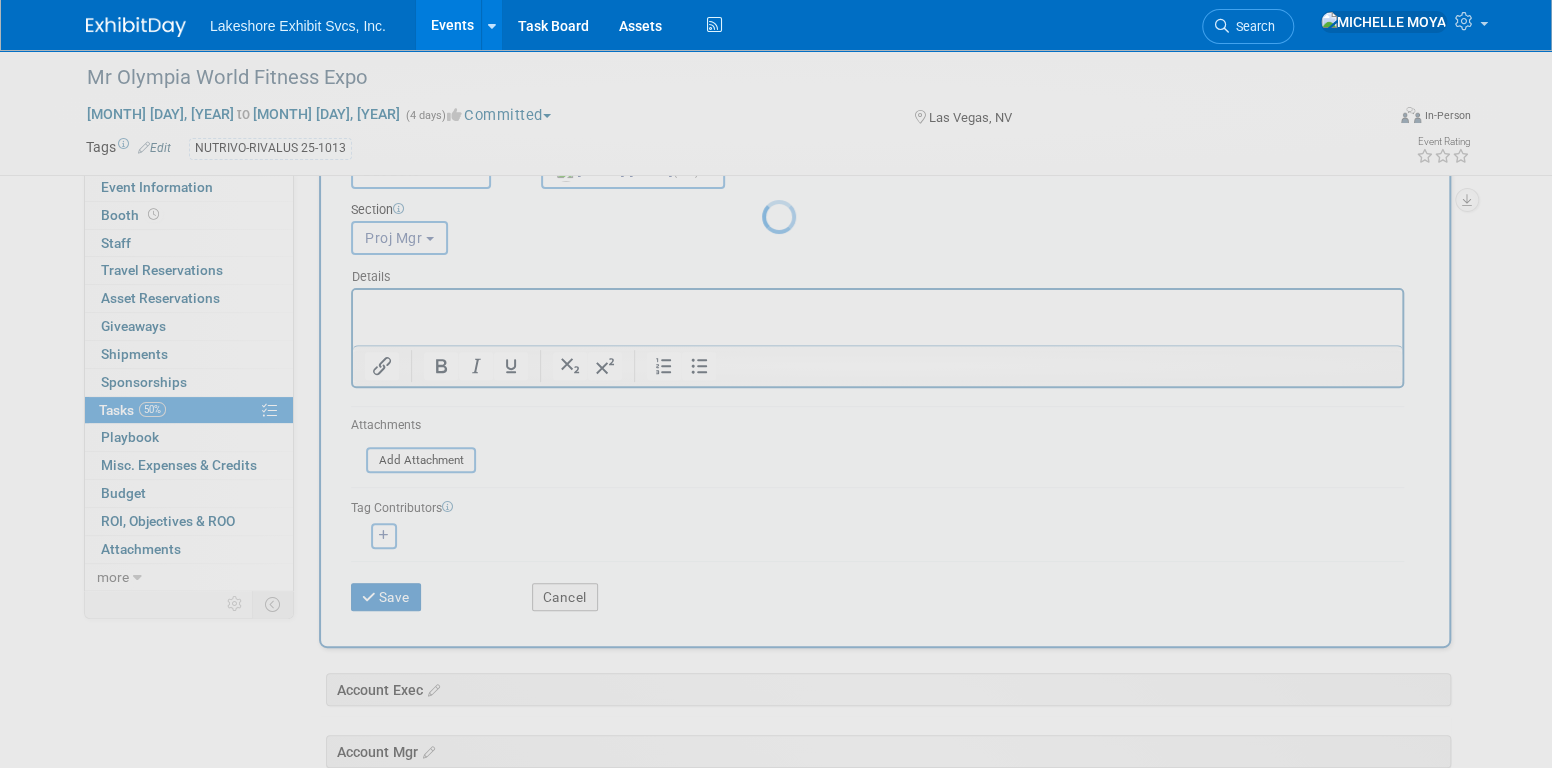 scroll, scrollTop: 0, scrollLeft: 0, axis: both 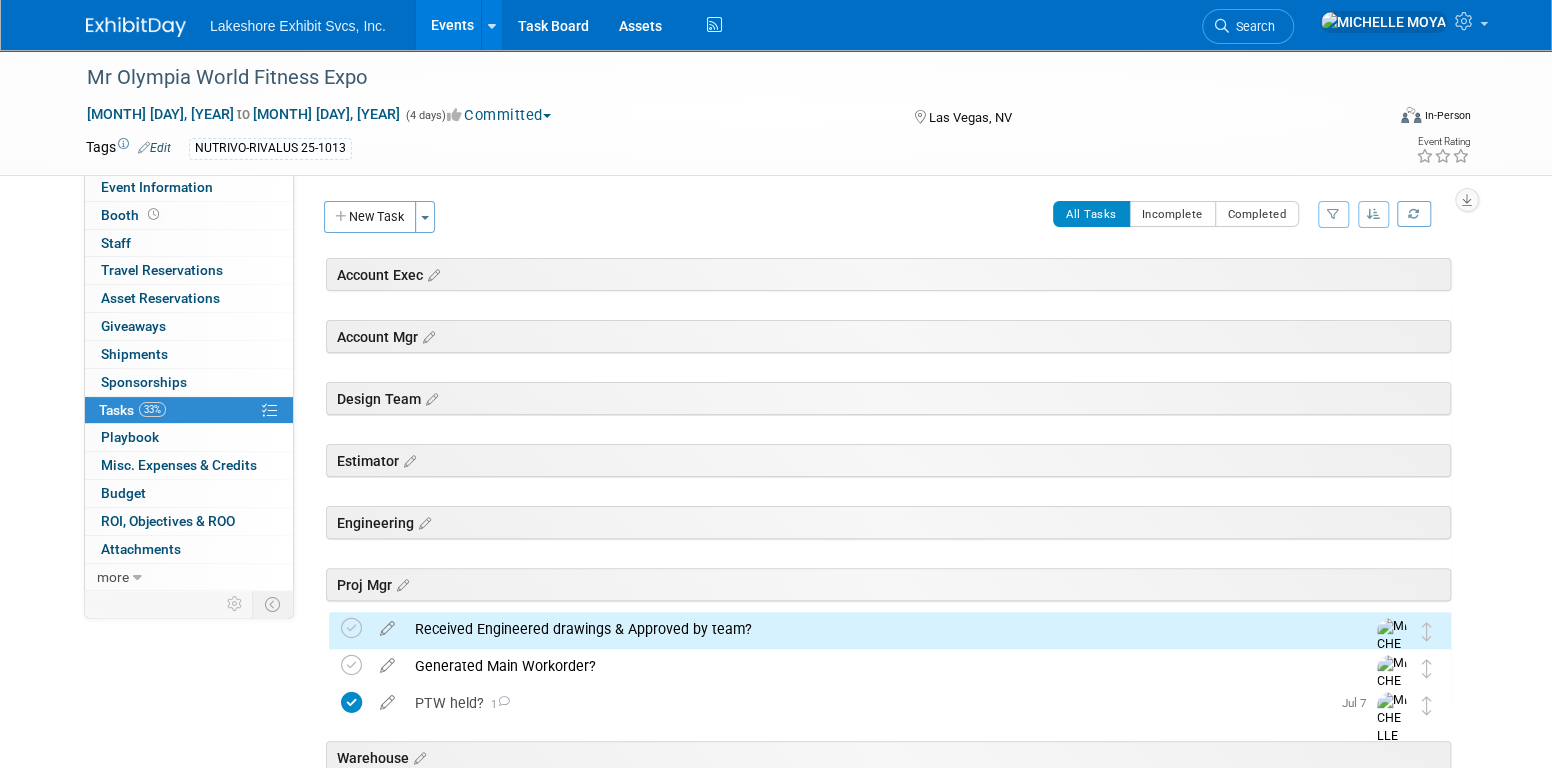 drag, startPoint x: 396, startPoint y: 218, endPoint x: 402, endPoint y: 227, distance: 10.816654 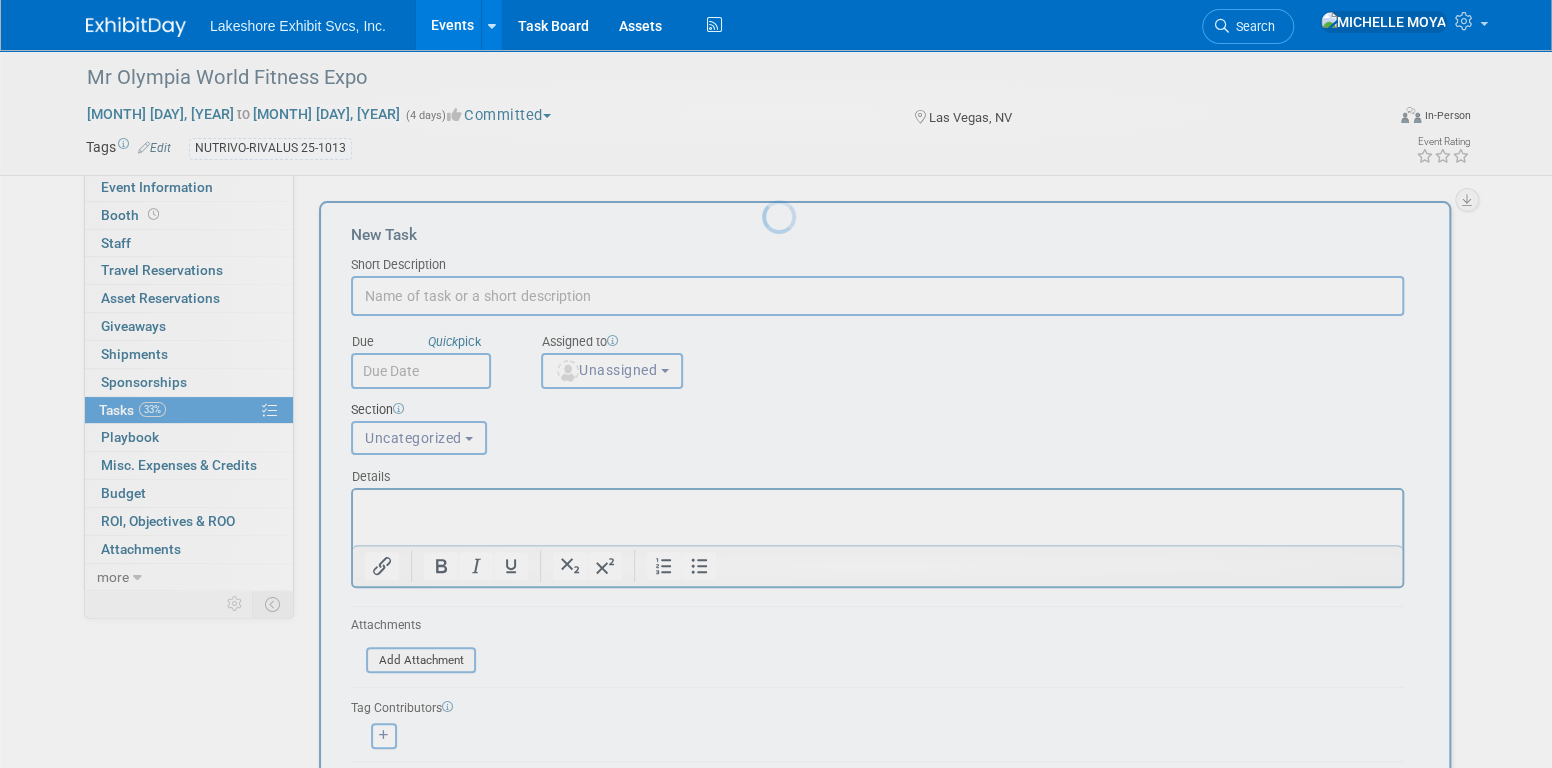 scroll, scrollTop: 0, scrollLeft: 0, axis: both 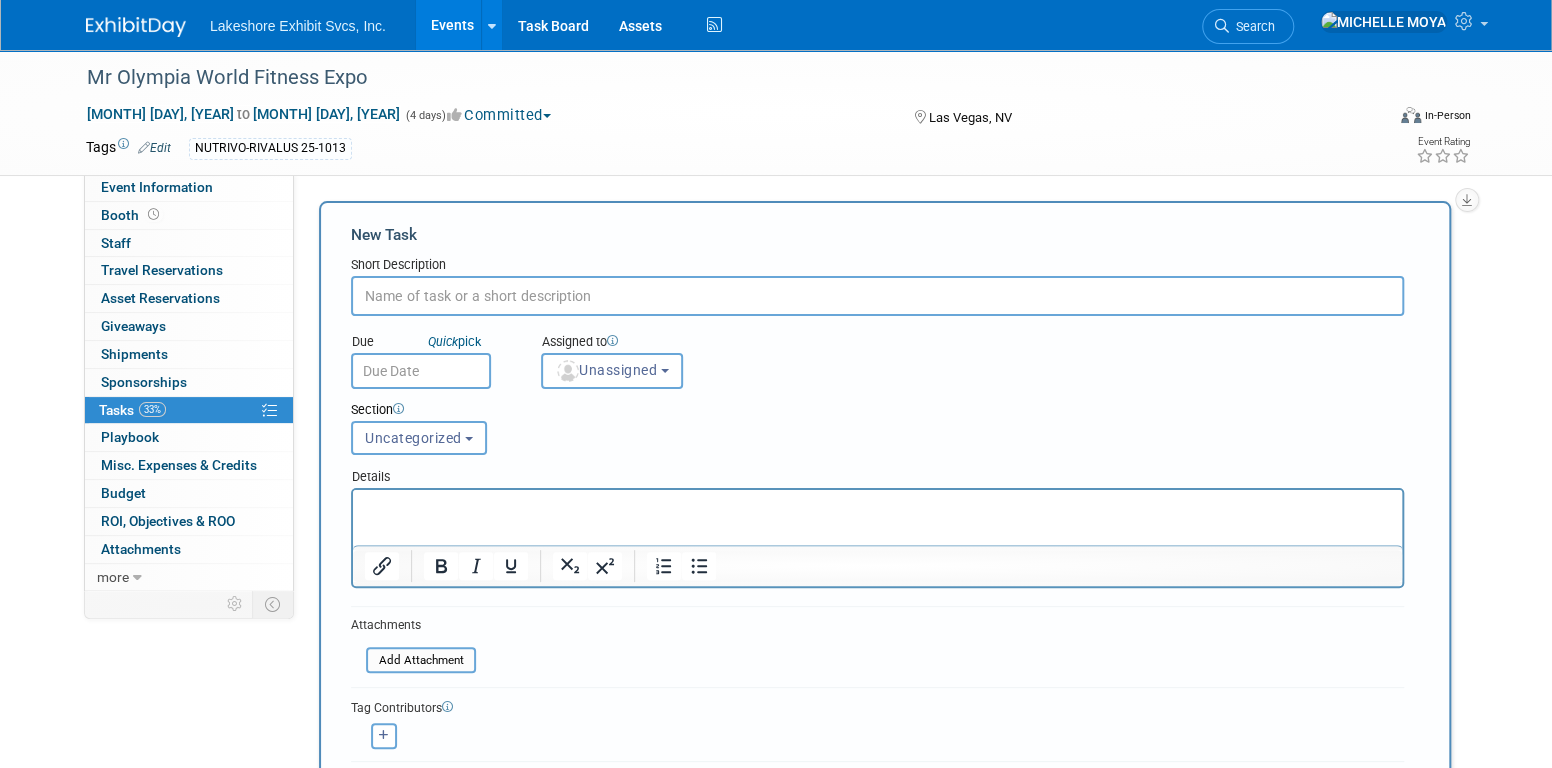 click at bounding box center (877, 296) 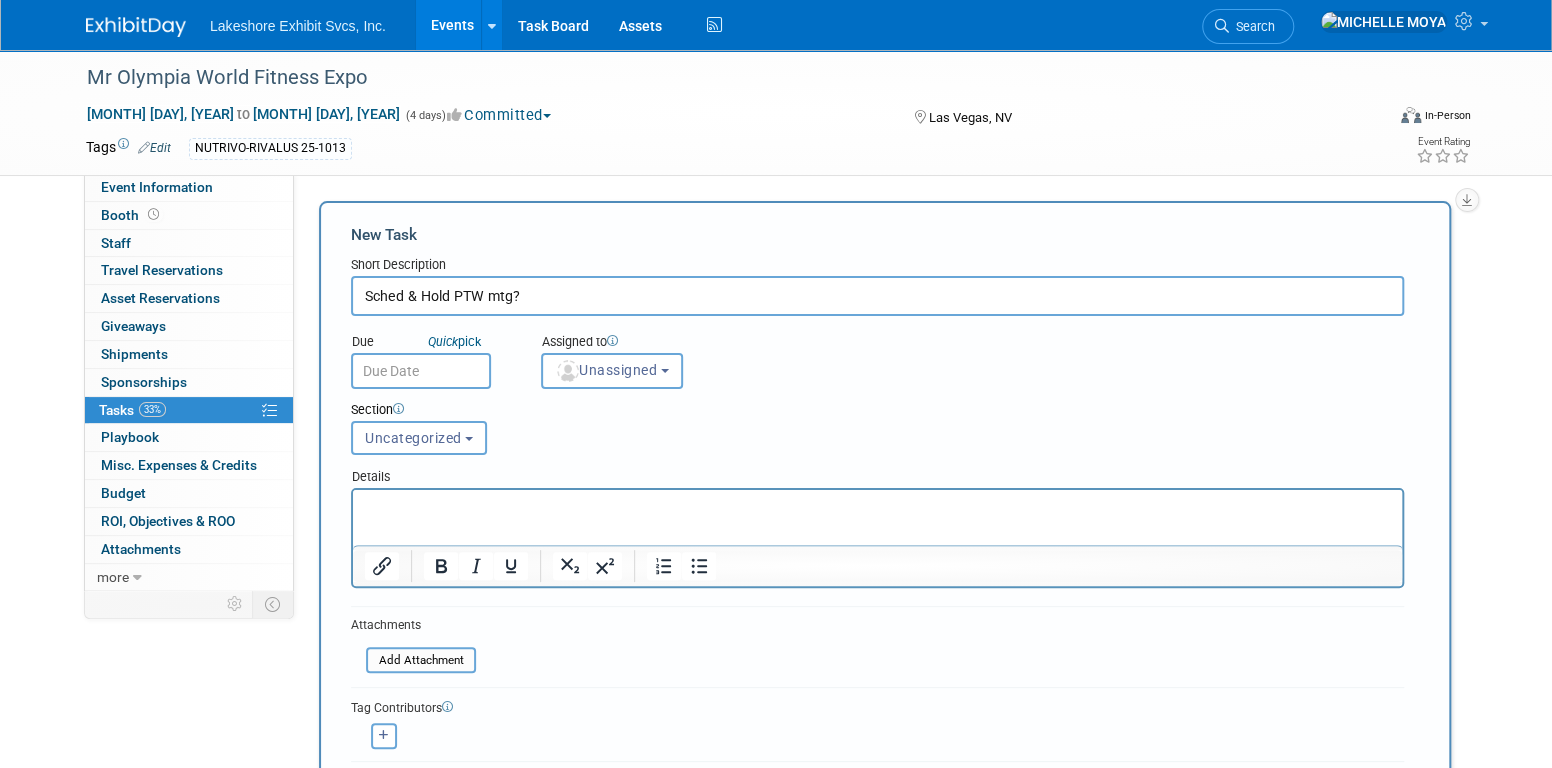 drag, startPoint x: 541, startPoint y: 280, endPoint x: 534, endPoint y: 294, distance: 15.652476 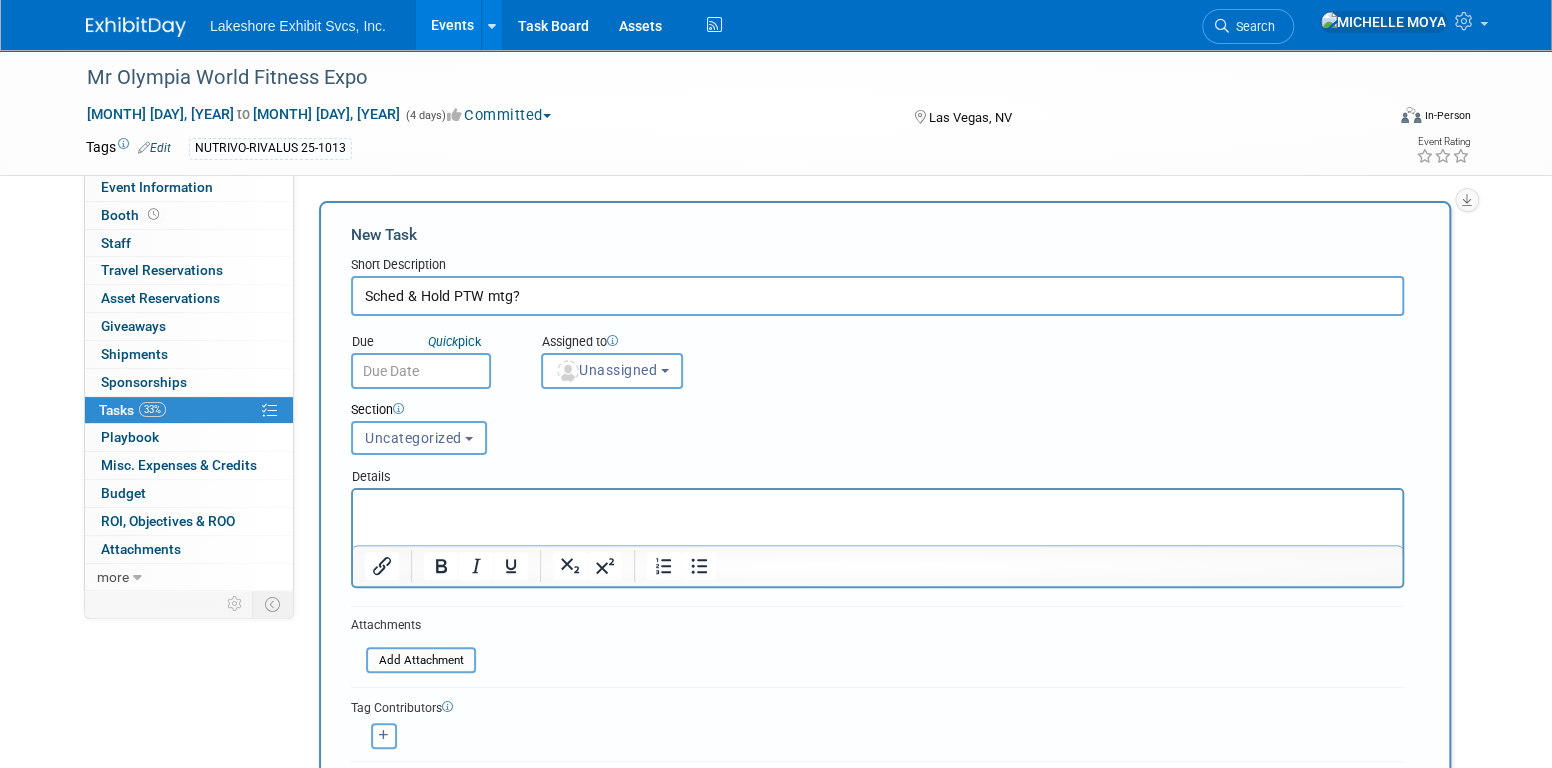 click on "Sched & Hold PTW mtg?" at bounding box center (877, 296) 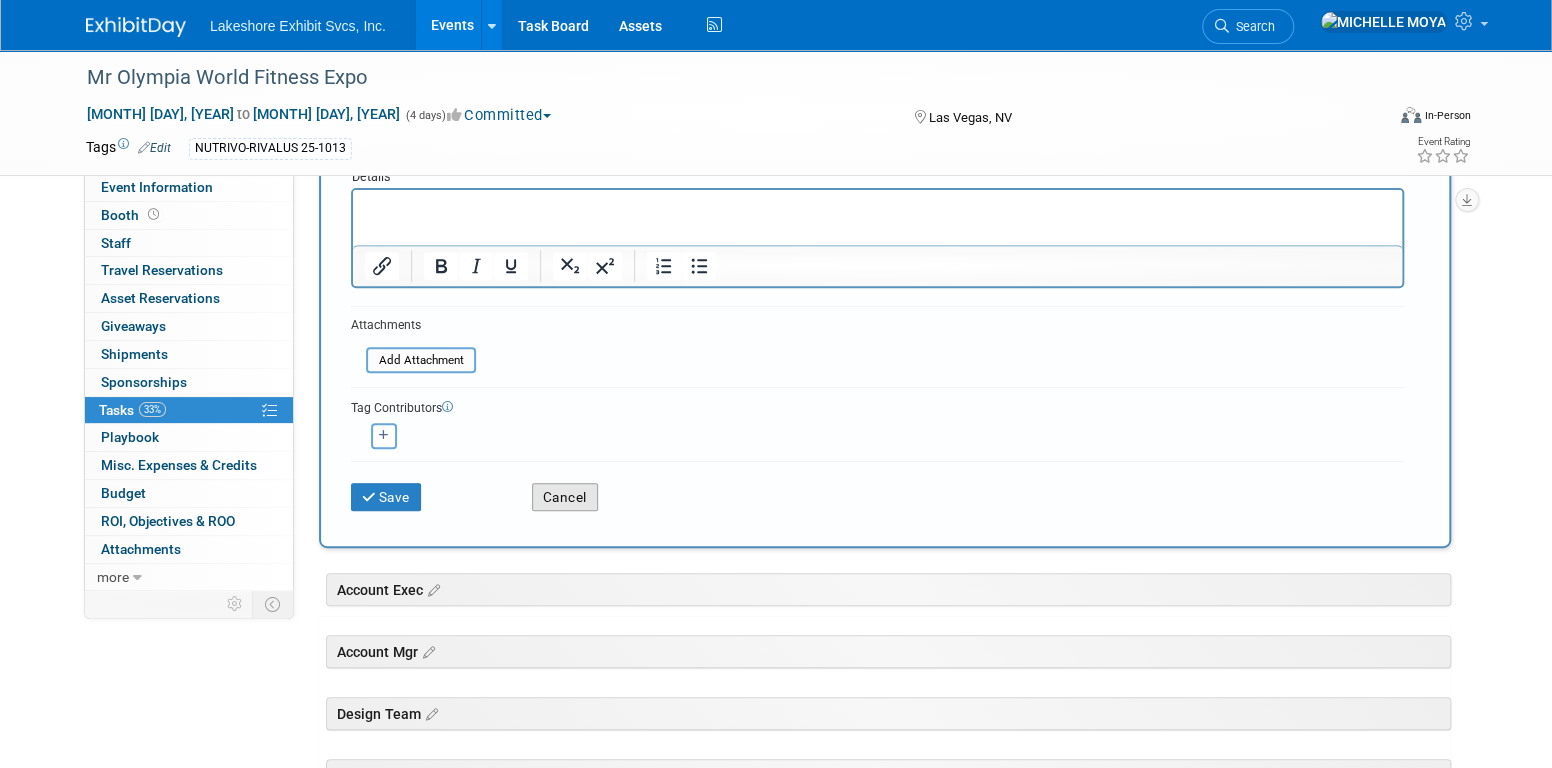 click on "Cancel" at bounding box center (565, 497) 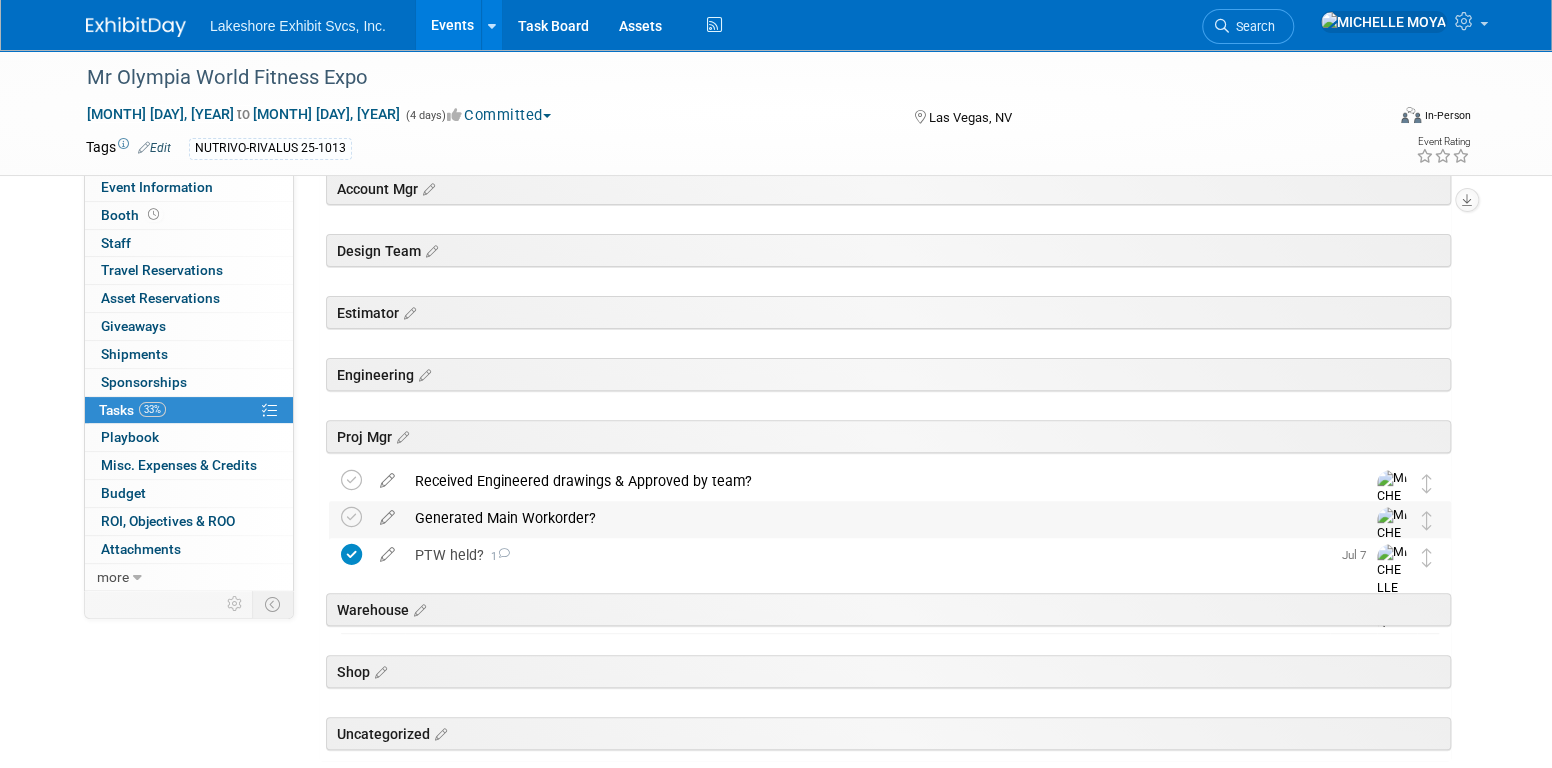 scroll, scrollTop: 0, scrollLeft: 0, axis: both 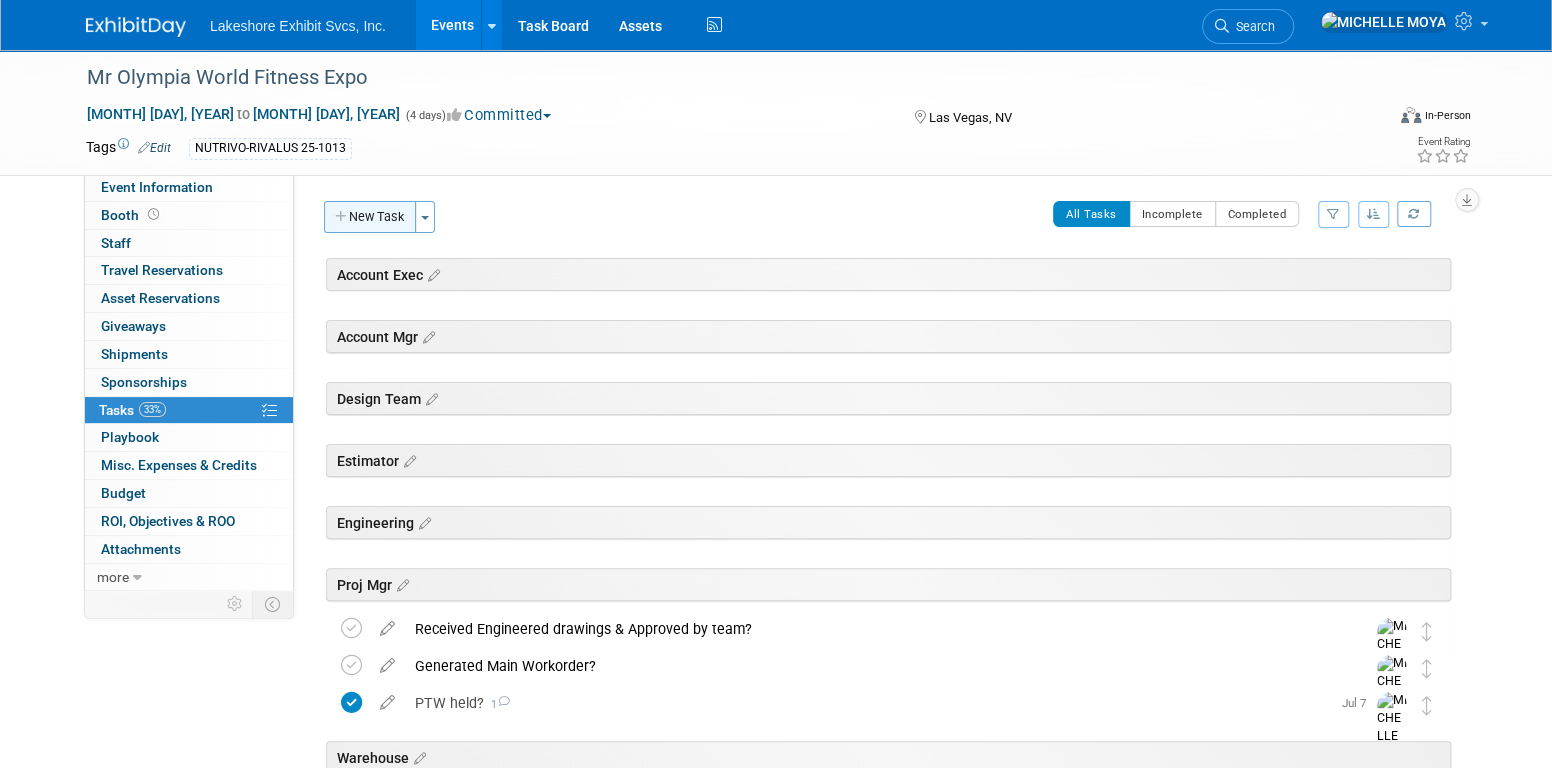 click on "New Task" at bounding box center (370, 217) 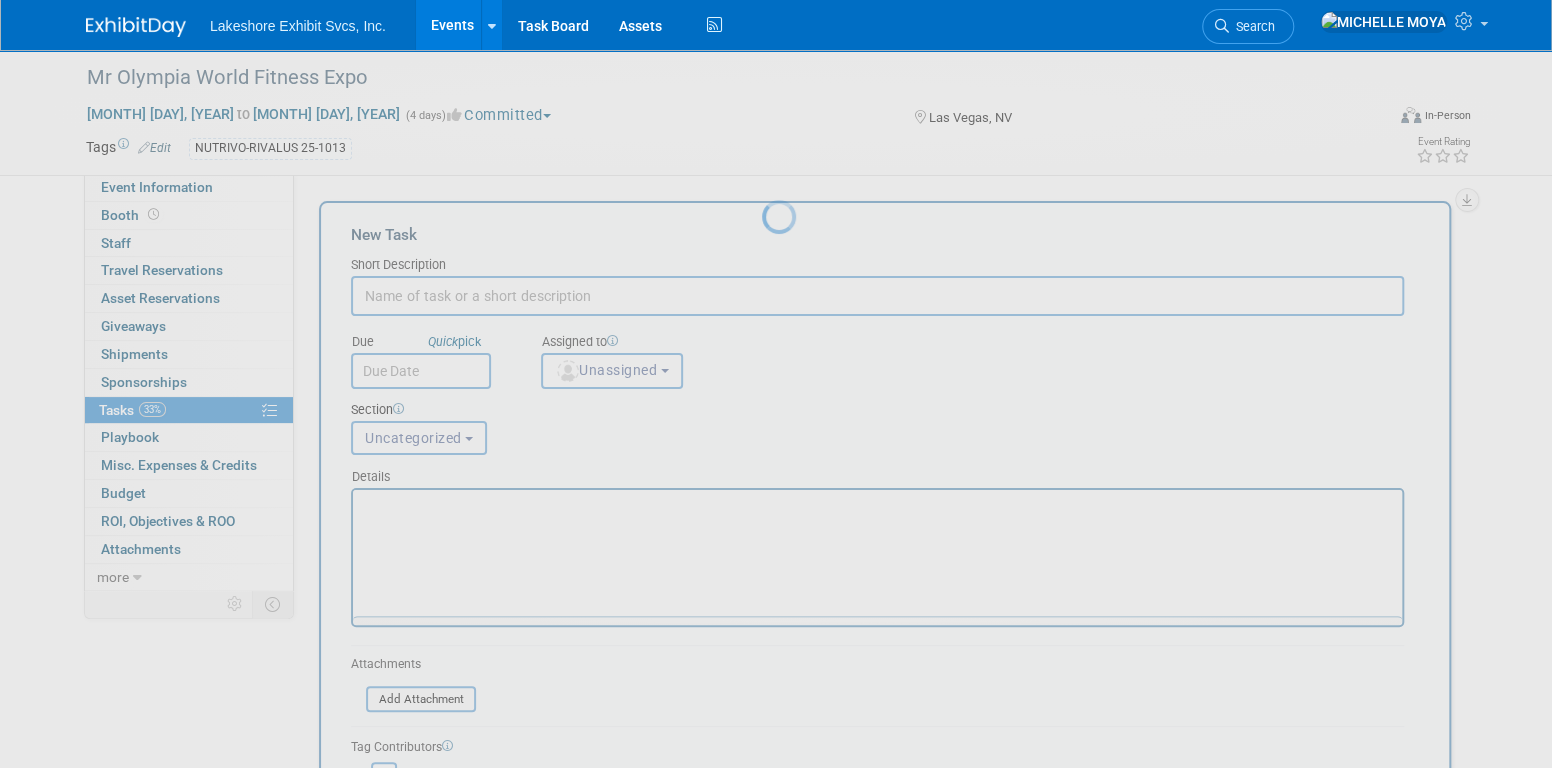 scroll, scrollTop: 0, scrollLeft: 0, axis: both 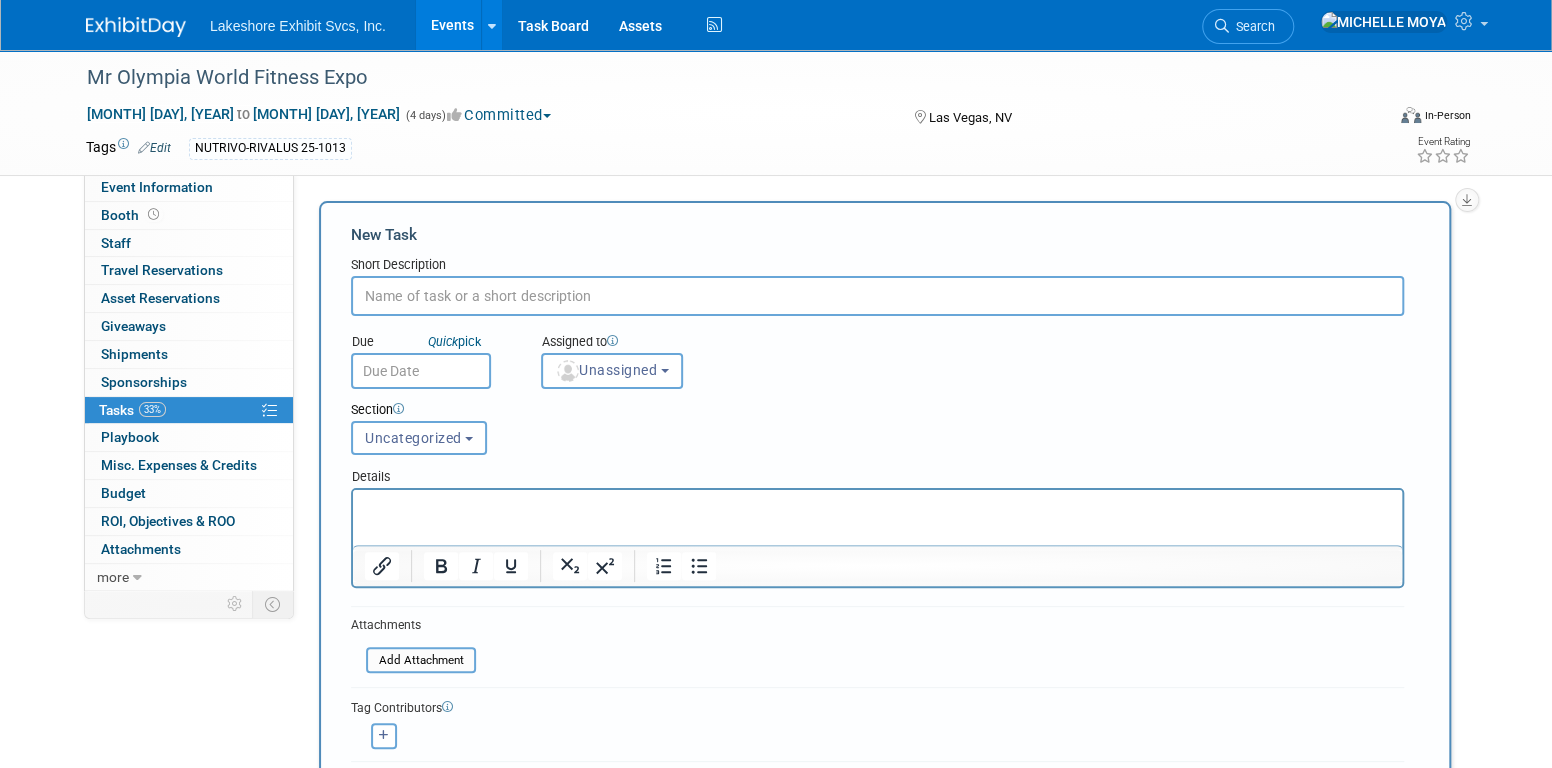 click at bounding box center [877, 296] 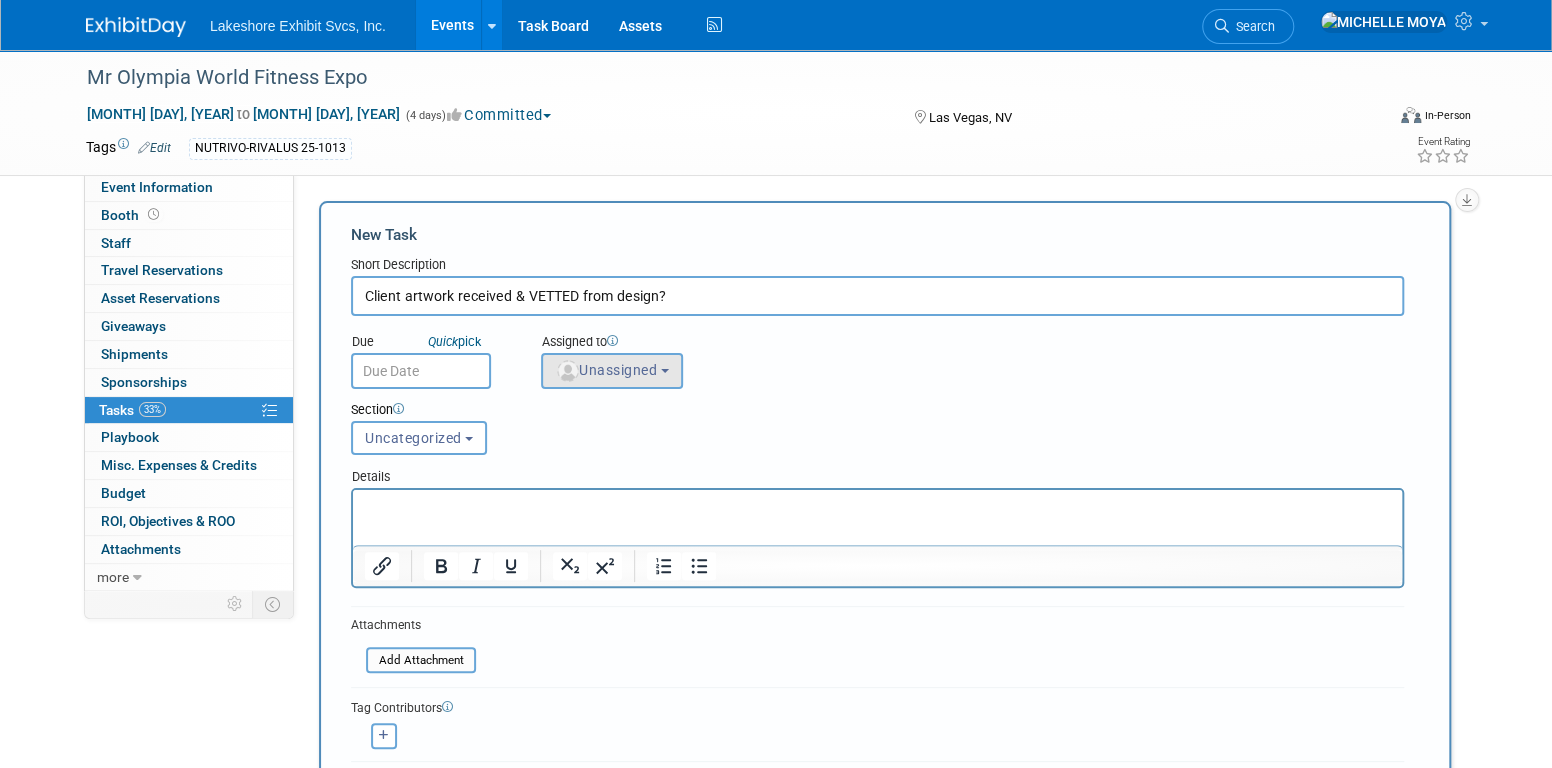 type on "Client artwork received & VETTED from design?" 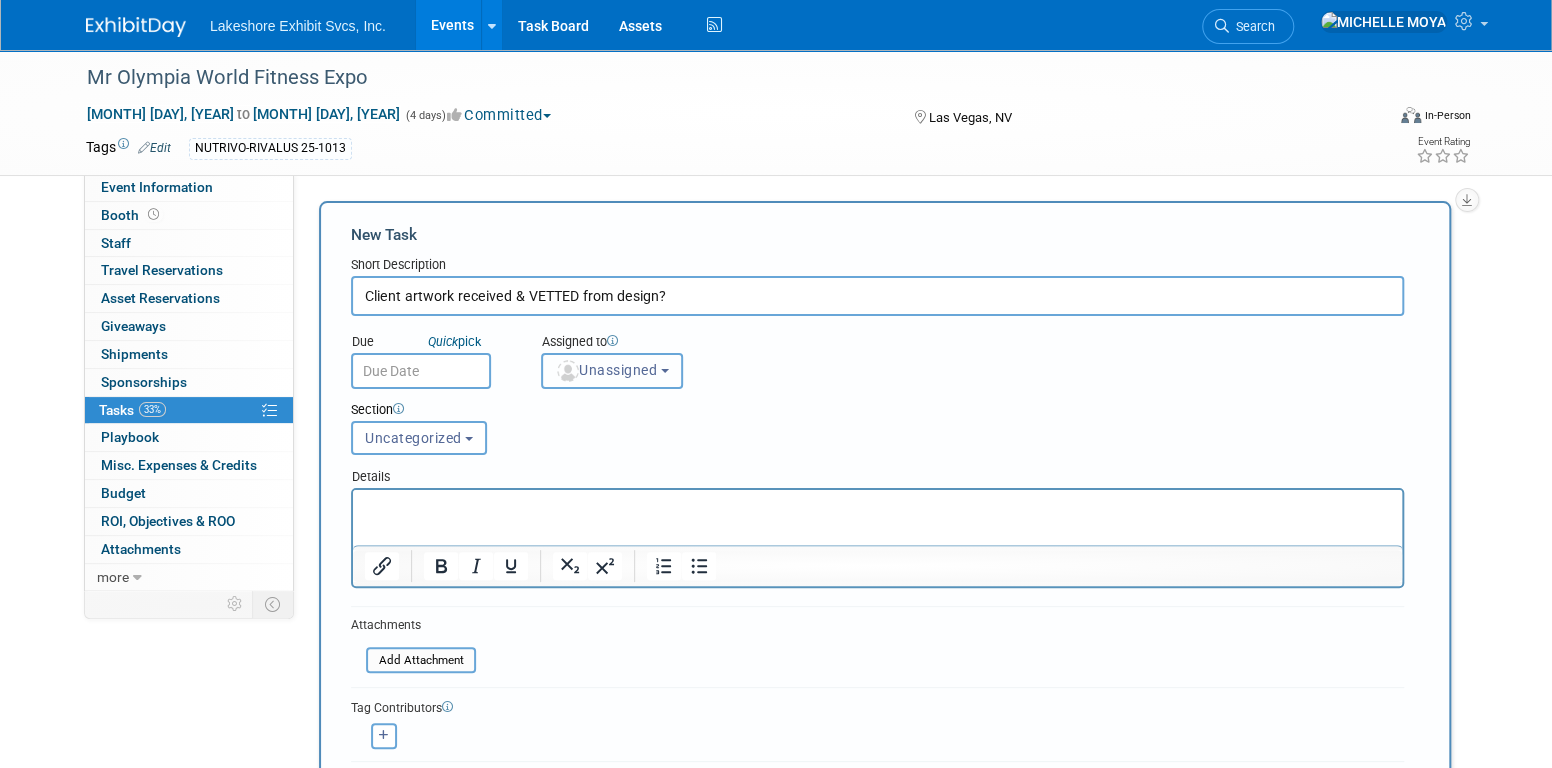 click on "Unassigned" at bounding box center [606, 370] 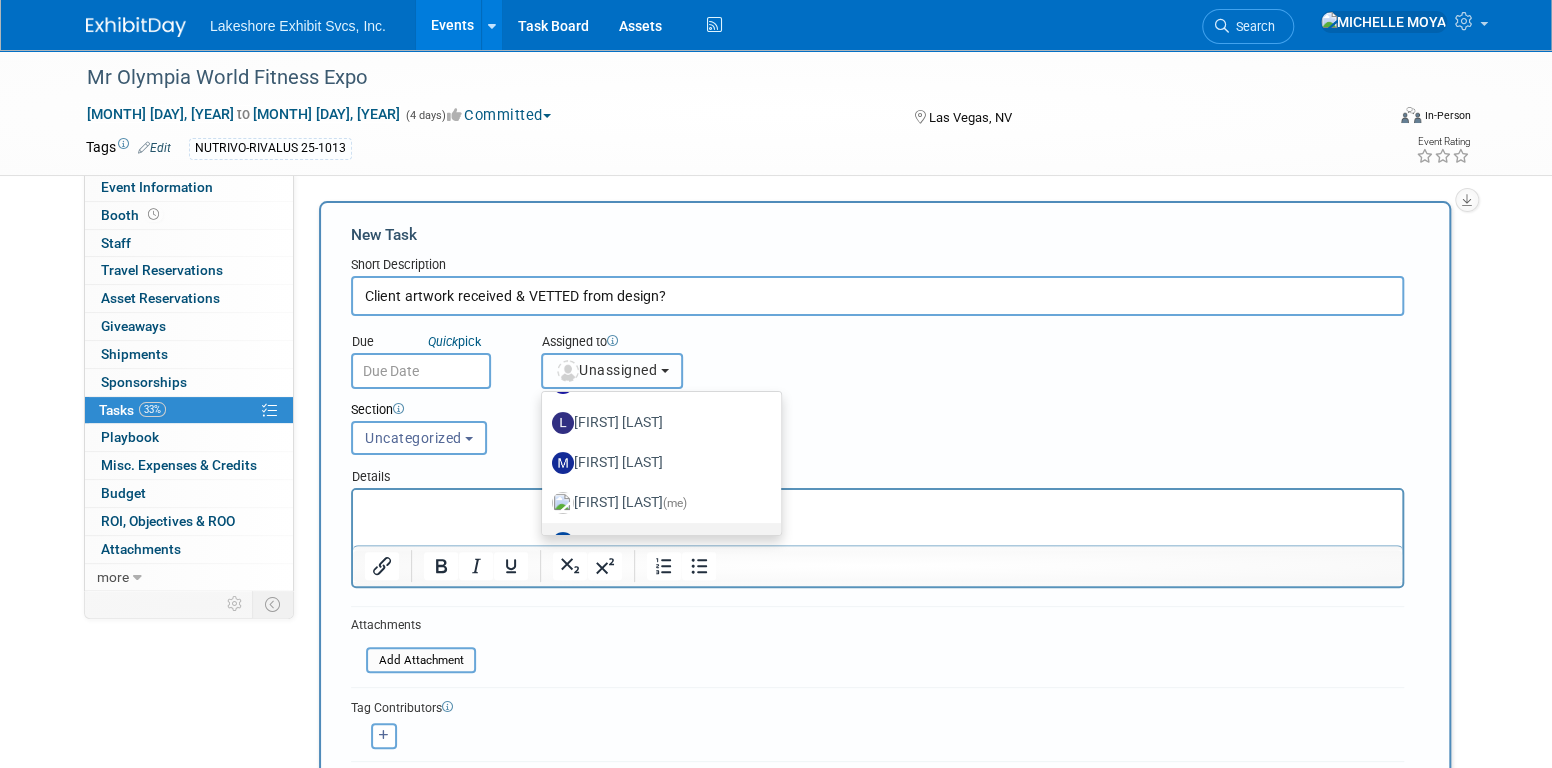 scroll, scrollTop: 309, scrollLeft: 0, axis: vertical 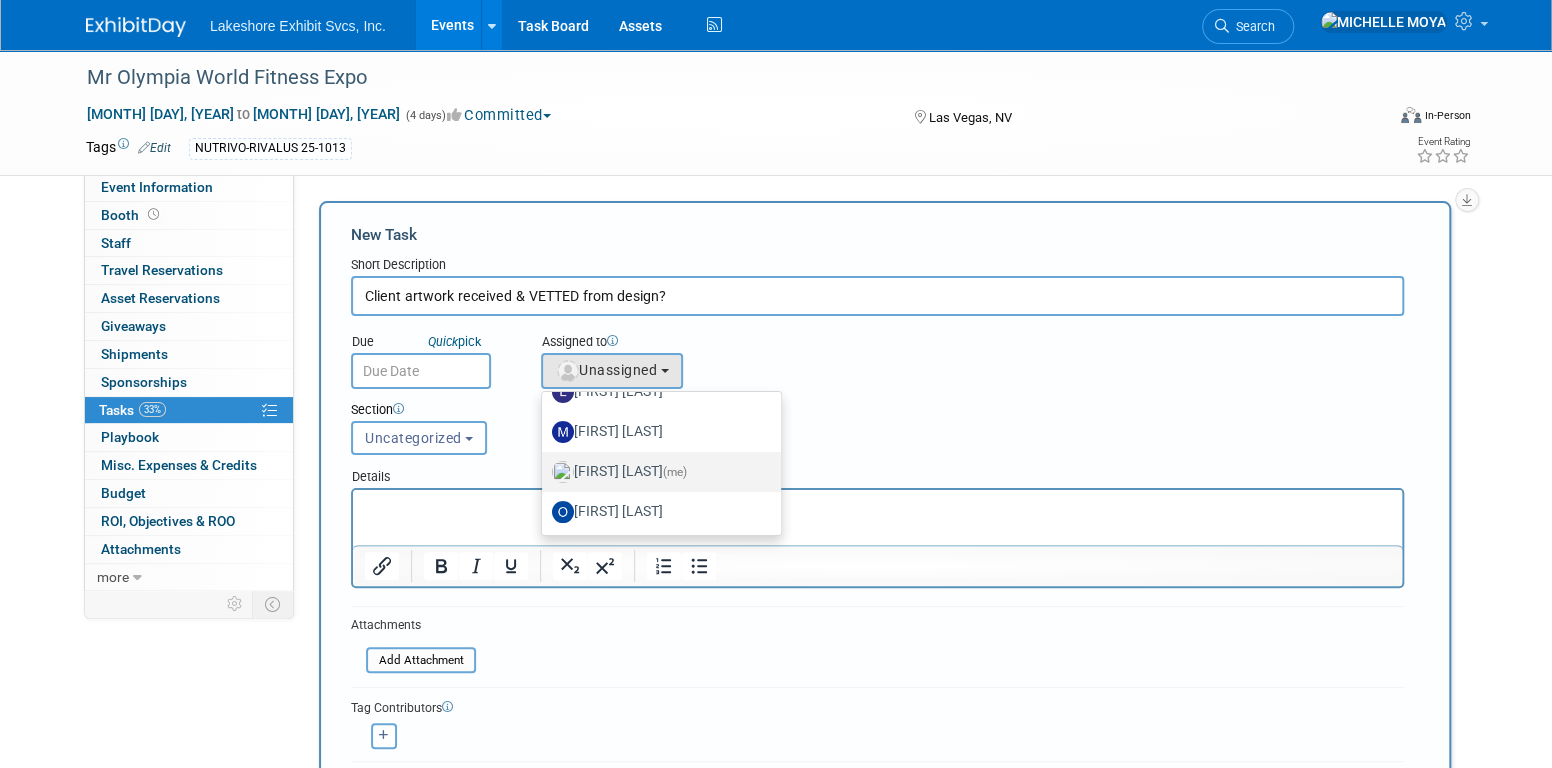 click on "[FIRST] [LAST] - Just now" at bounding box center [656, 152] 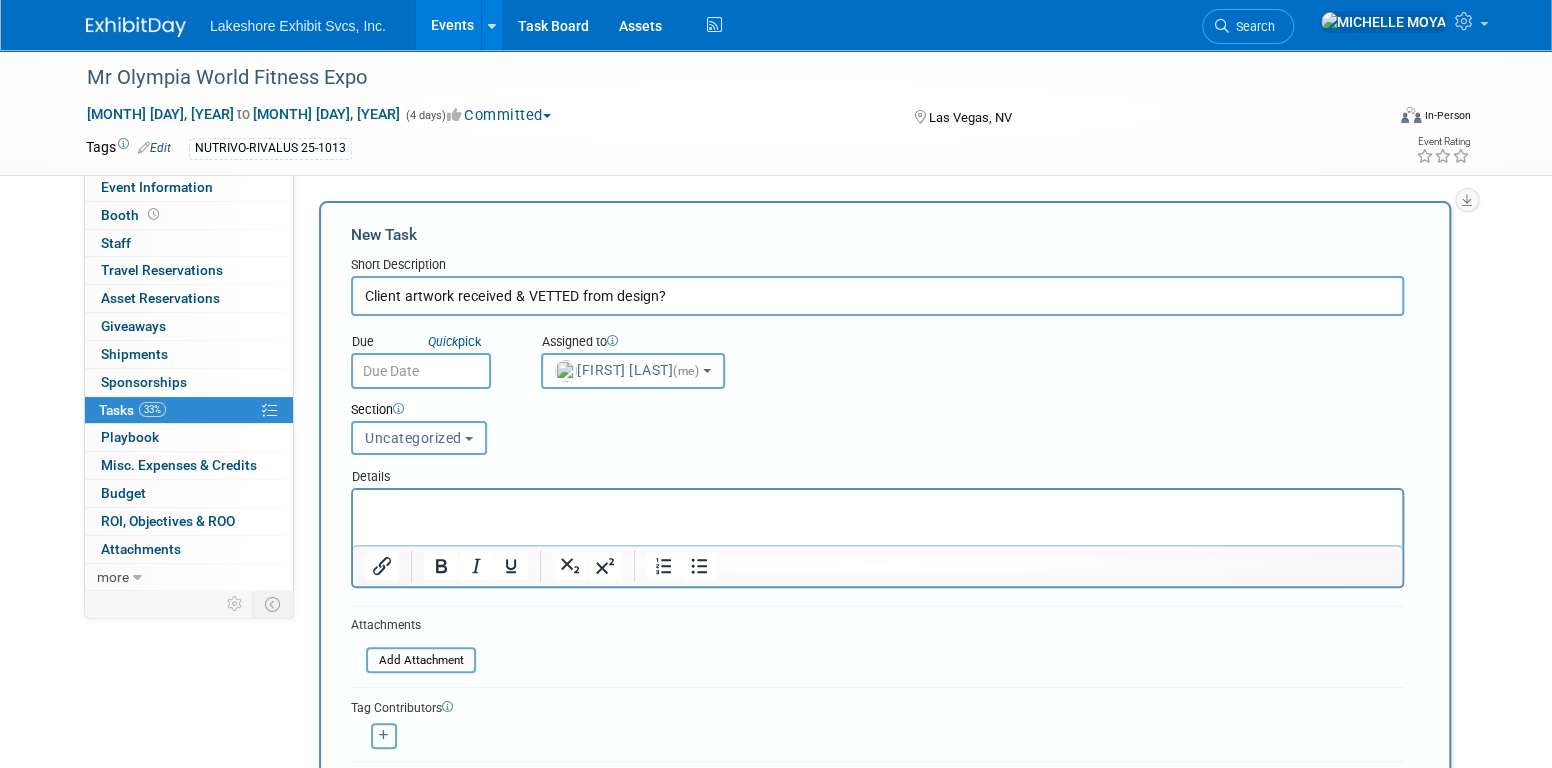 click on "Uncategorized" at bounding box center [419, 438] 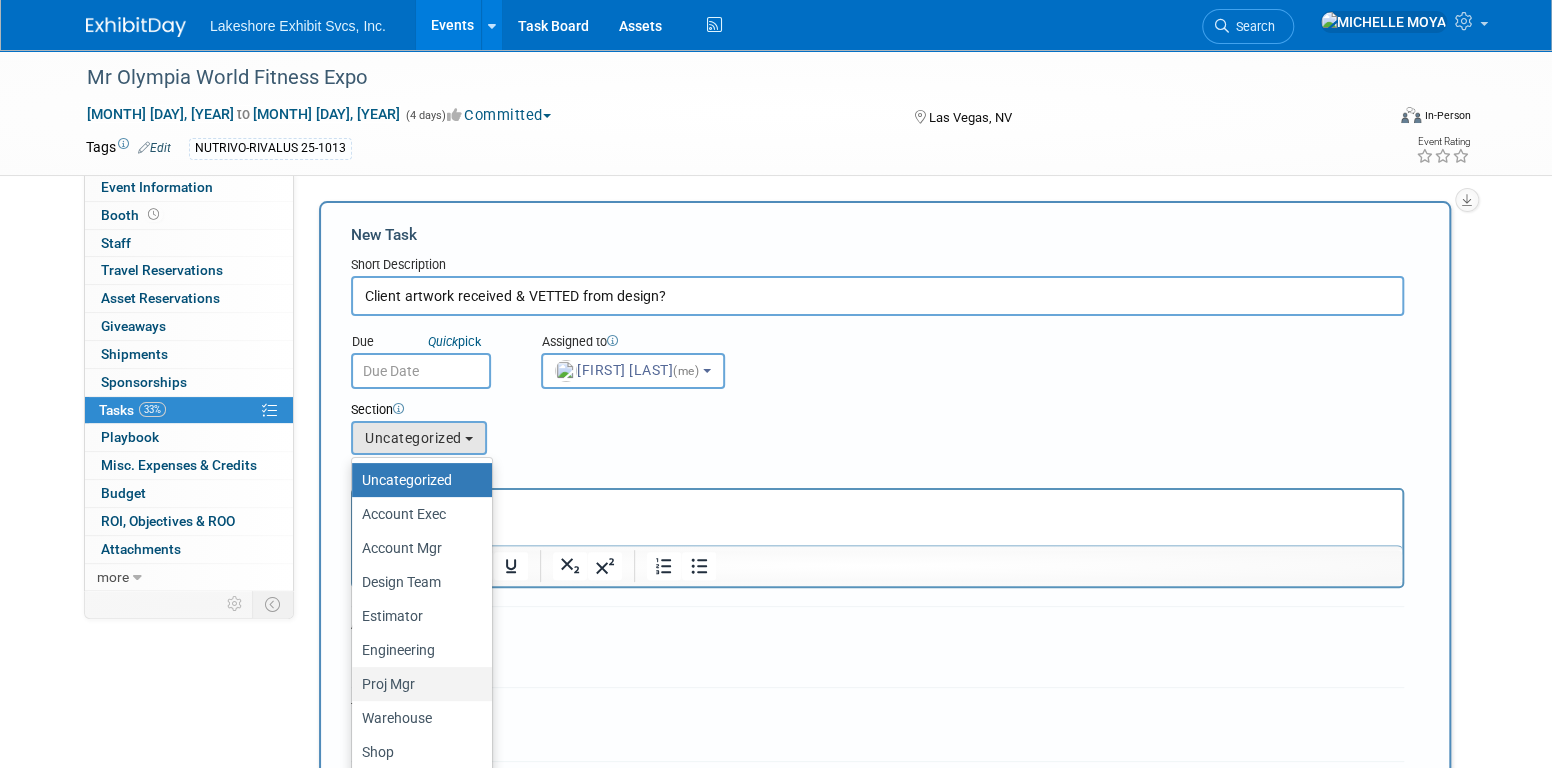 click on "Proj Mgr" at bounding box center (417, 480) 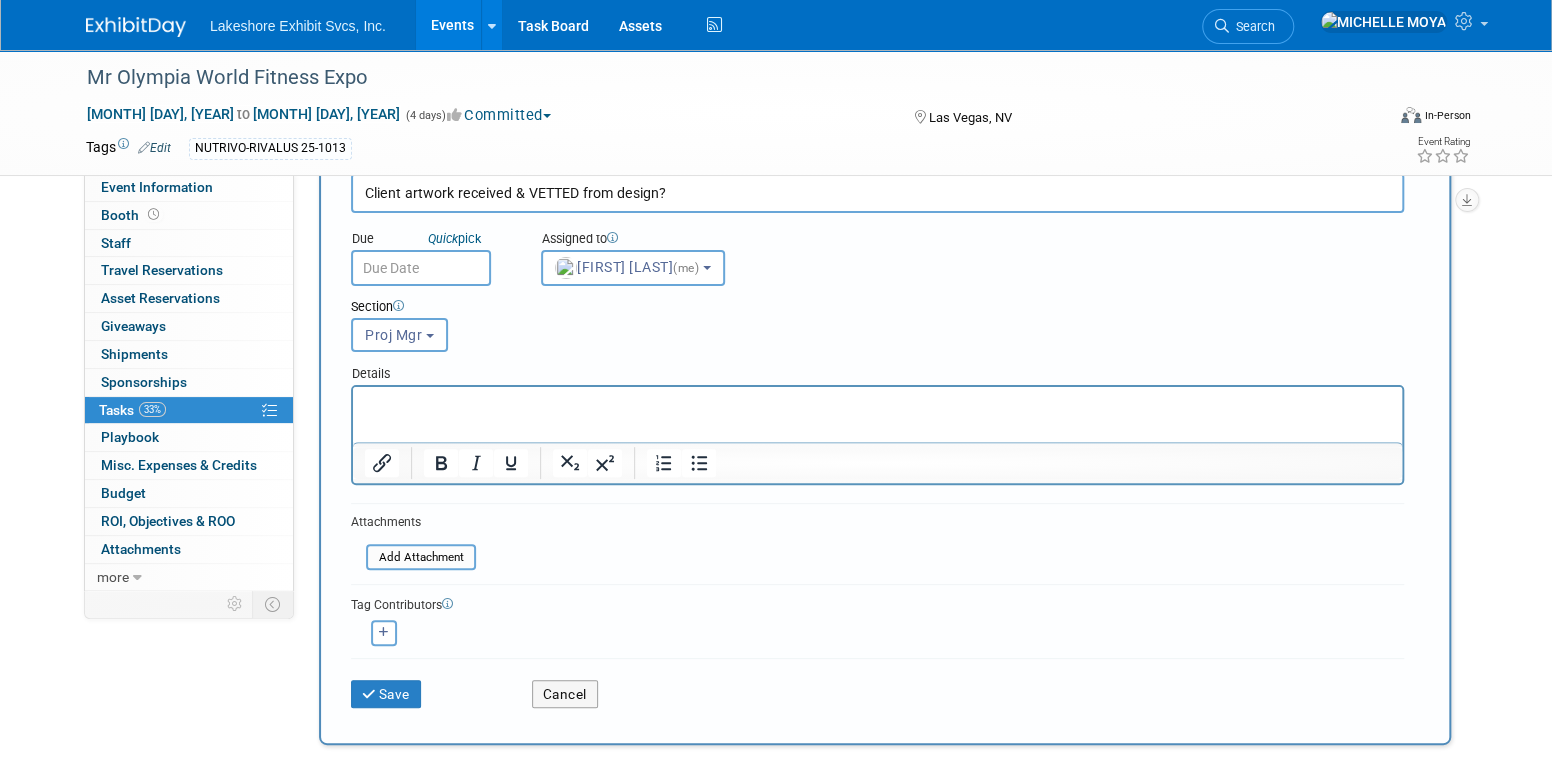 scroll, scrollTop: 200, scrollLeft: 0, axis: vertical 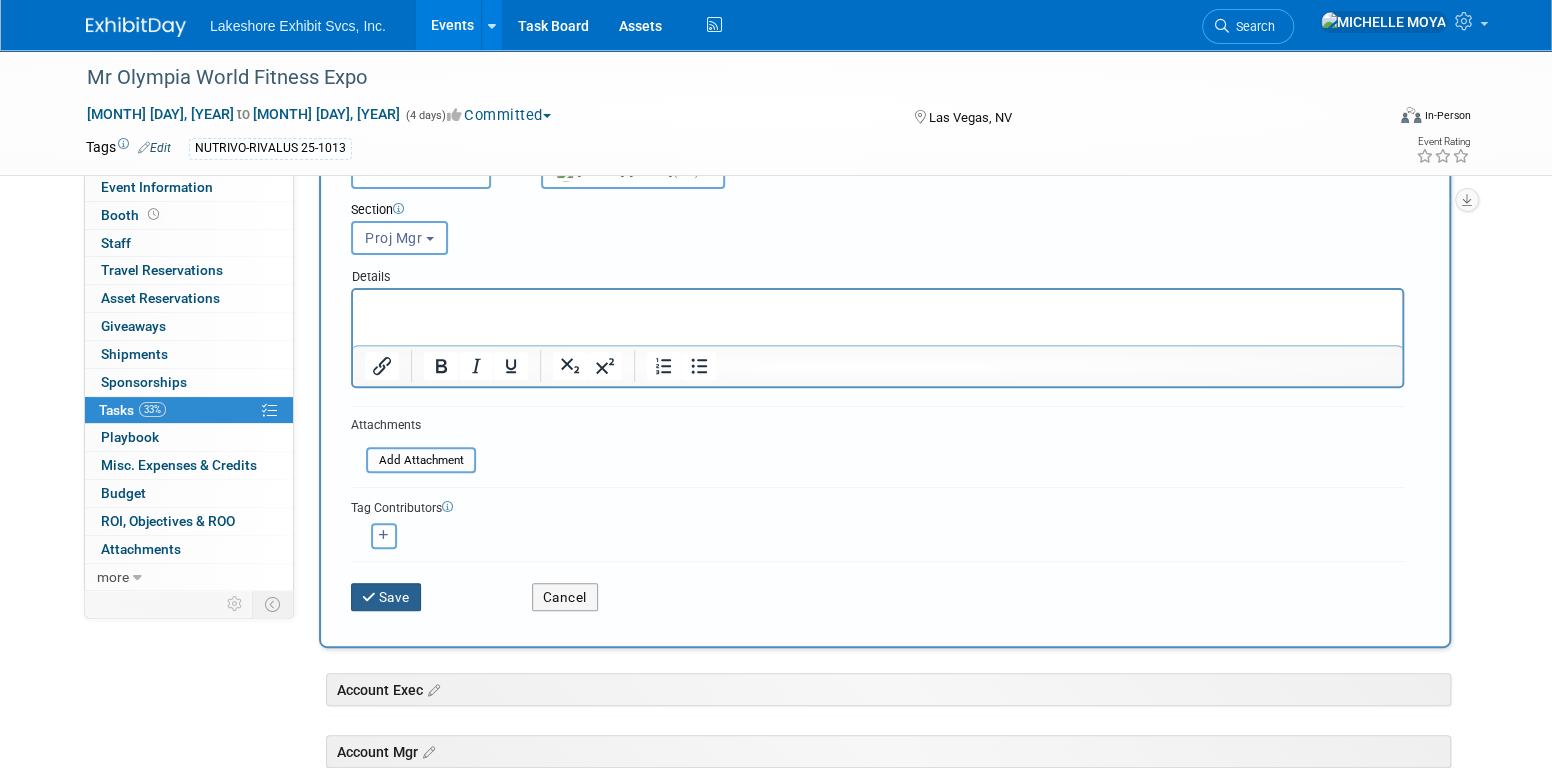 drag, startPoint x: 400, startPoint y: 591, endPoint x: 410, endPoint y: 587, distance: 10.770329 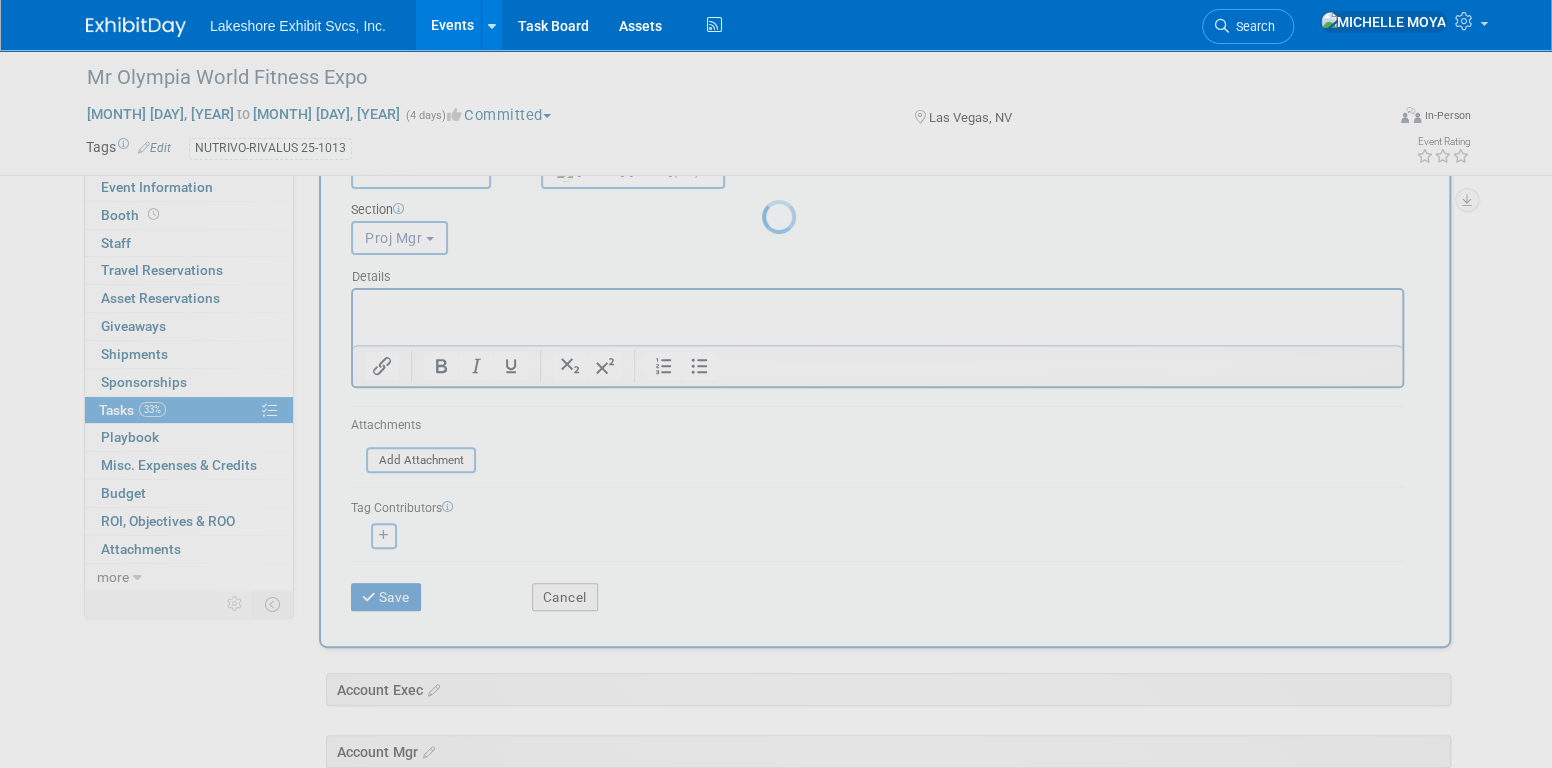scroll, scrollTop: 0, scrollLeft: 0, axis: both 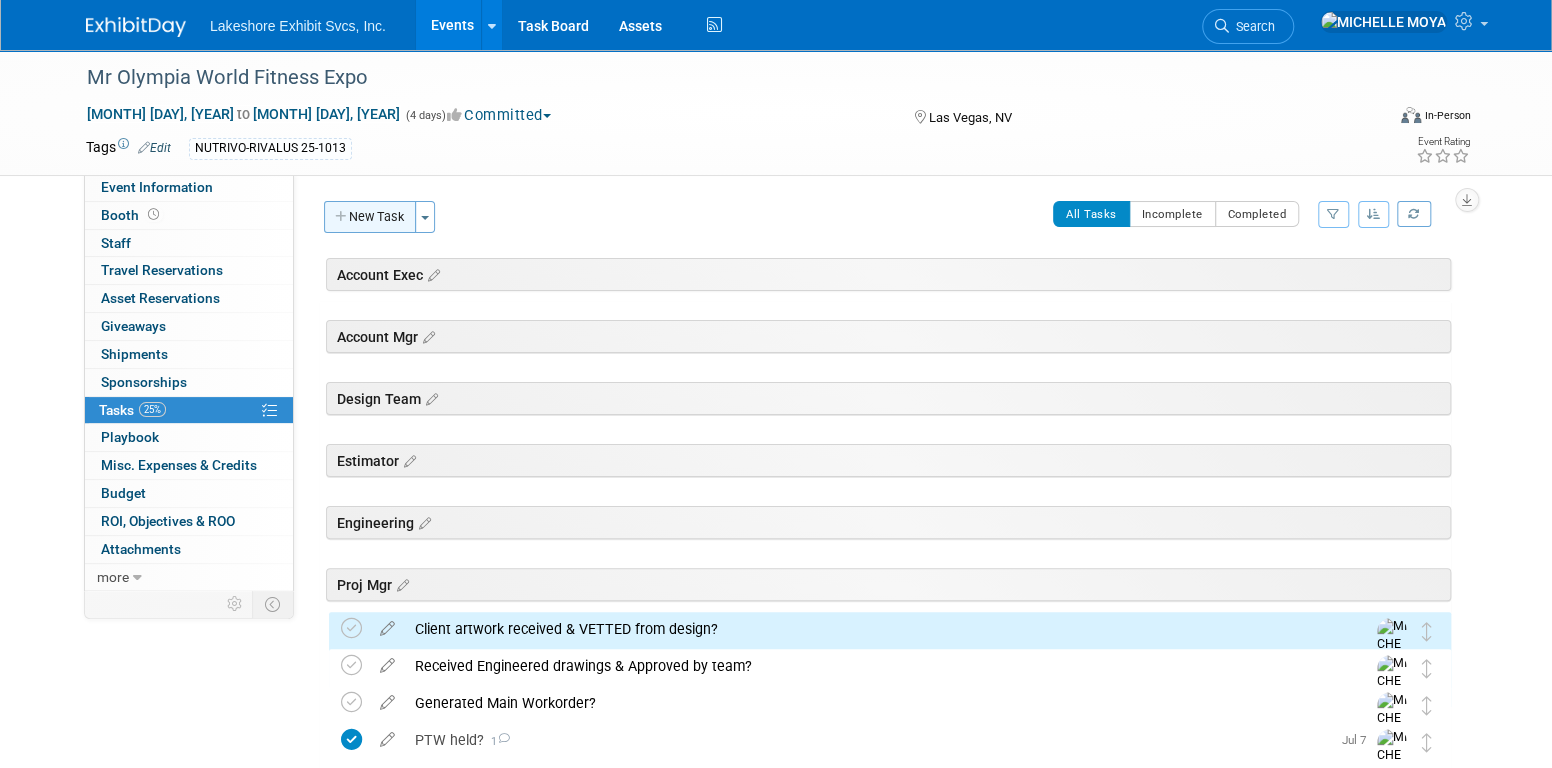 click on "New Task" at bounding box center (370, 217) 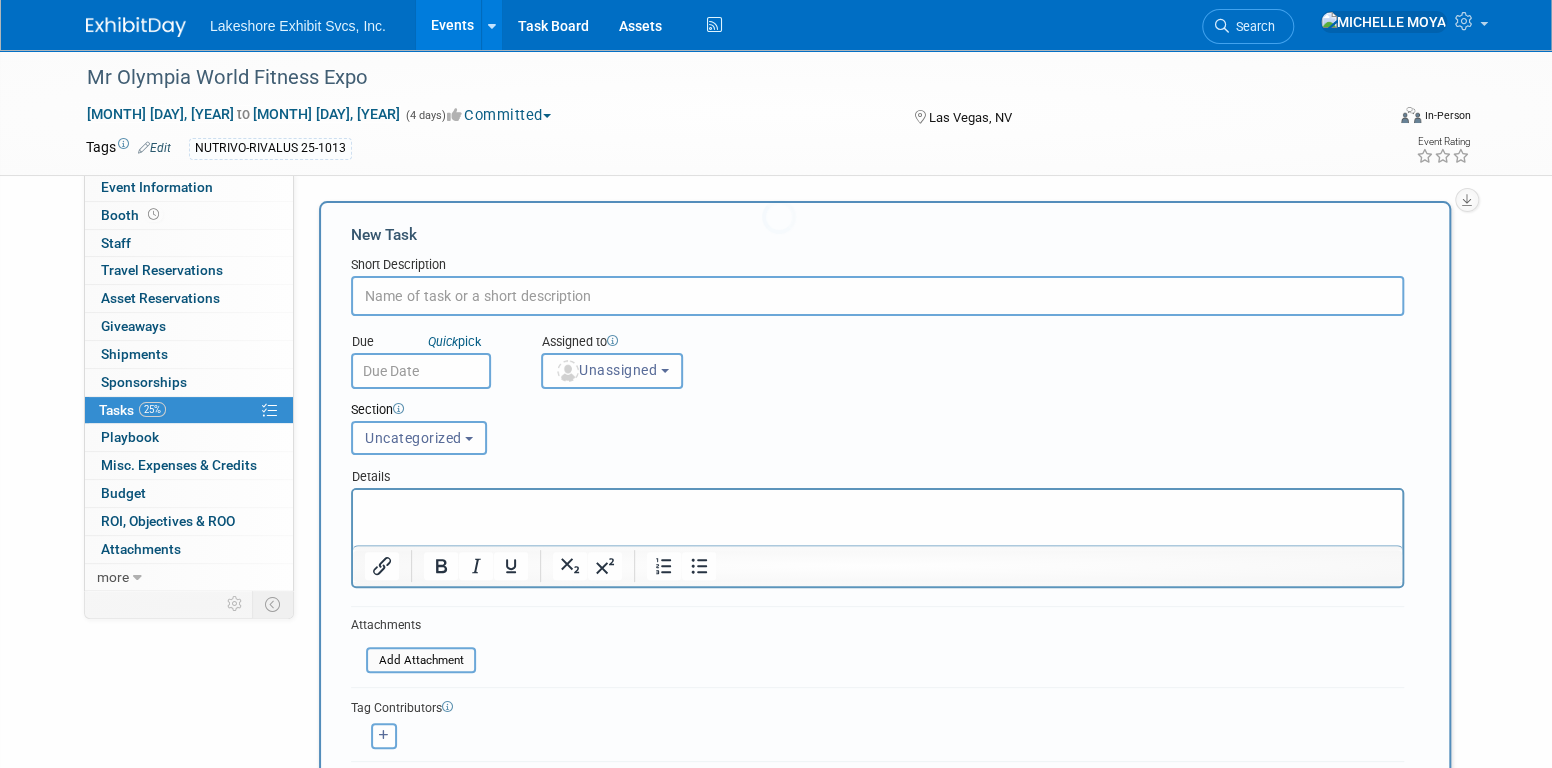 scroll, scrollTop: 0, scrollLeft: 0, axis: both 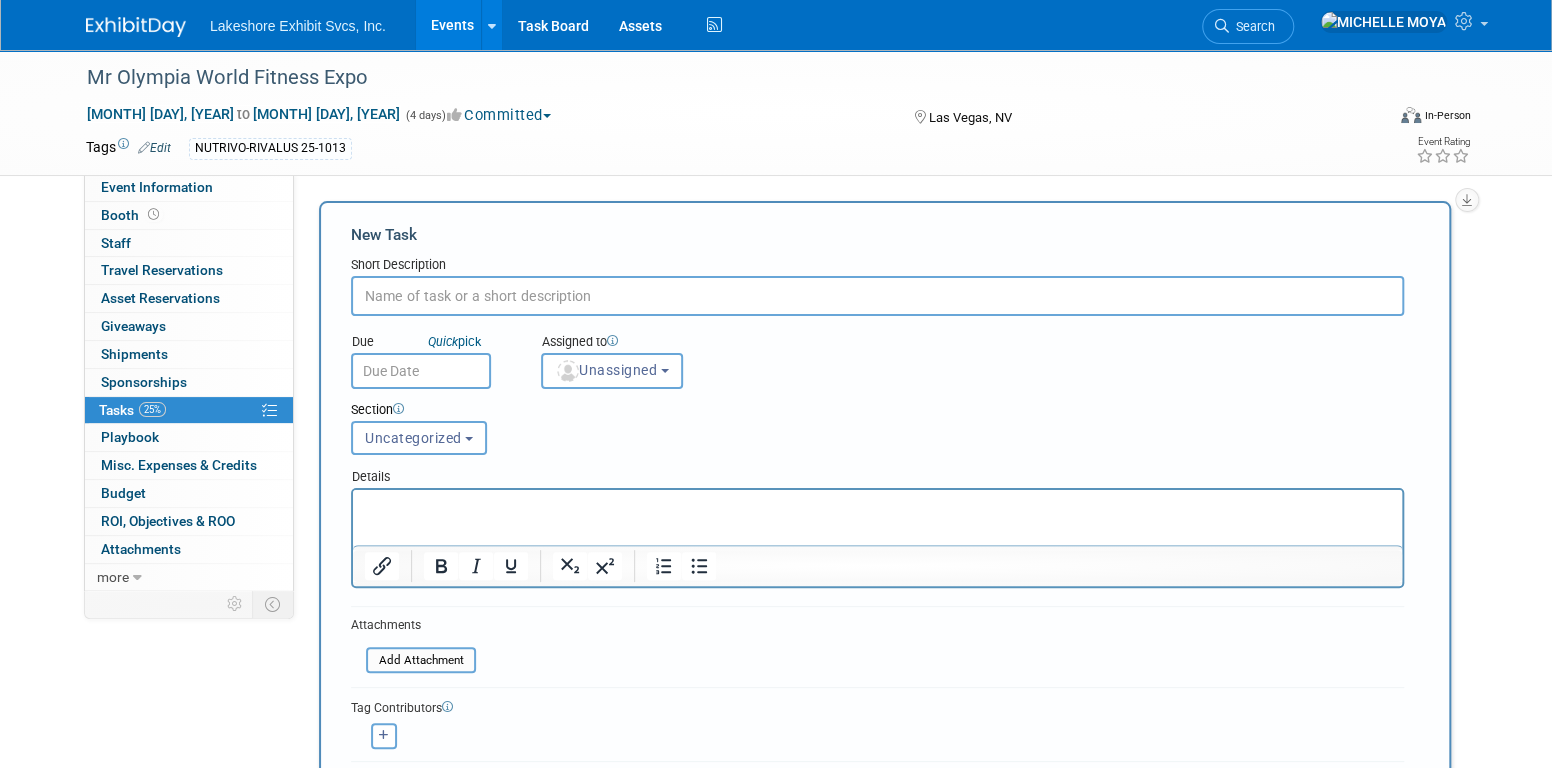 click at bounding box center (877, 296) 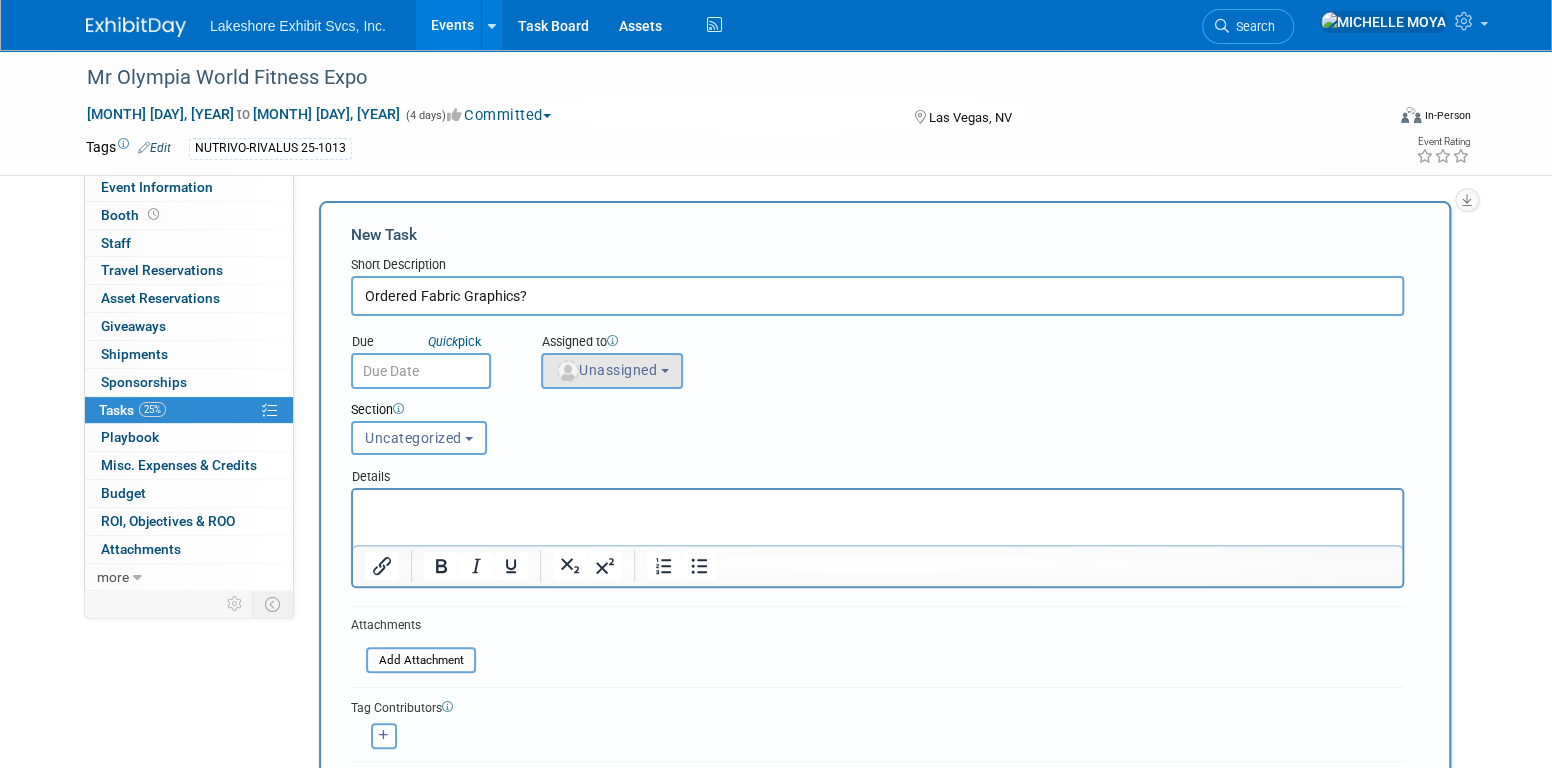 type on "Ordered Fabric Graphics?" 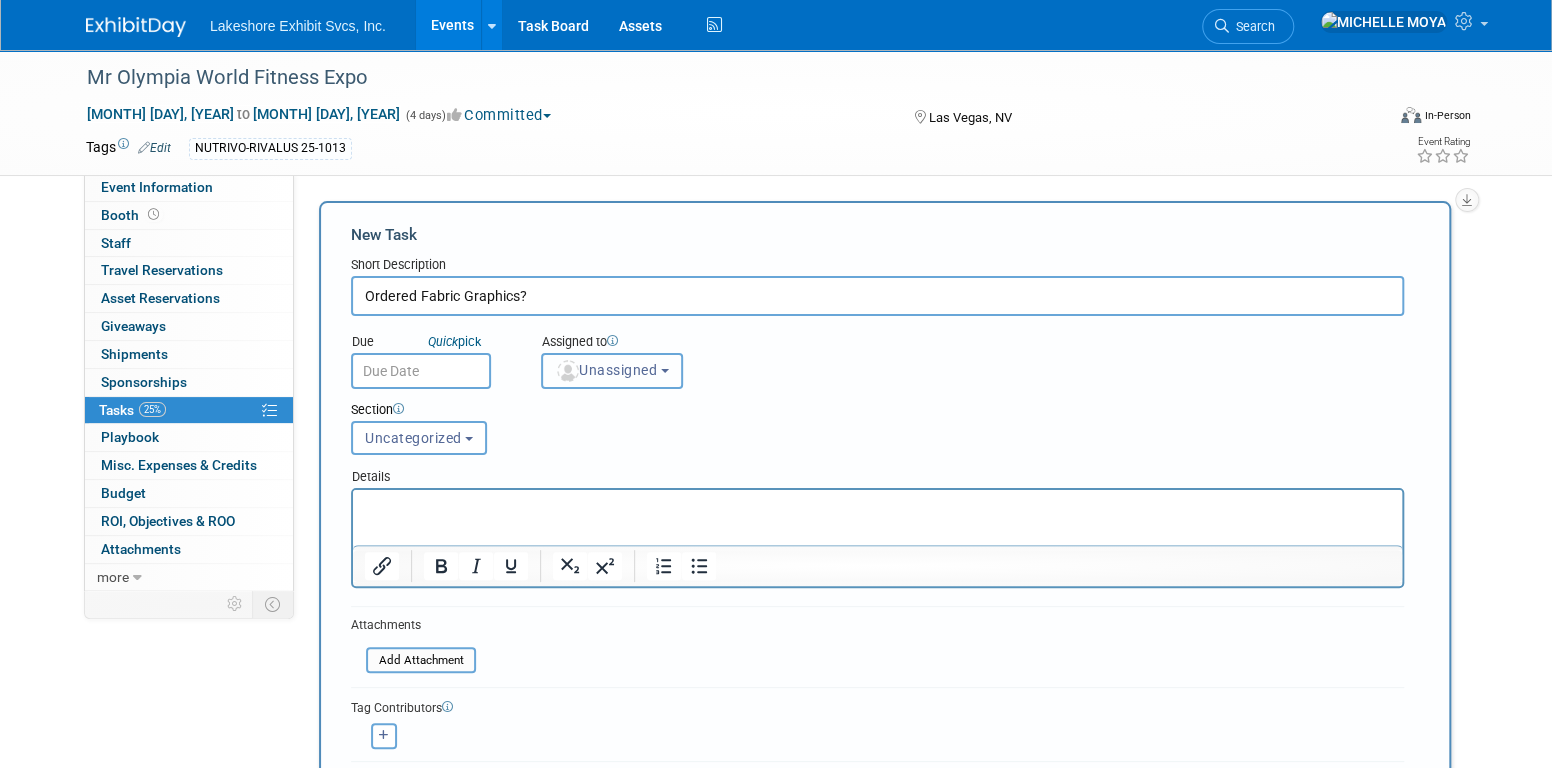 click on "Unassigned" at bounding box center [606, 370] 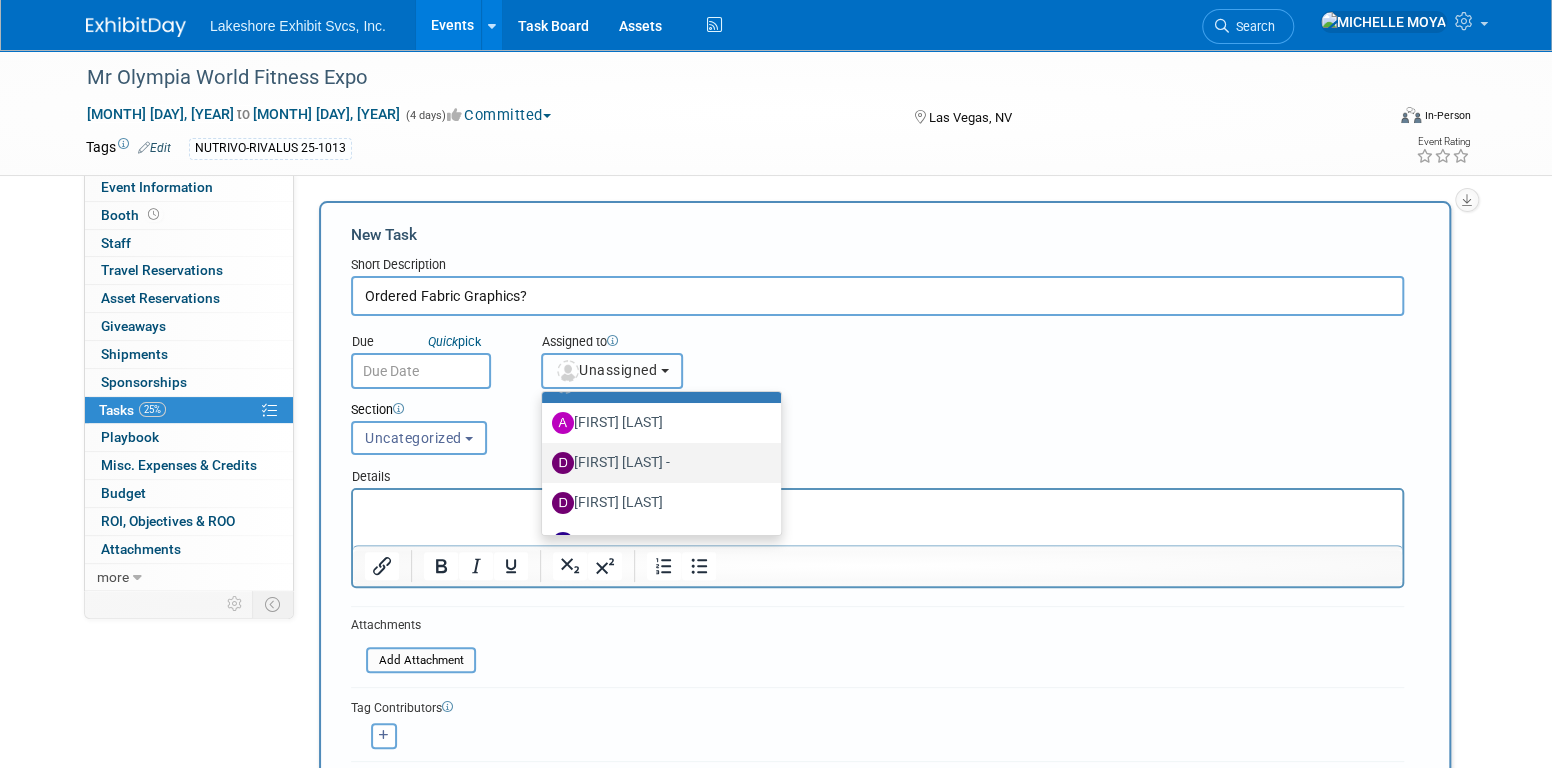 scroll, scrollTop: 309, scrollLeft: 0, axis: vertical 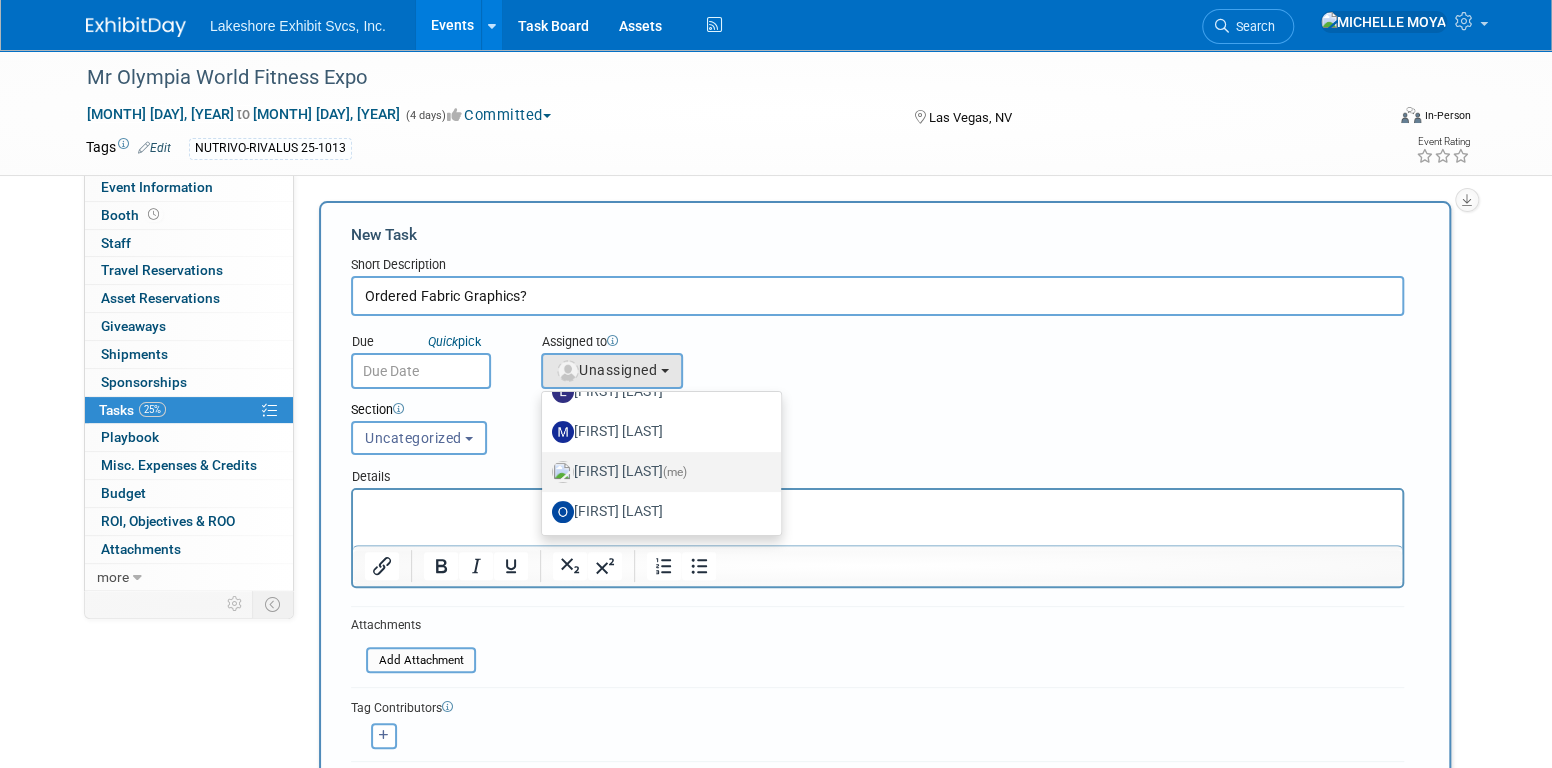 click on "[FIRST] [LAST] - Just now" at bounding box center [656, 152] 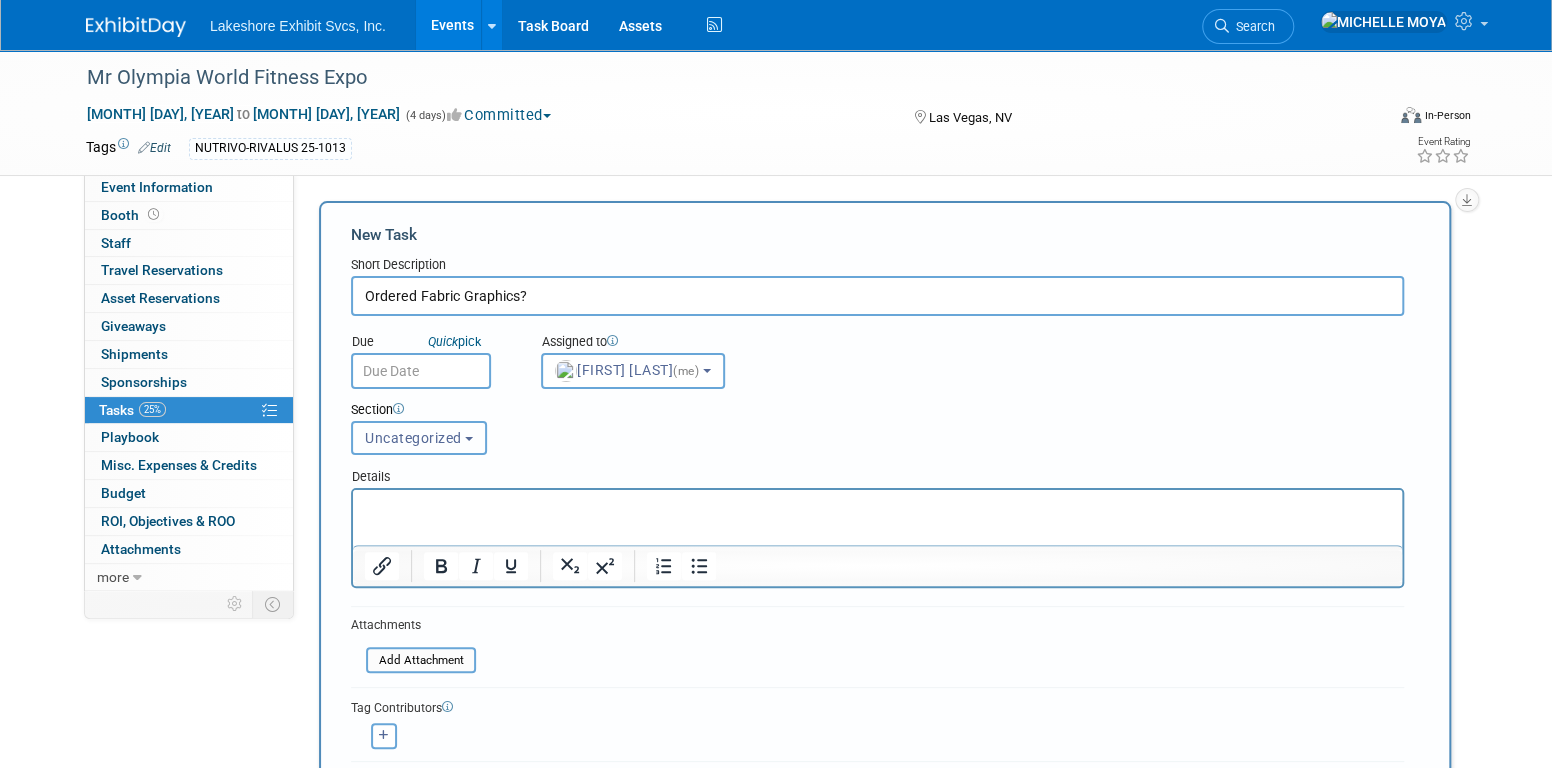 click on "Uncategorized" at bounding box center [419, 438] 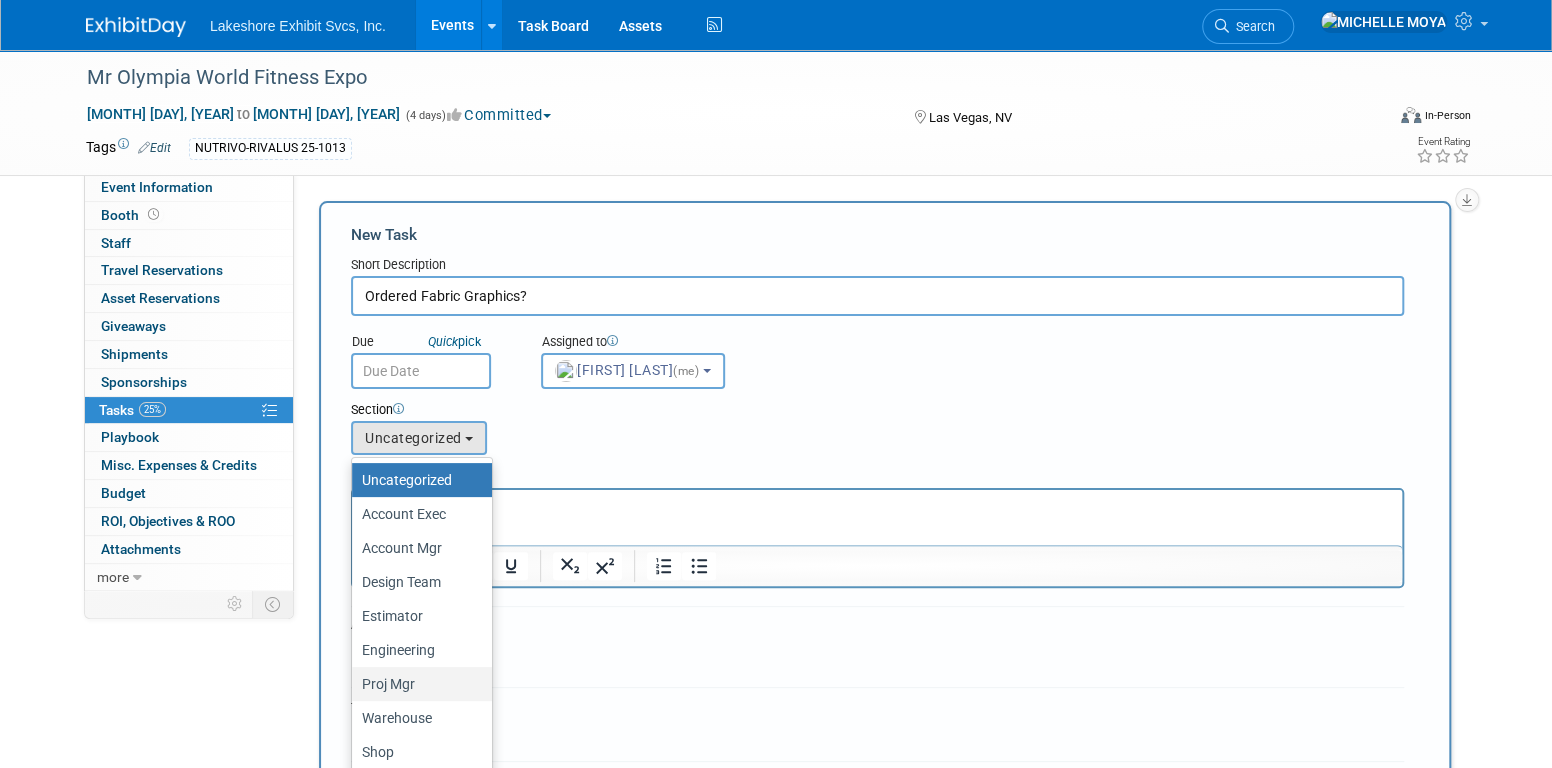 click on "Proj Mgr" at bounding box center [417, 480] 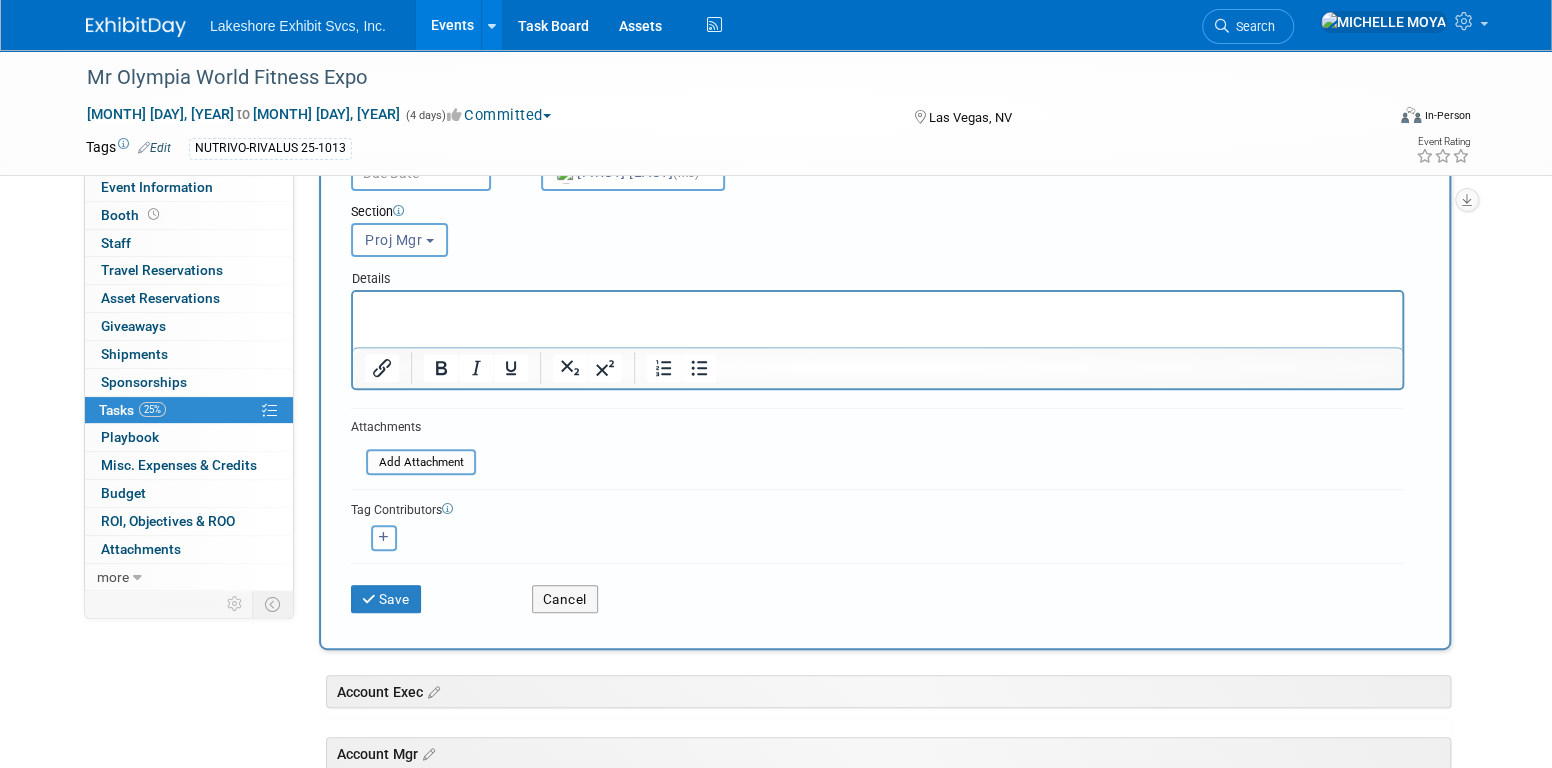 scroll, scrollTop: 200, scrollLeft: 0, axis: vertical 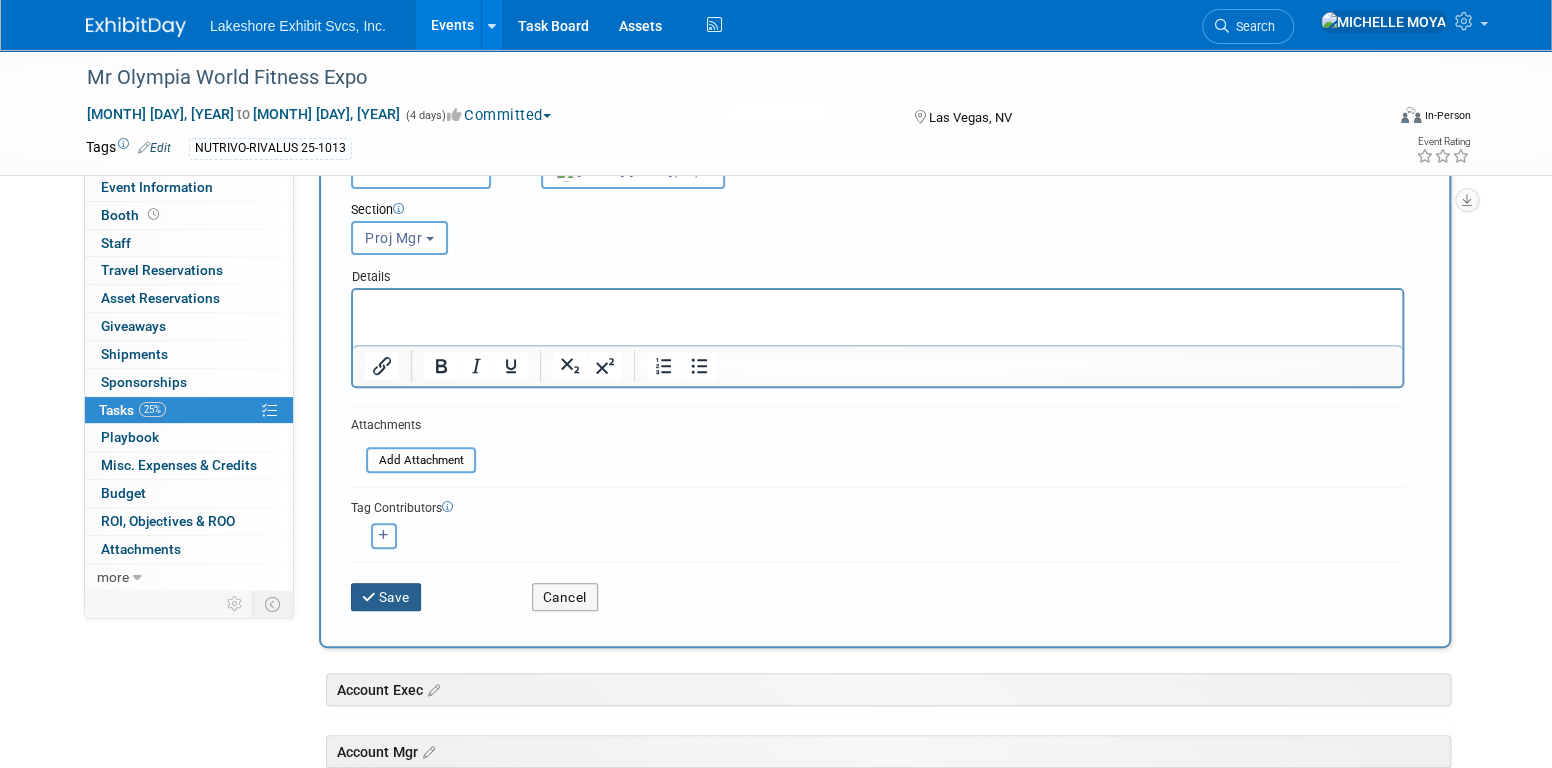 click on "Save" at bounding box center (386, 597) 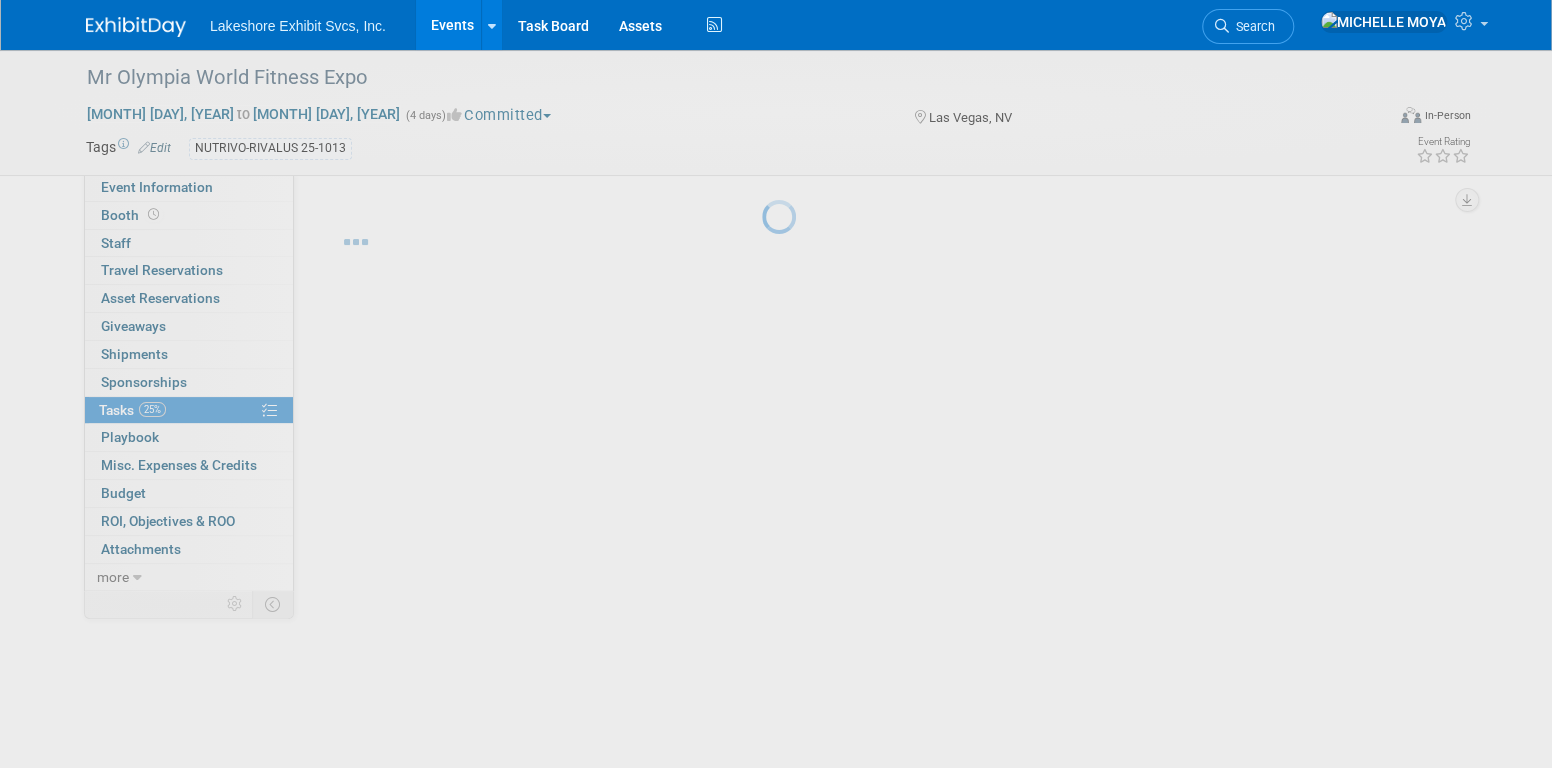scroll, scrollTop: 0, scrollLeft: 0, axis: both 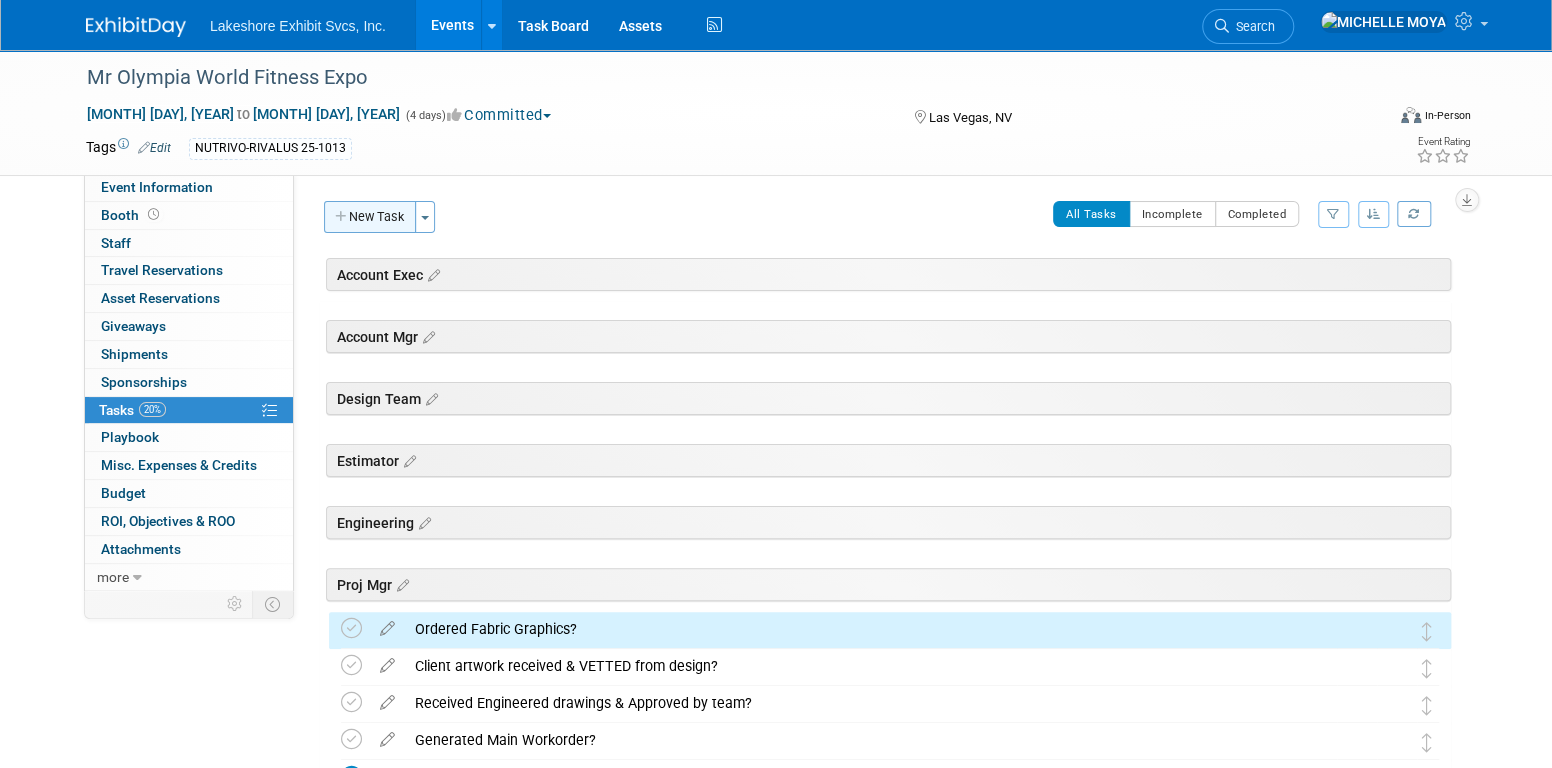 click on "New Task" at bounding box center (370, 217) 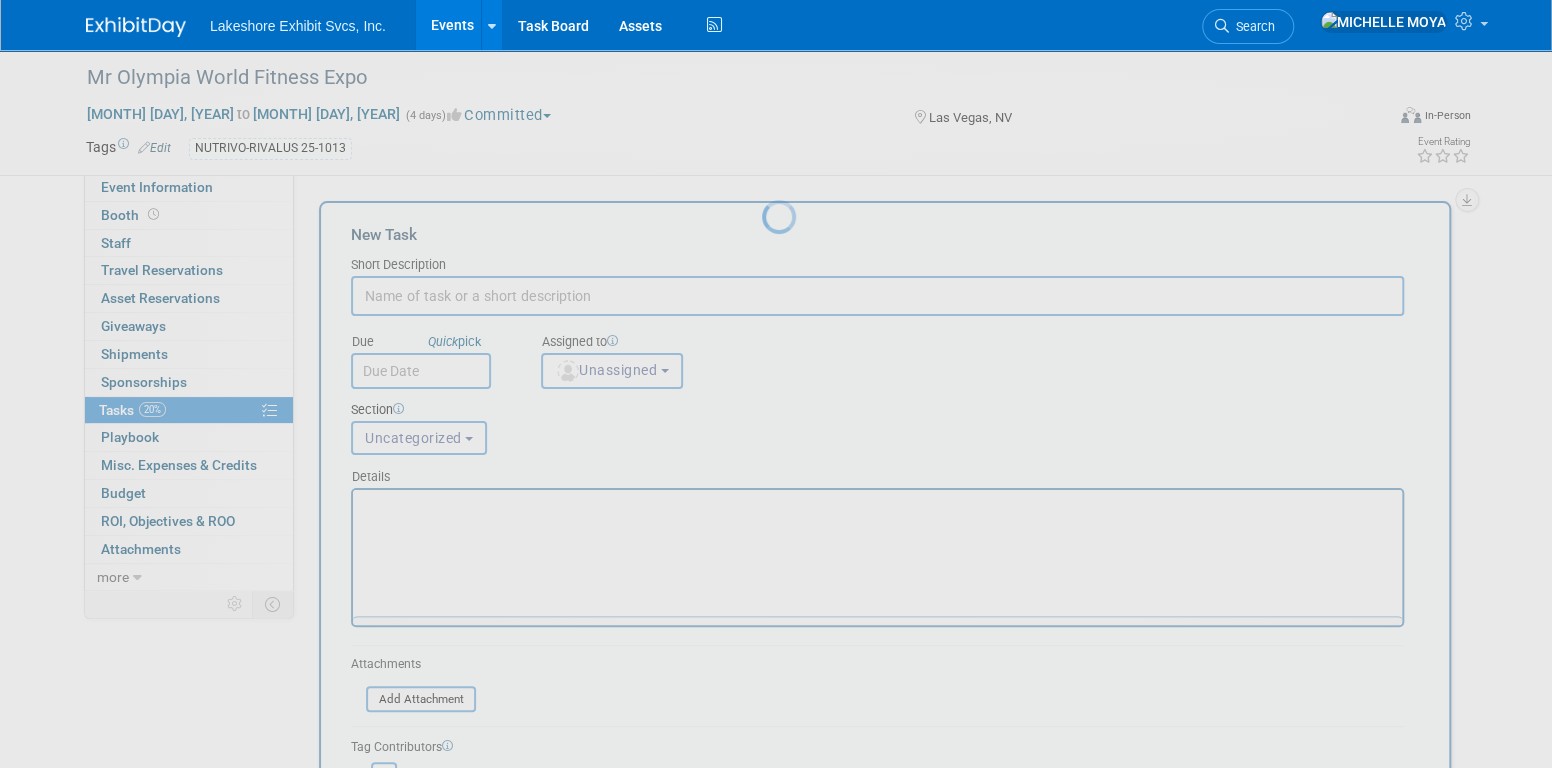 scroll, scrollTop: 0, scrollLeft: 0, axis: both 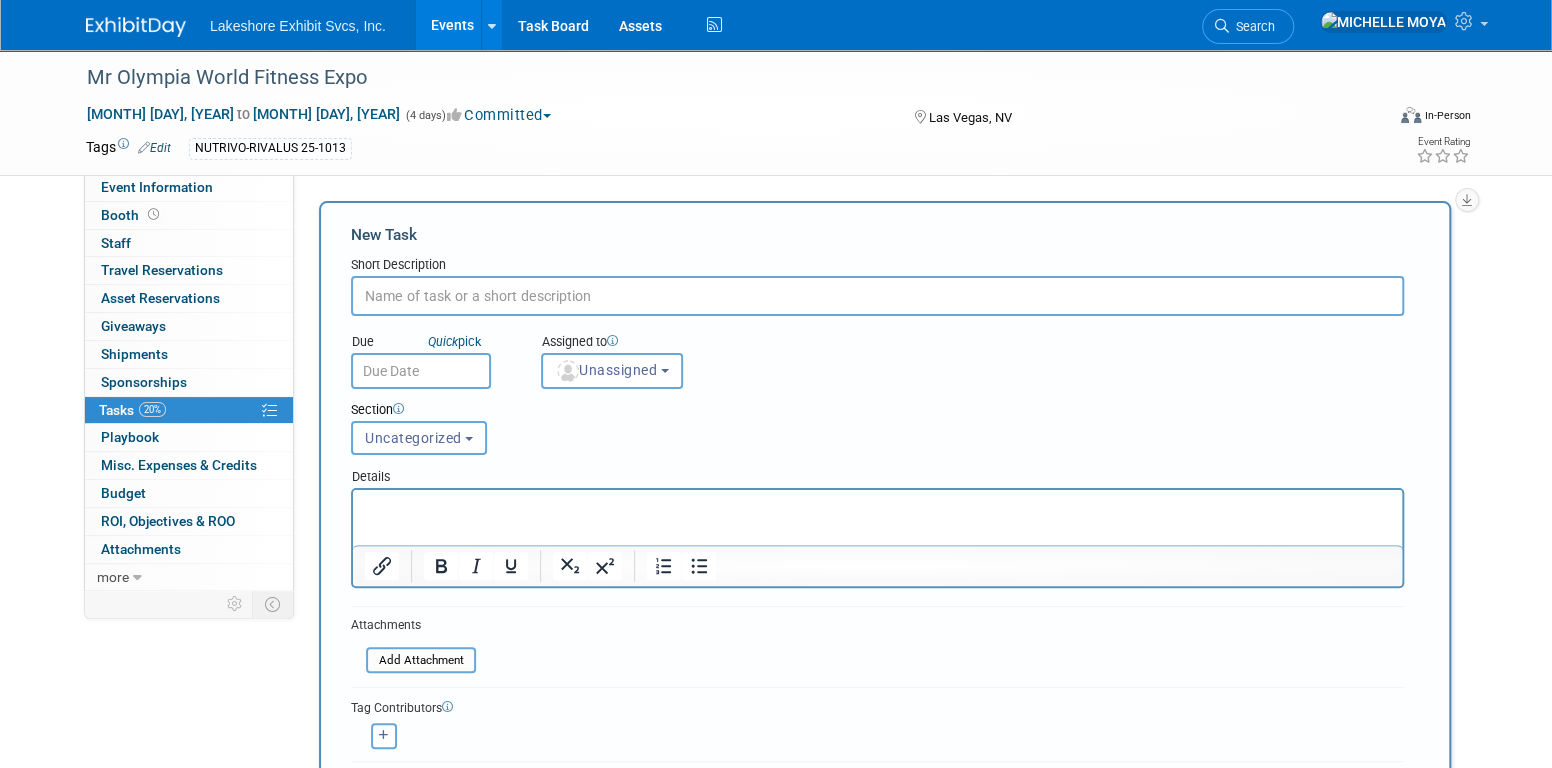 click at bounding box center (877, 296) 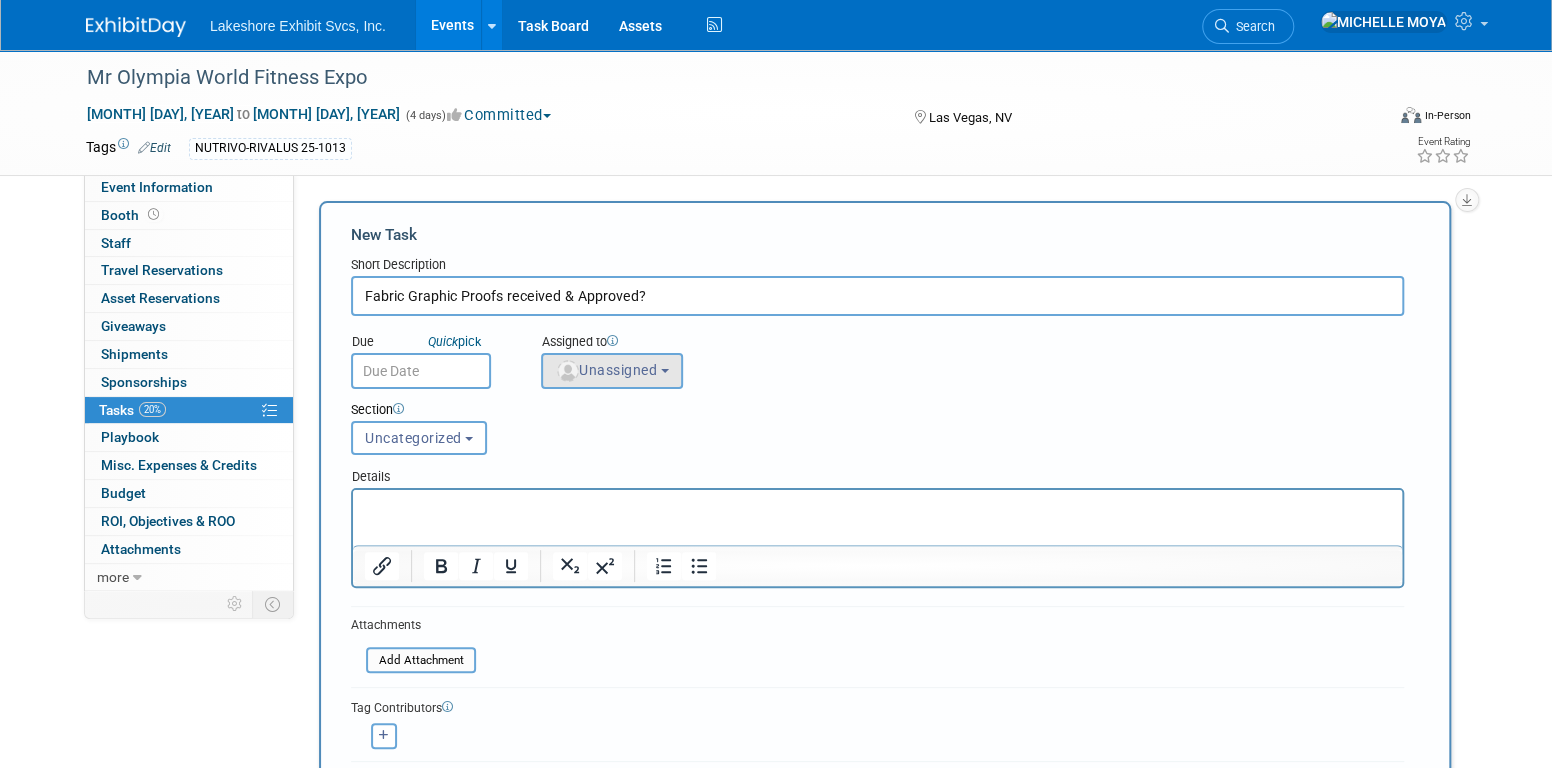 type on "Fabric Graphic Proofs received & Approved?" 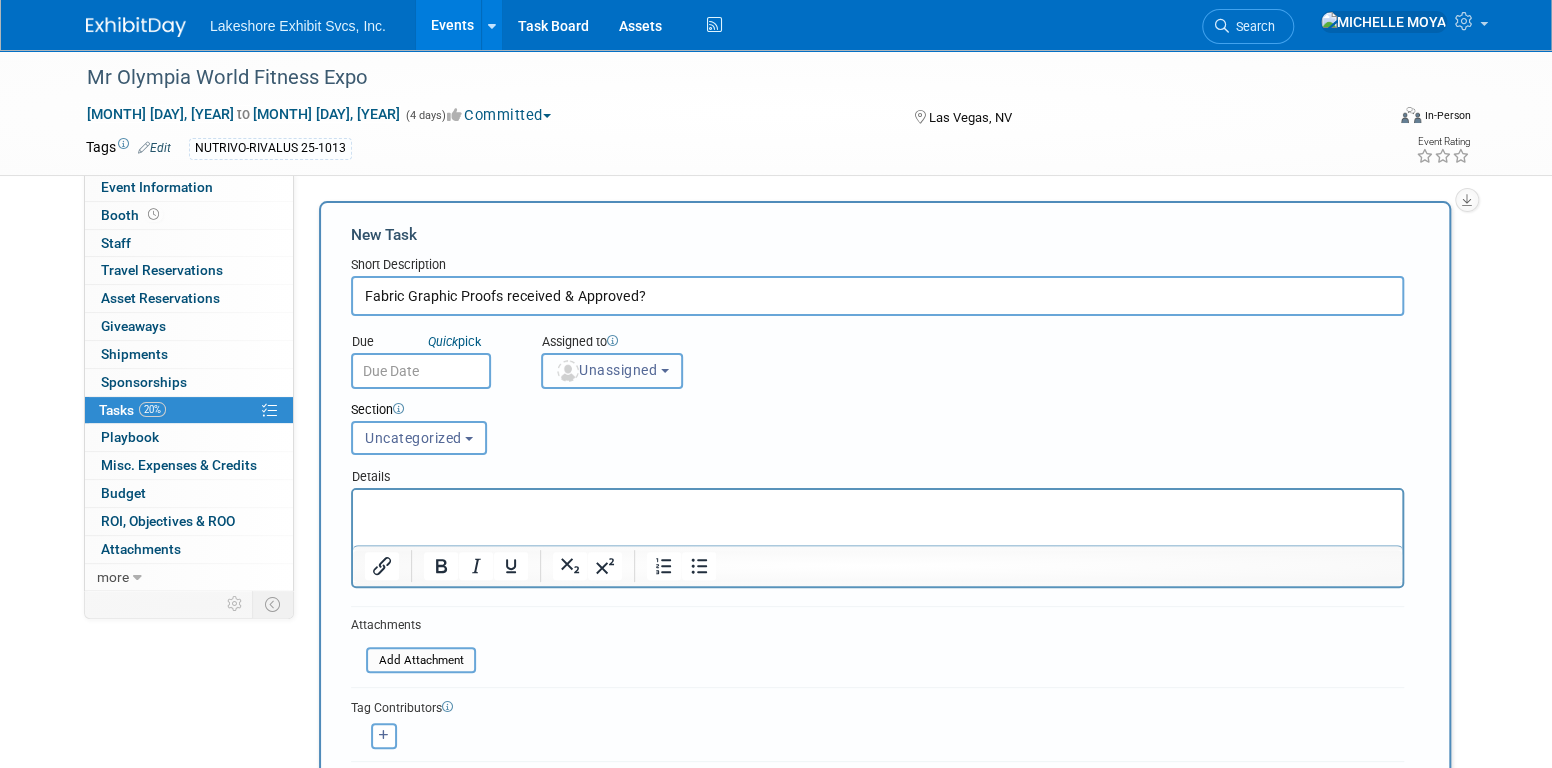 click on "Unassigned" at bounding box center [606, 370] 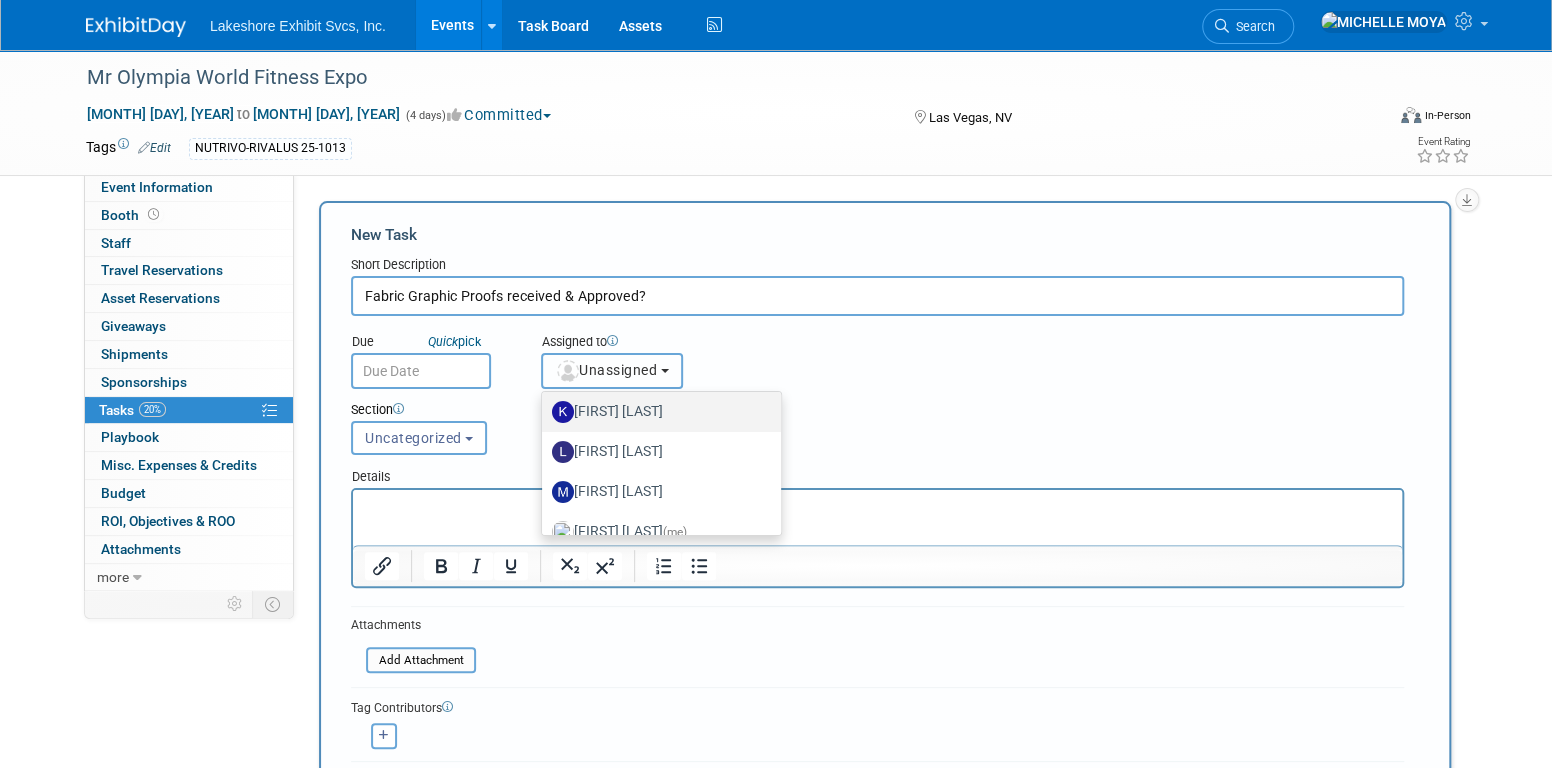 scroll, scrollTop: 309, scrollLeft: 0, axis: vertical 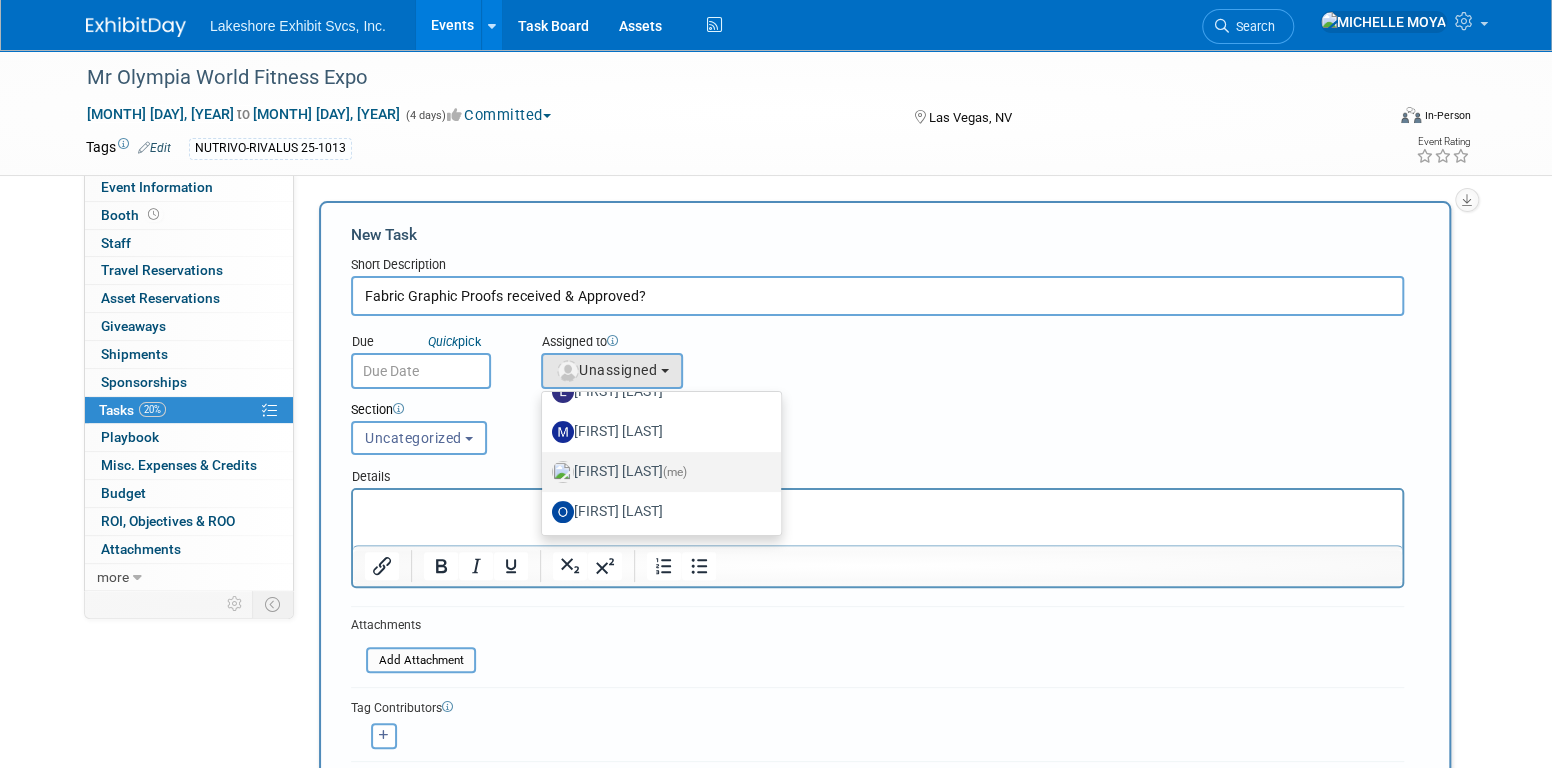 click on "[FIRST] [LAST] - Just now" at bounding box center (656, 152) 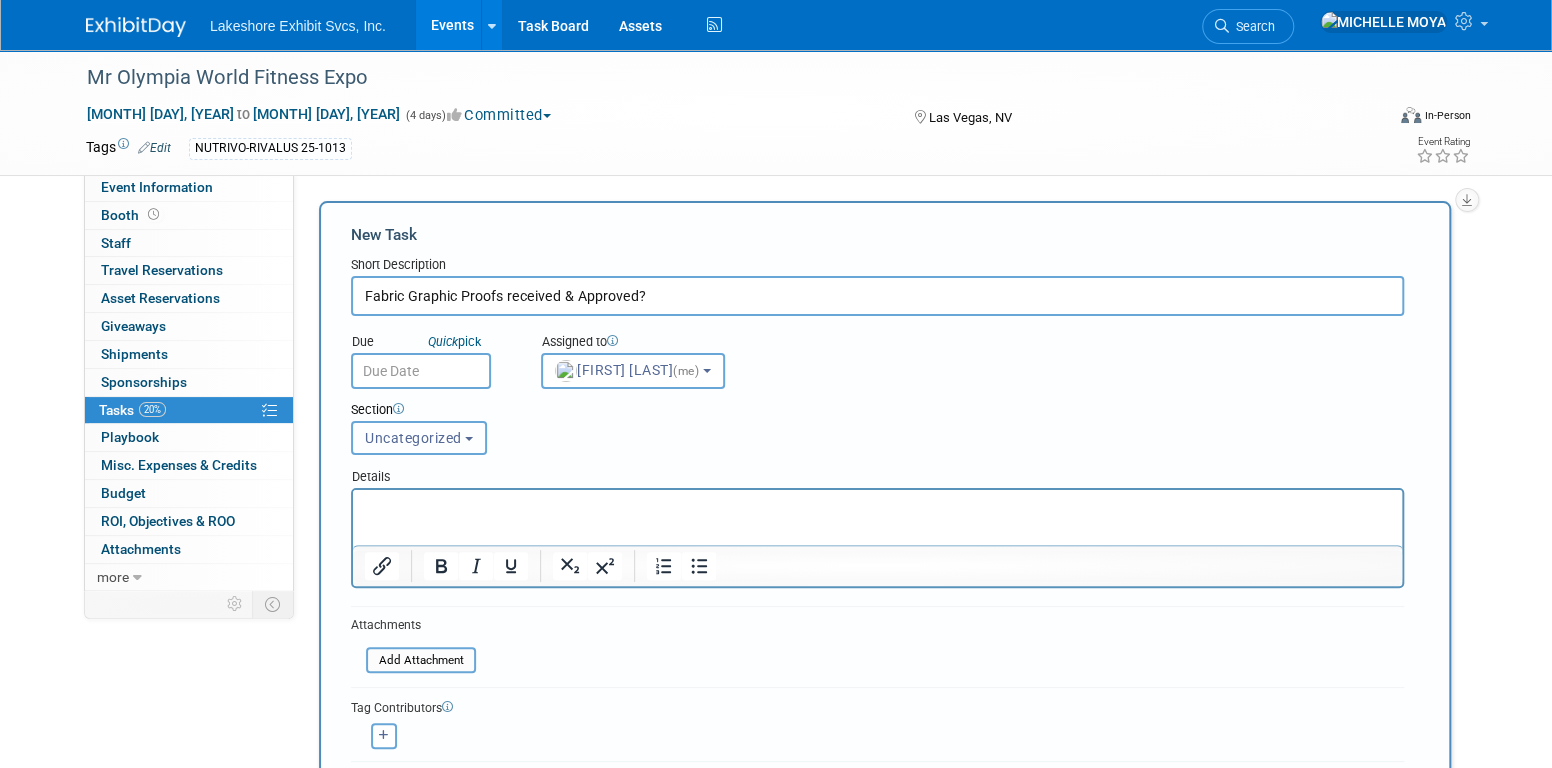 drag, startPoint x: 447, startPoint y: 426, endPoint x: 459, endPoint y: 463, distance: 38.8973 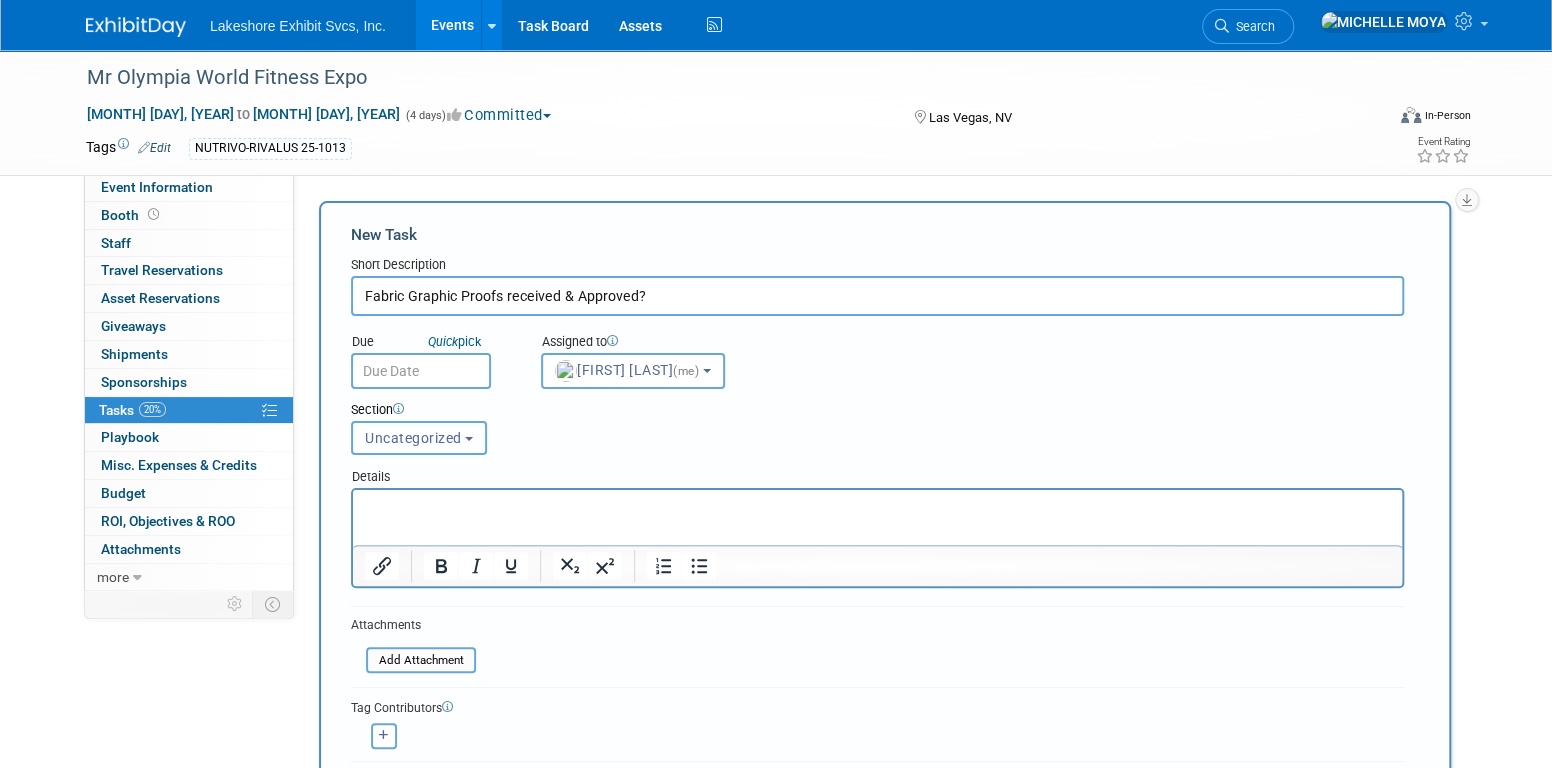click on "Uncategorized" at bounding box center [413, 438] 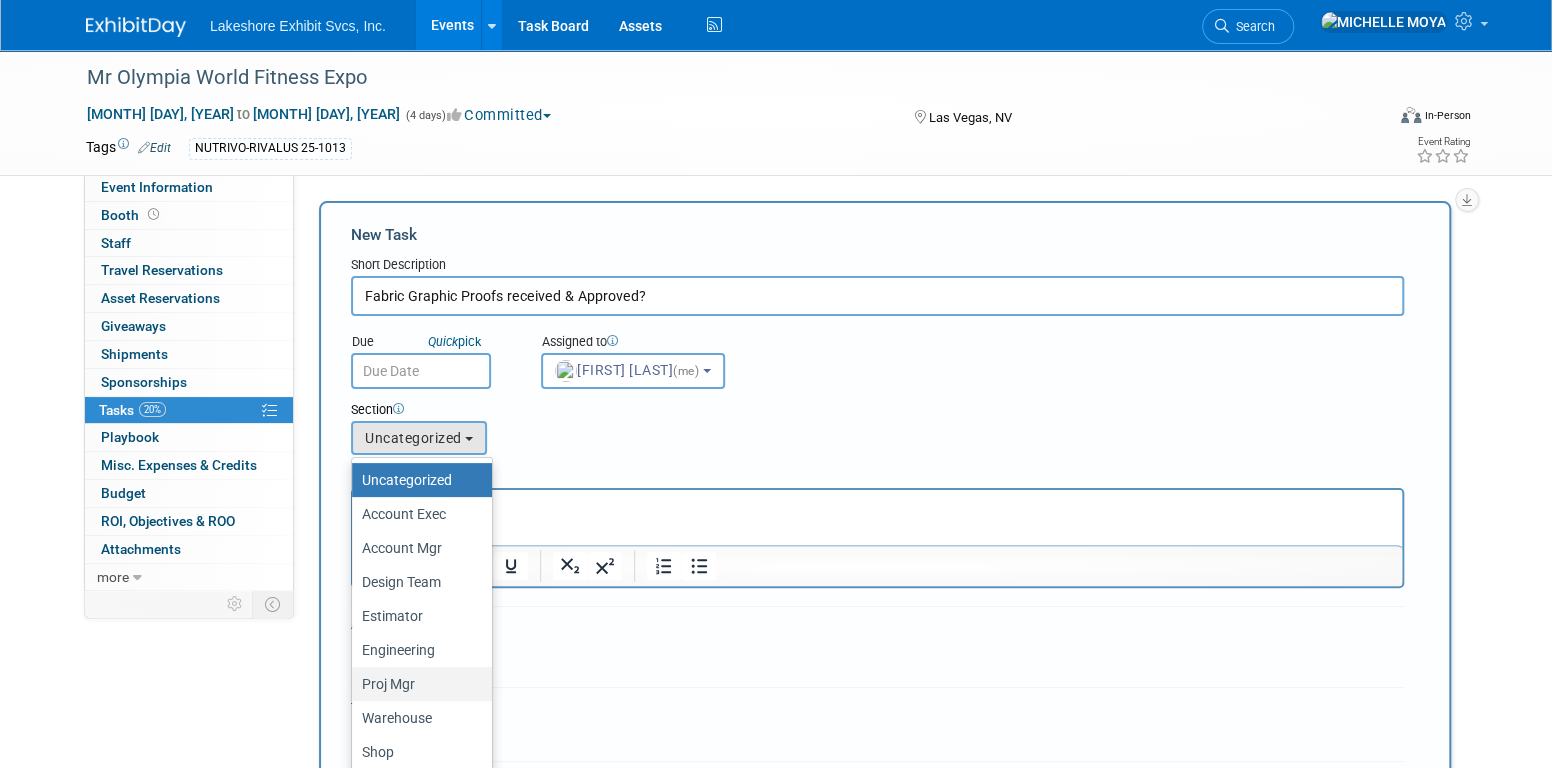 click on "Proj Mgr" at bounding box center (417, 480) 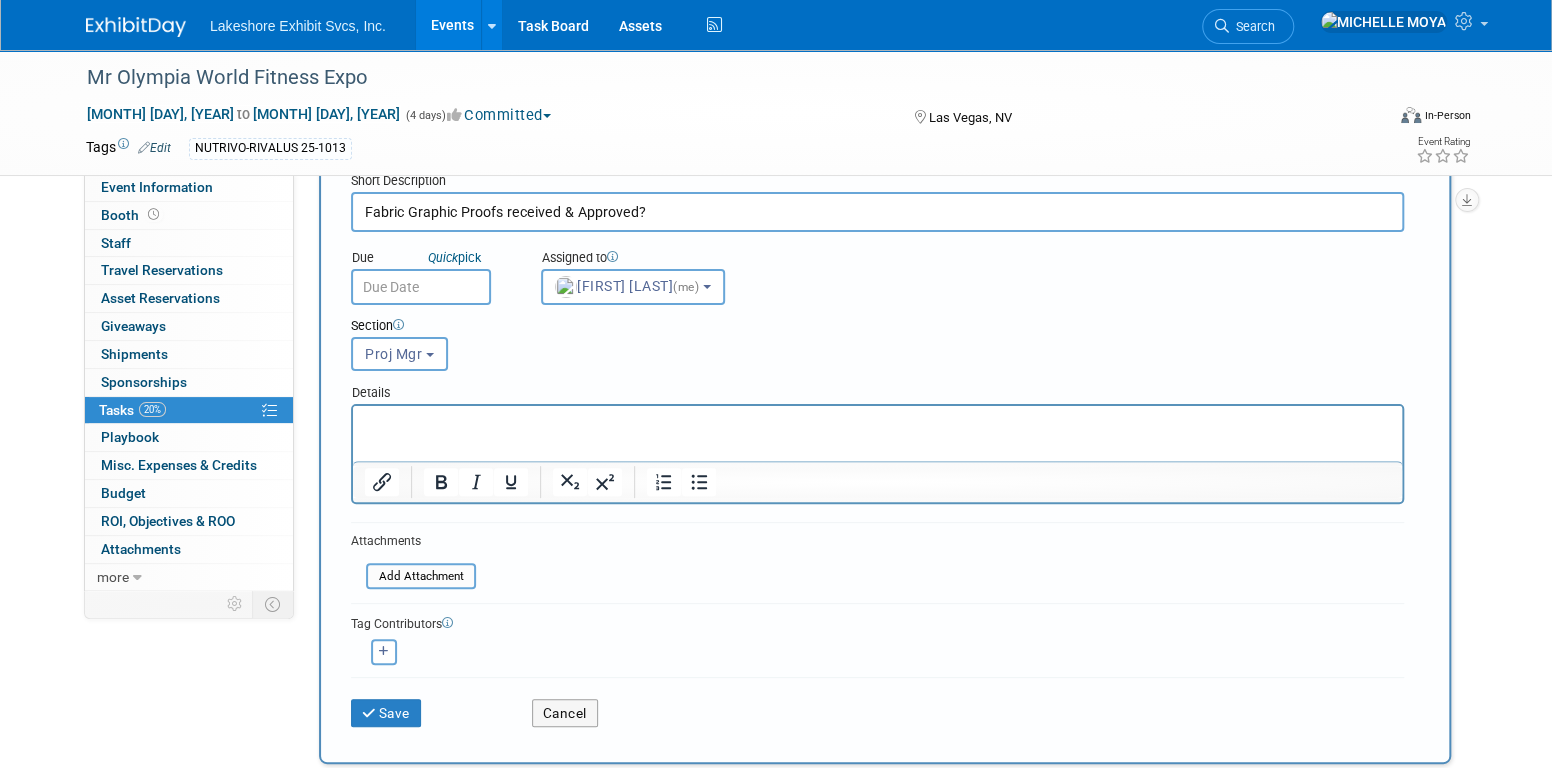 scroll, scrollTop: 200, scrollLeft: 0, axis: vertical 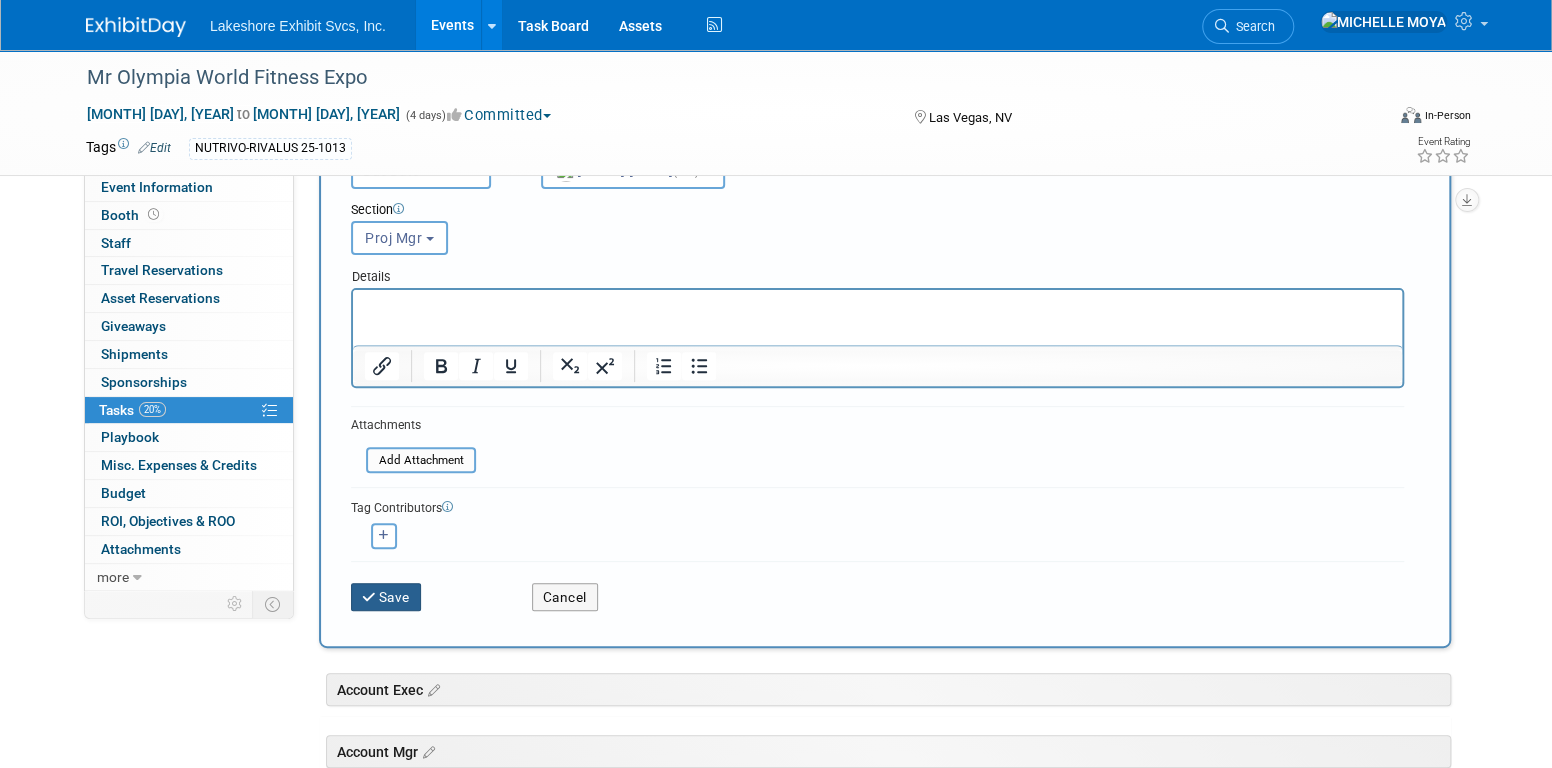 click on "Save" at bounding box center [386, 597] 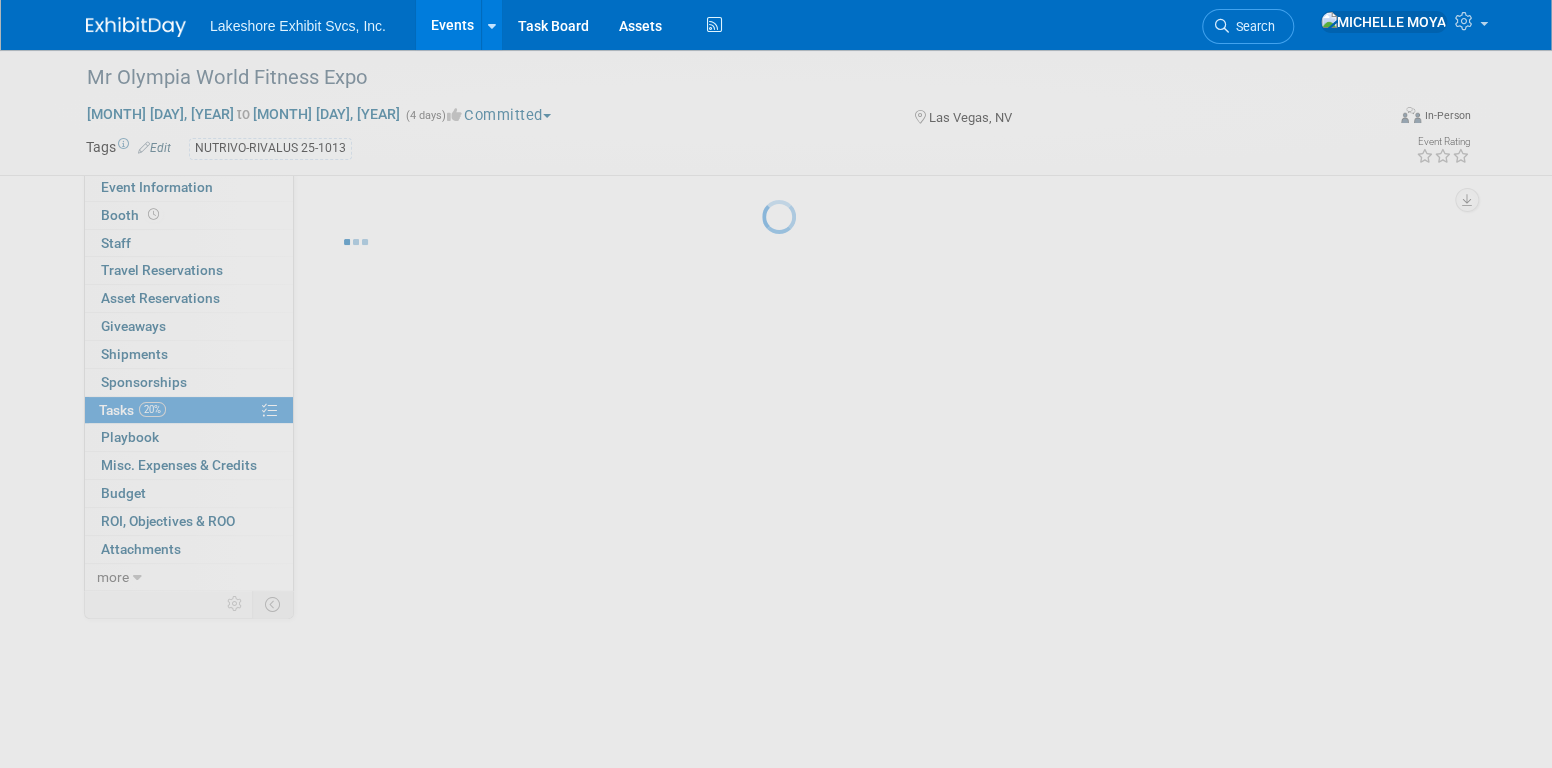 scroll, scrollTop: 0, scrollLeft: 0, axis: both 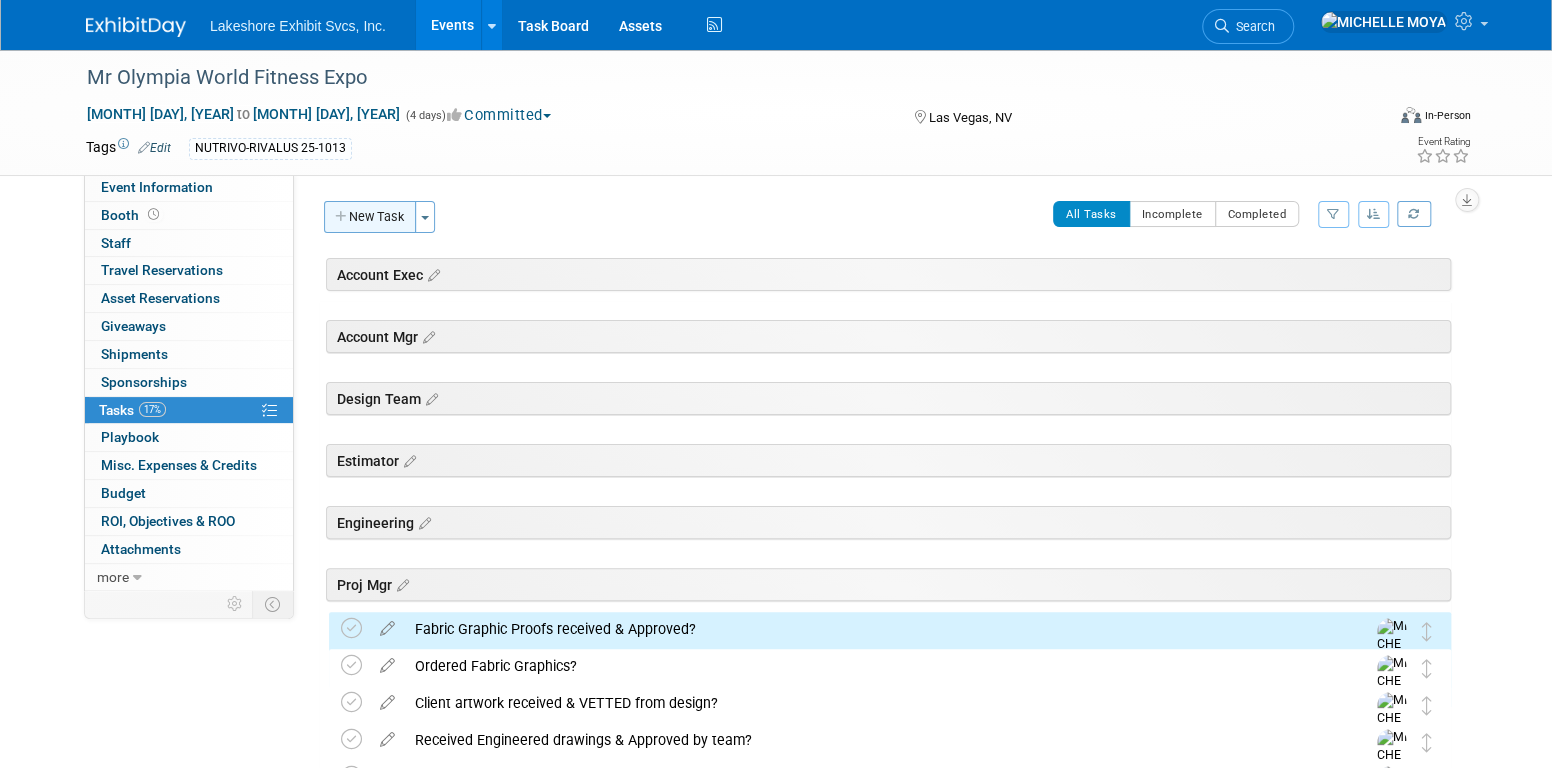 click on "New Task" at bounding box center (370, 217) 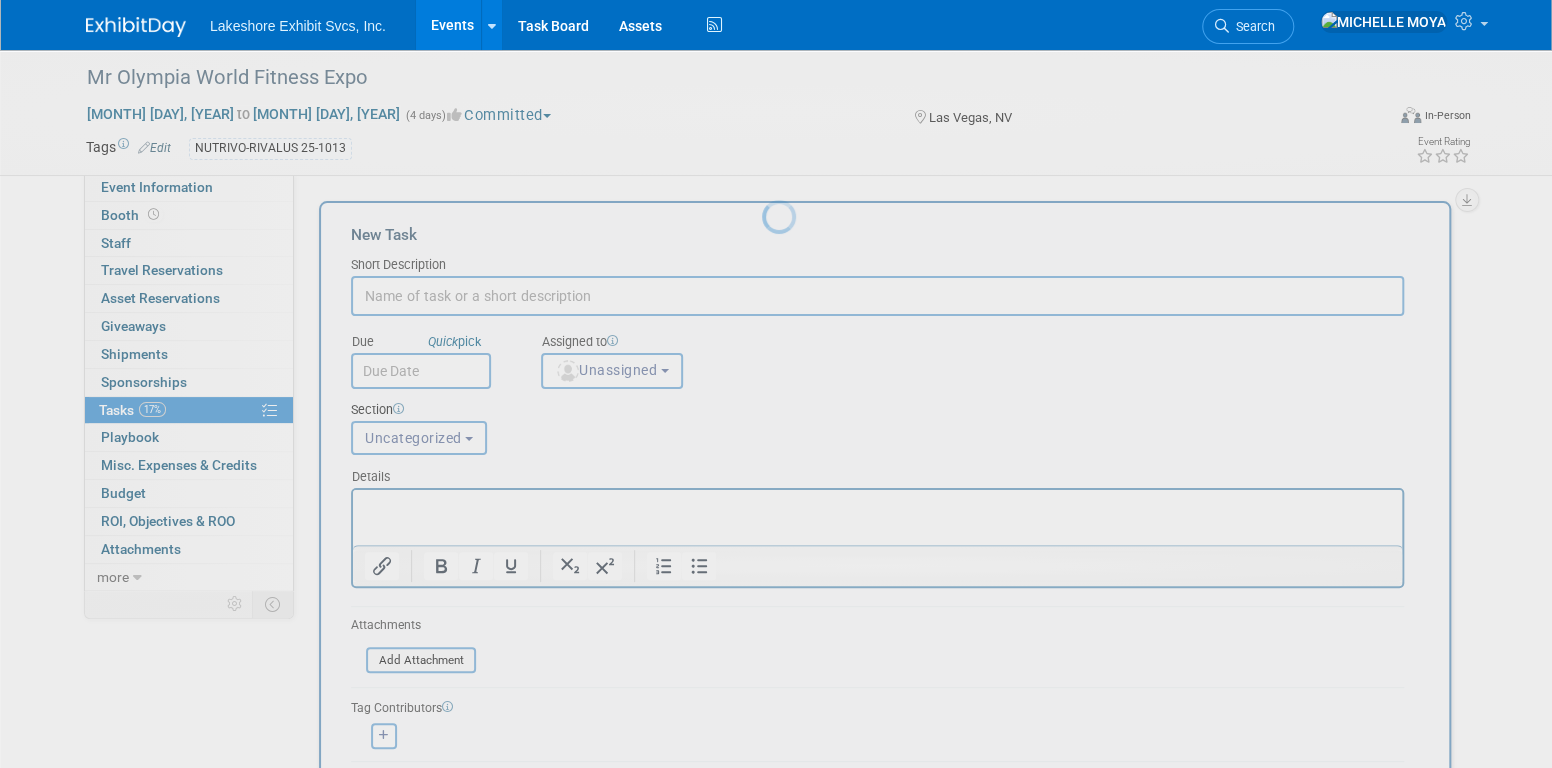 scroll, scrollTop: 0, scrollLeft: 0, axis: both 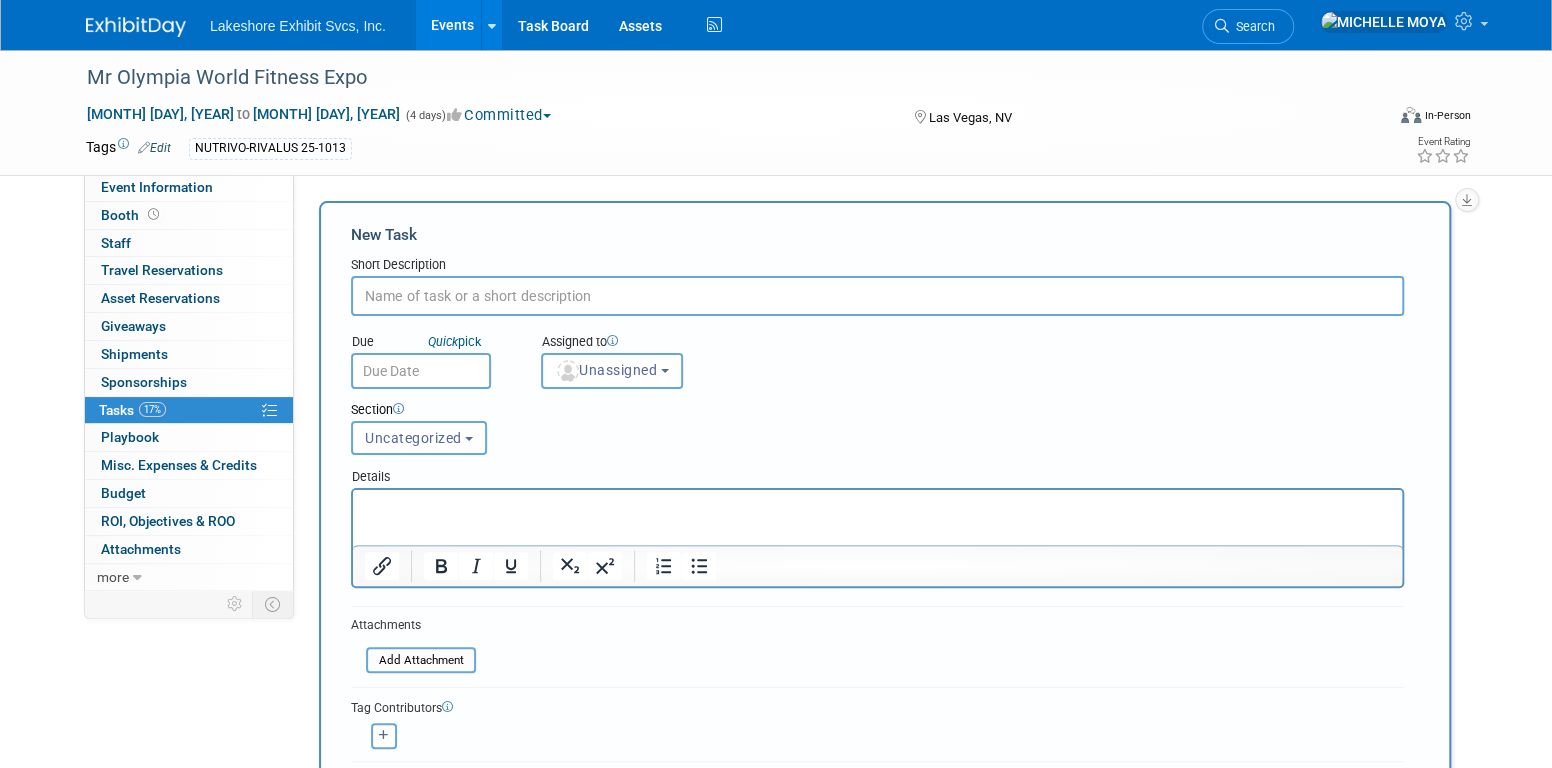 click at bounding box center (877, 296) 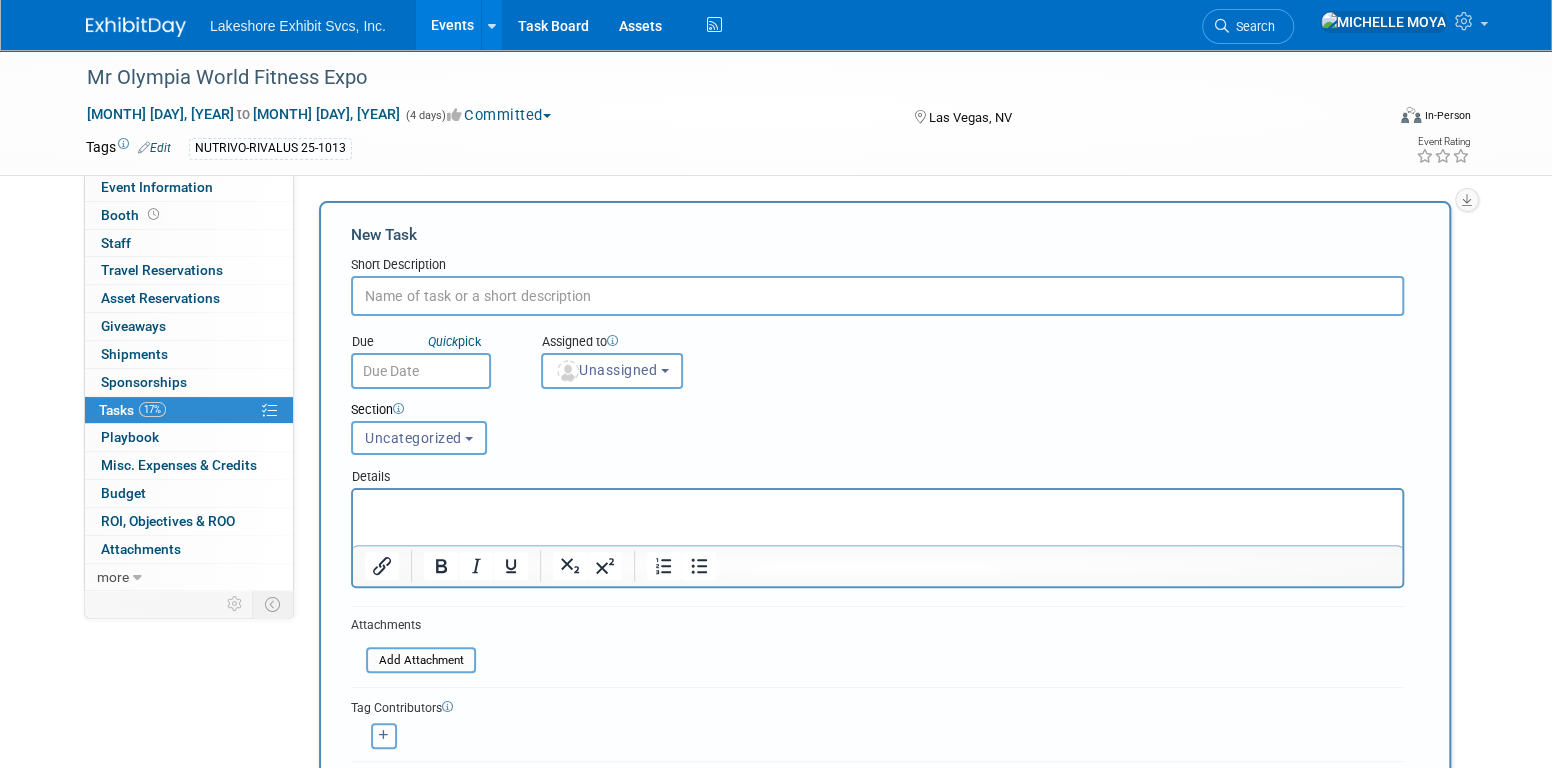 drag, startPoint x: 851, startPoint y: 391, endPoint x: 839, endPoint y: 386, distance: 13 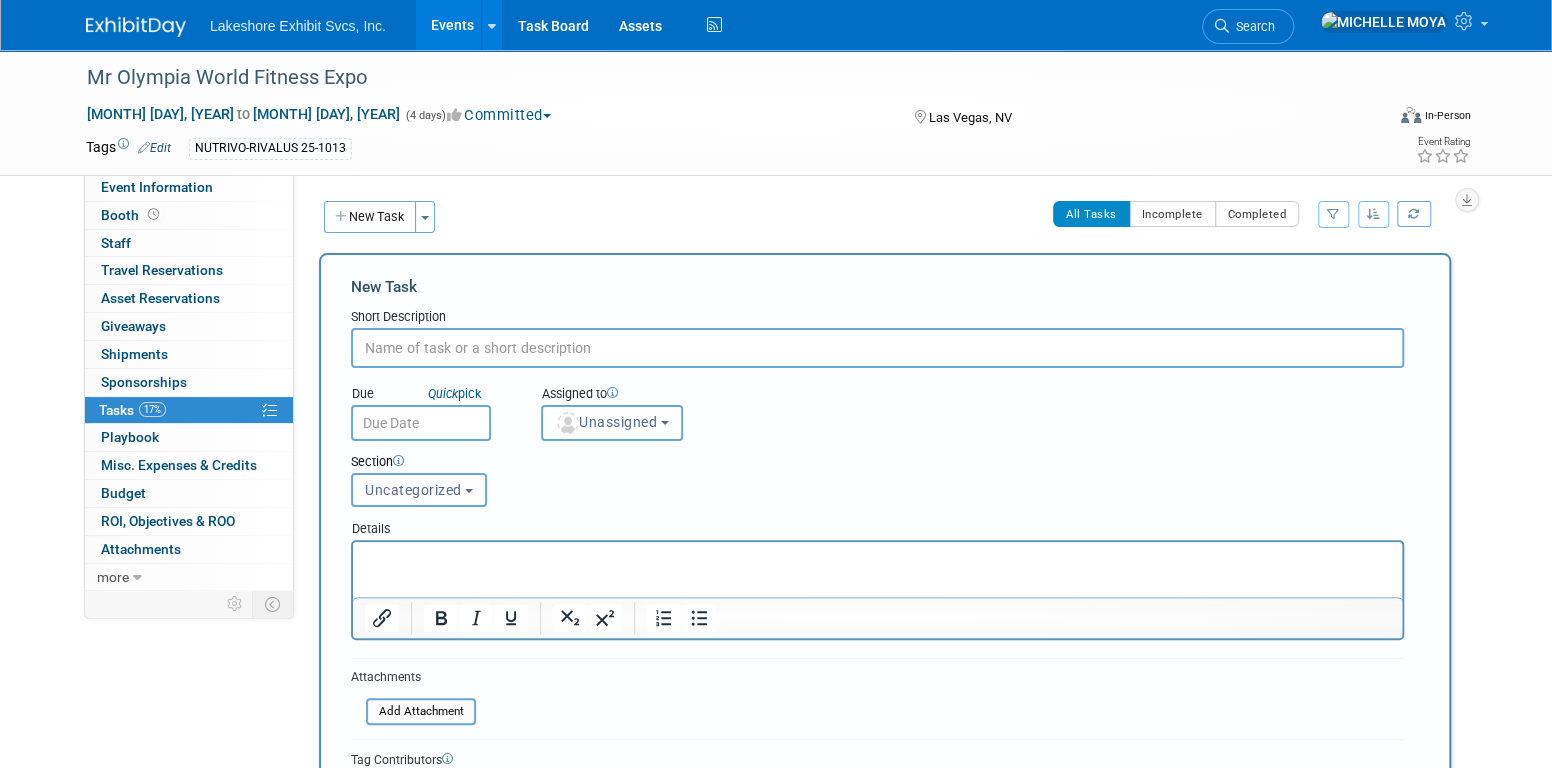 click on "17%
Tasks 17%" at bounding box center (189, 410) 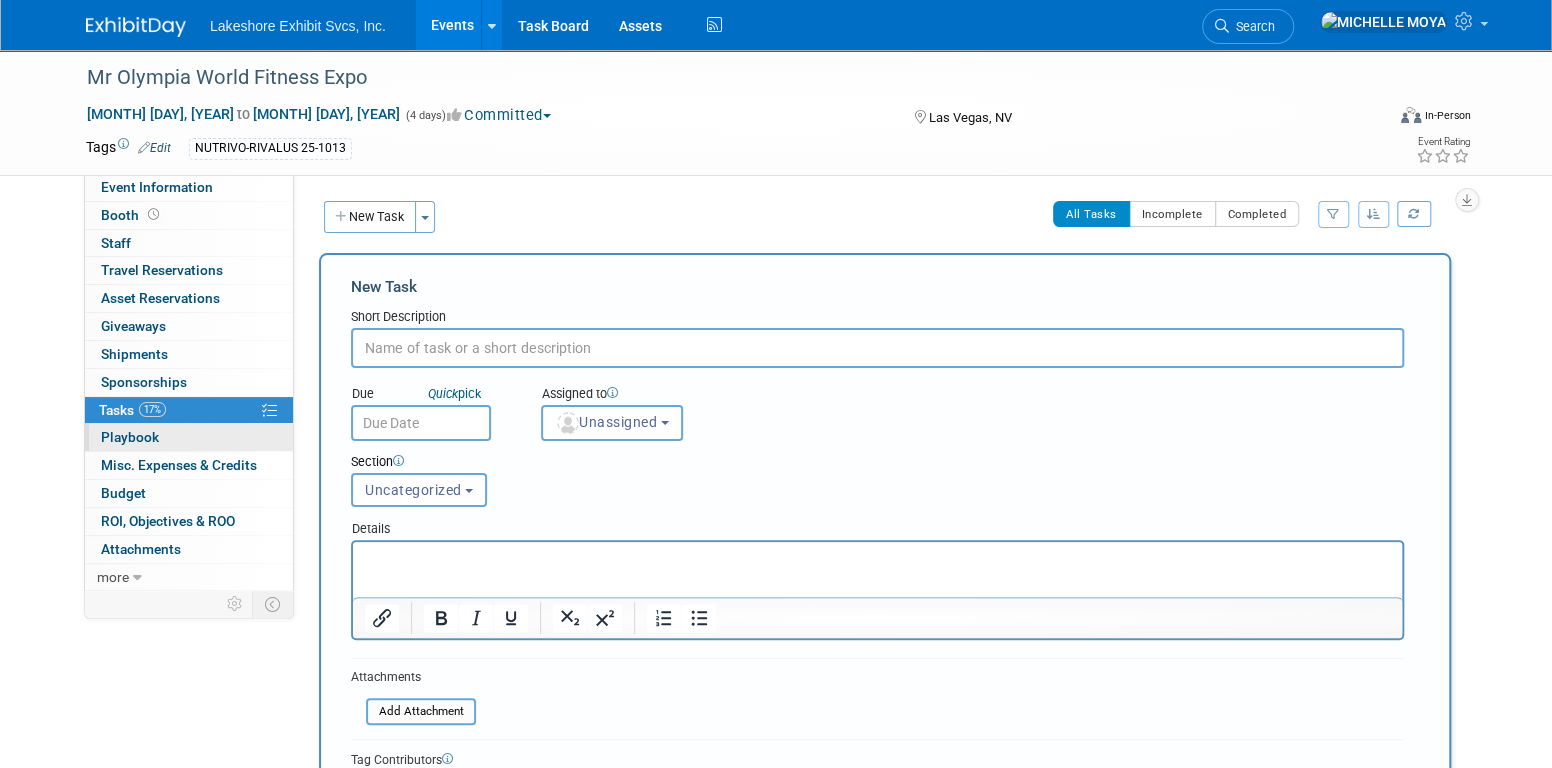 click on "0
Playbook 0" at bounding box center (189, 437) 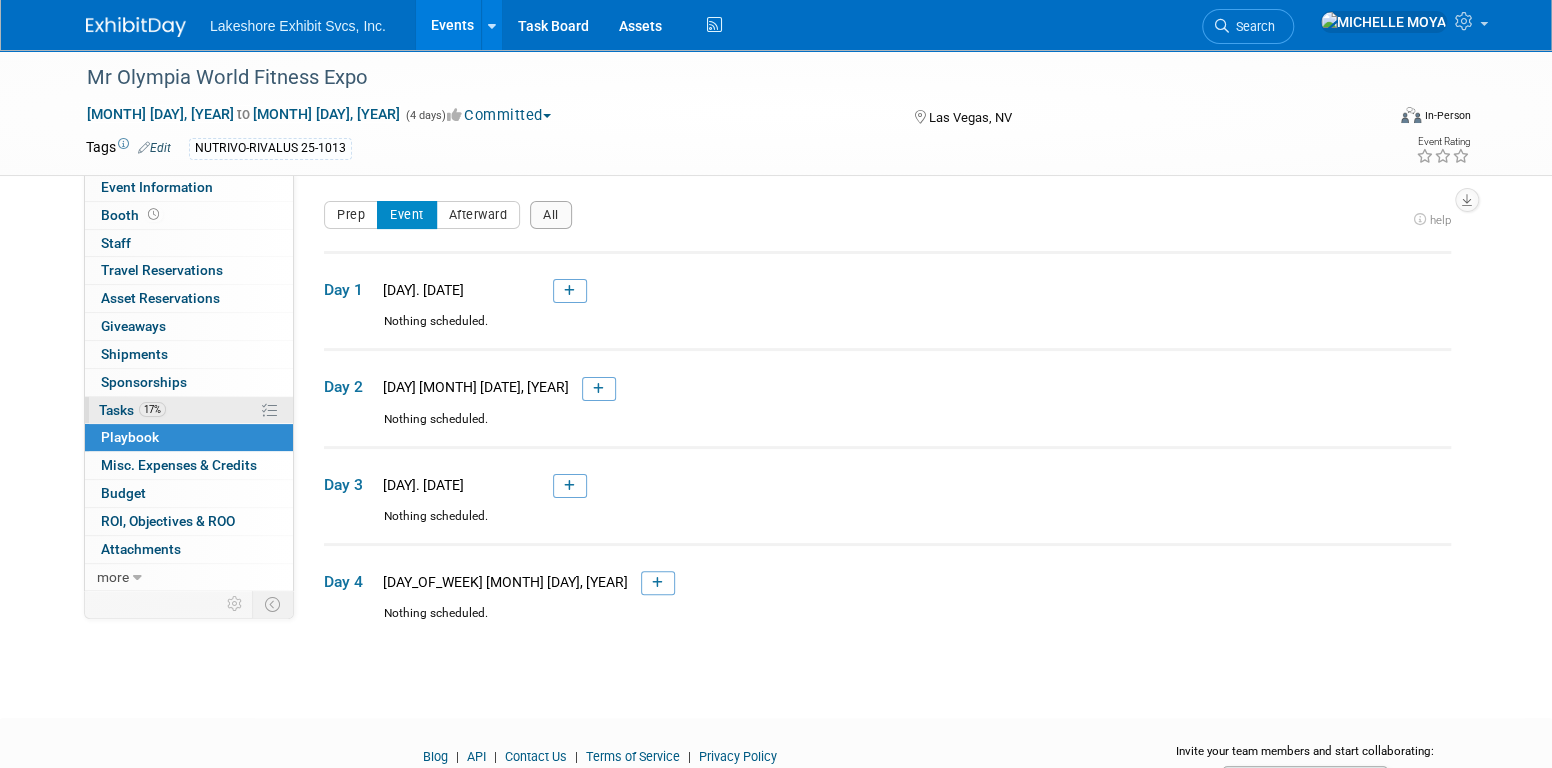 click on "17%
Tasks 17%" at bounding box center (189, 410) 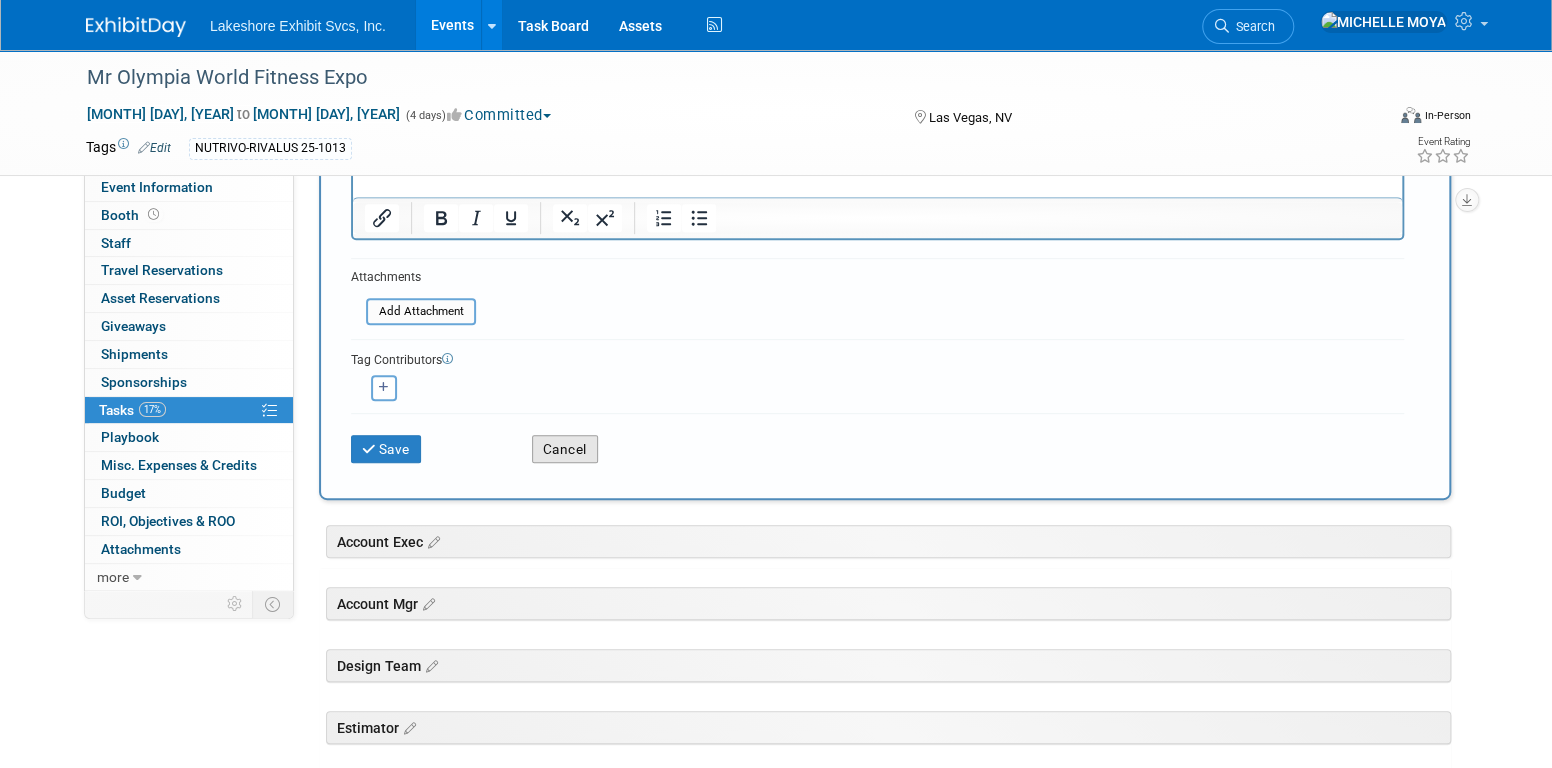 click on "Cancel" at bounding box center [565, 449] 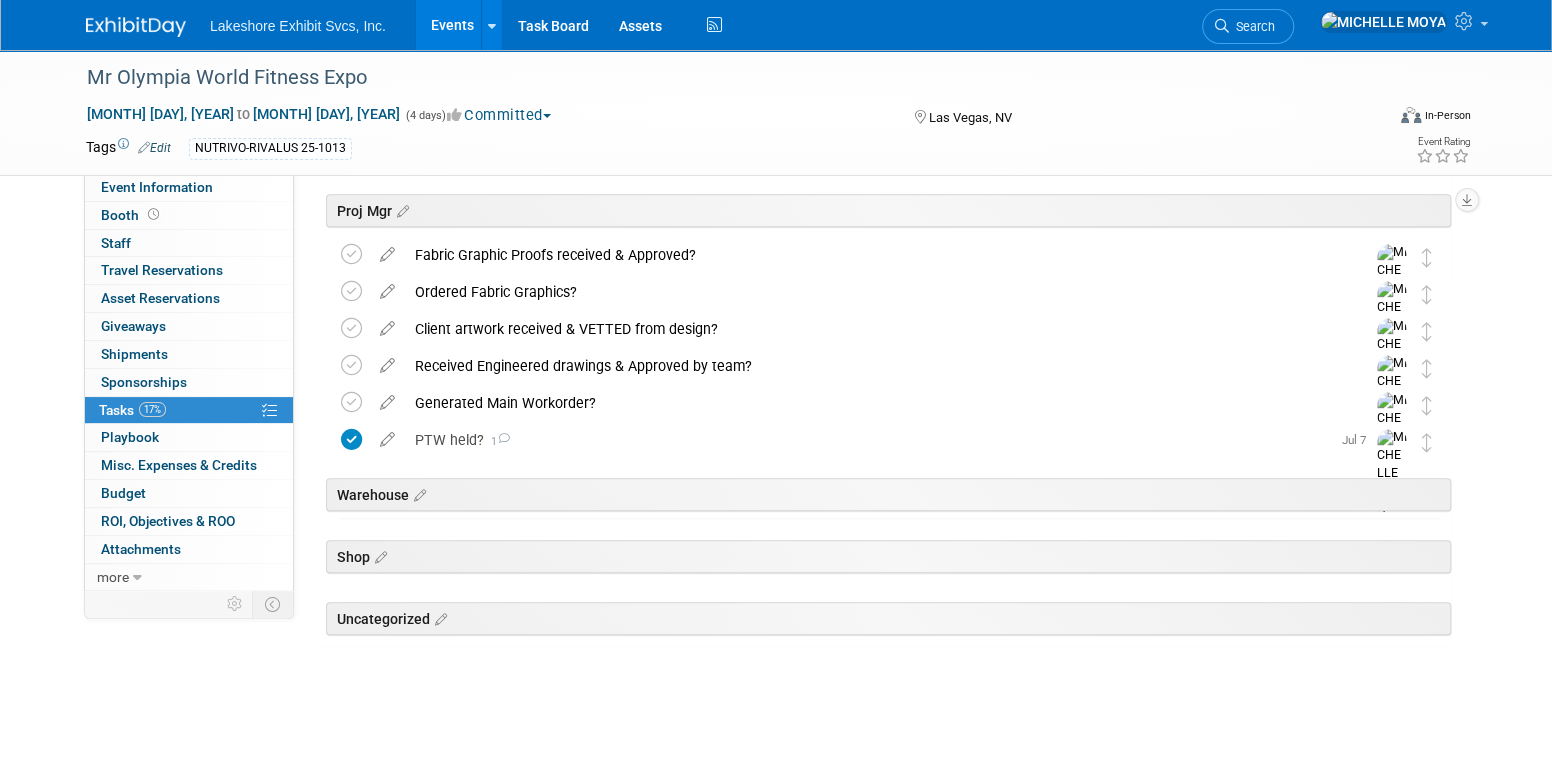 scroll, scrollTop: 372, scrollLeft: 0, axis: vertical 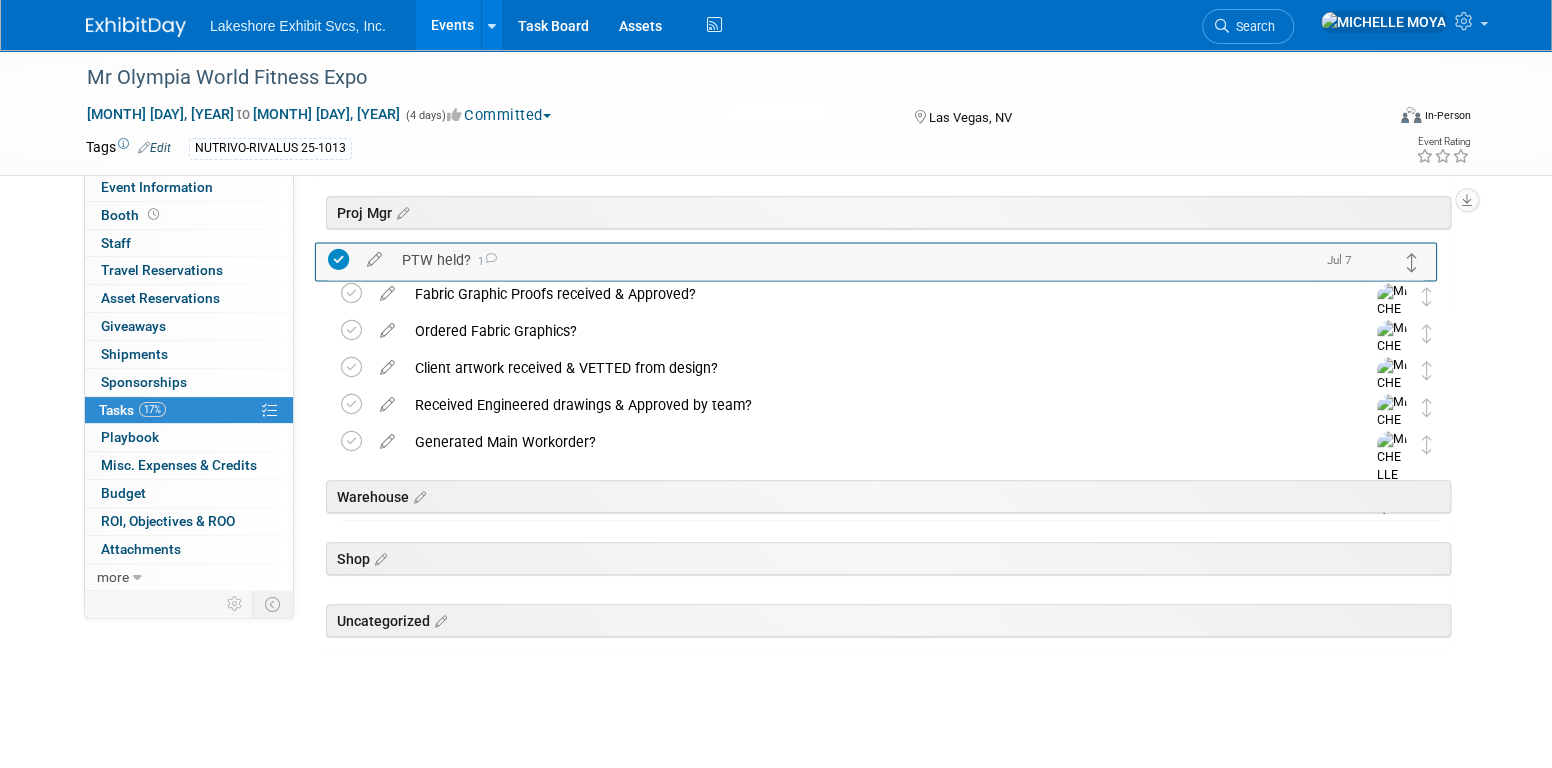 drag, startPoint x: 1427, startPoint y: 444, endPoint x: 1418, endPoint y: 263, distance: 181.22362 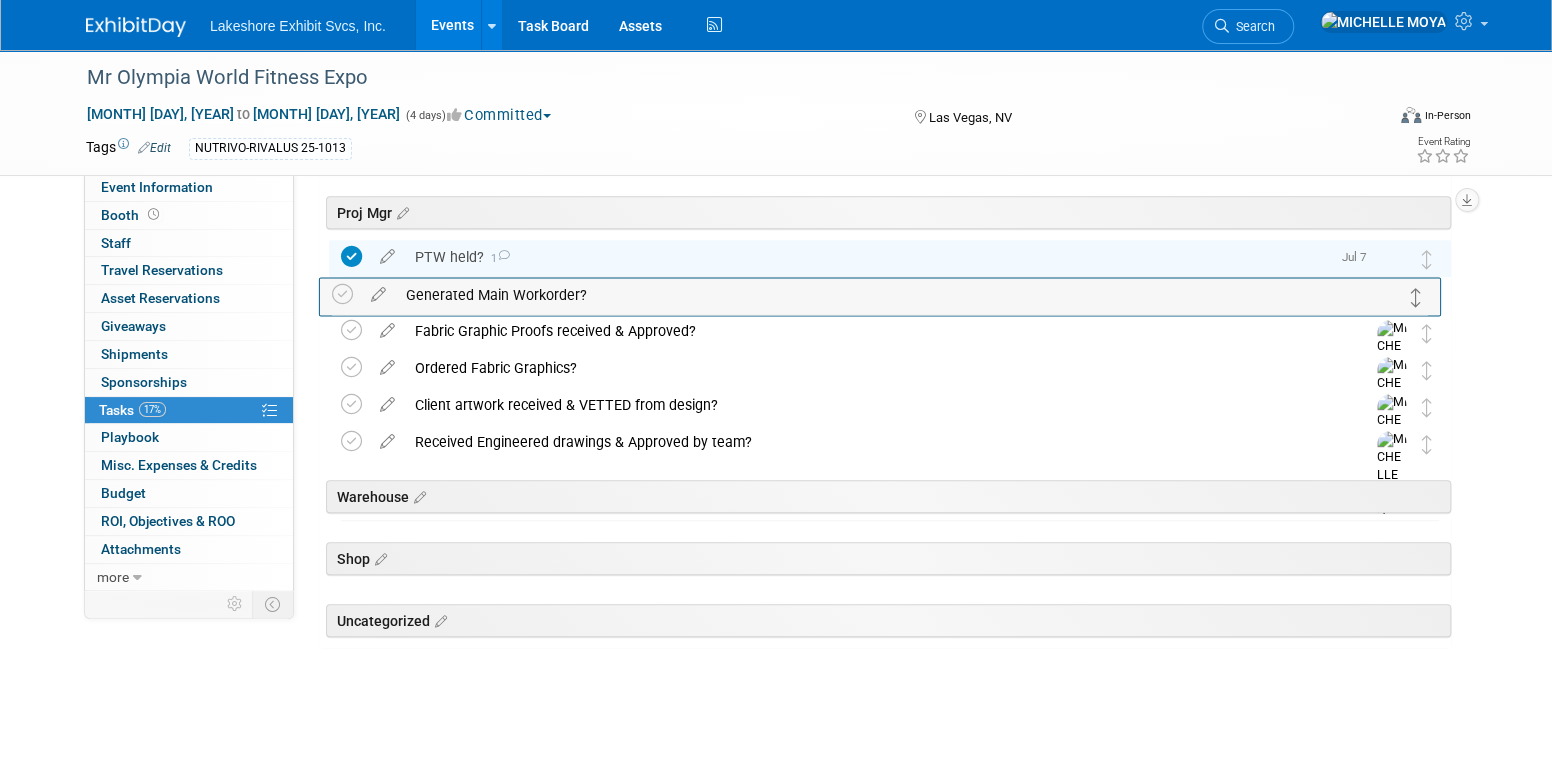 drag, startPoint x: 1426, startPoint y: 448, endPoint x: 1416, endPoint y: 300, distance: 148.33745 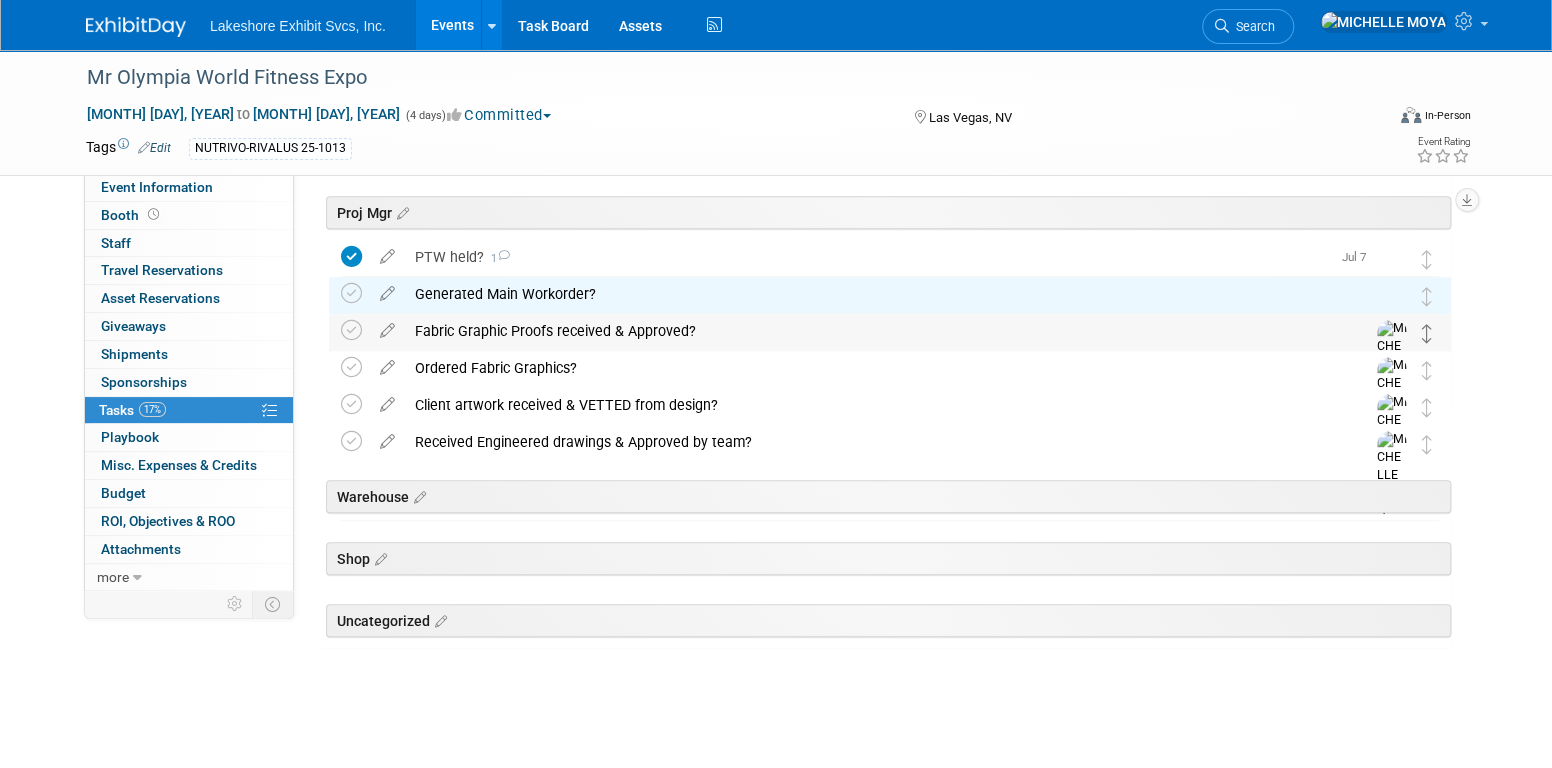 drag, startPoint x: 1424, startPoint y: 453, endPoint x: 1425, endPoint y: 336, distance: 117.00427 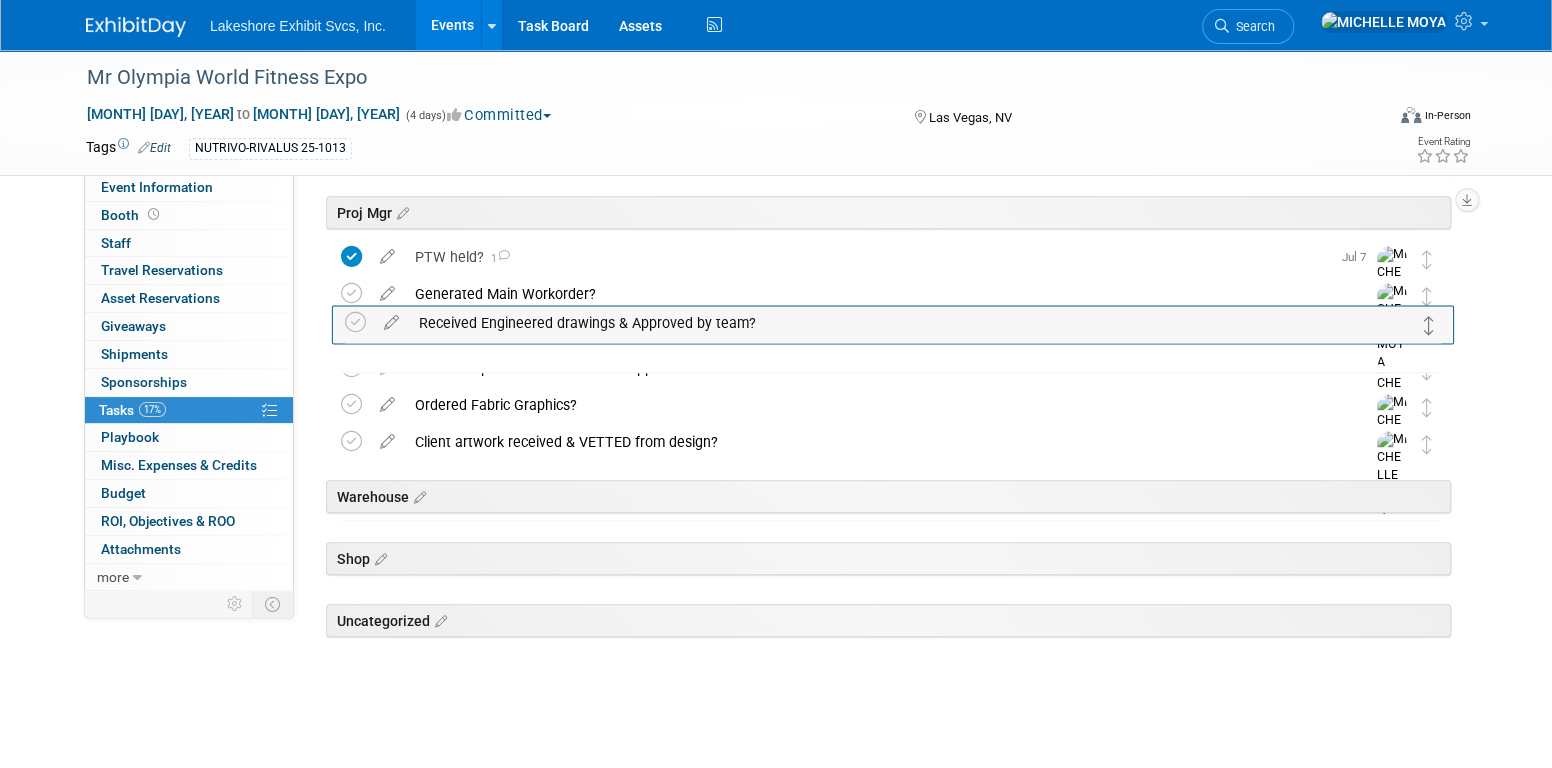 drag, startPoint x: 1427, startPoint y: 444, endPoint x: 1428, endPoint y: 340, distance: 104.00481 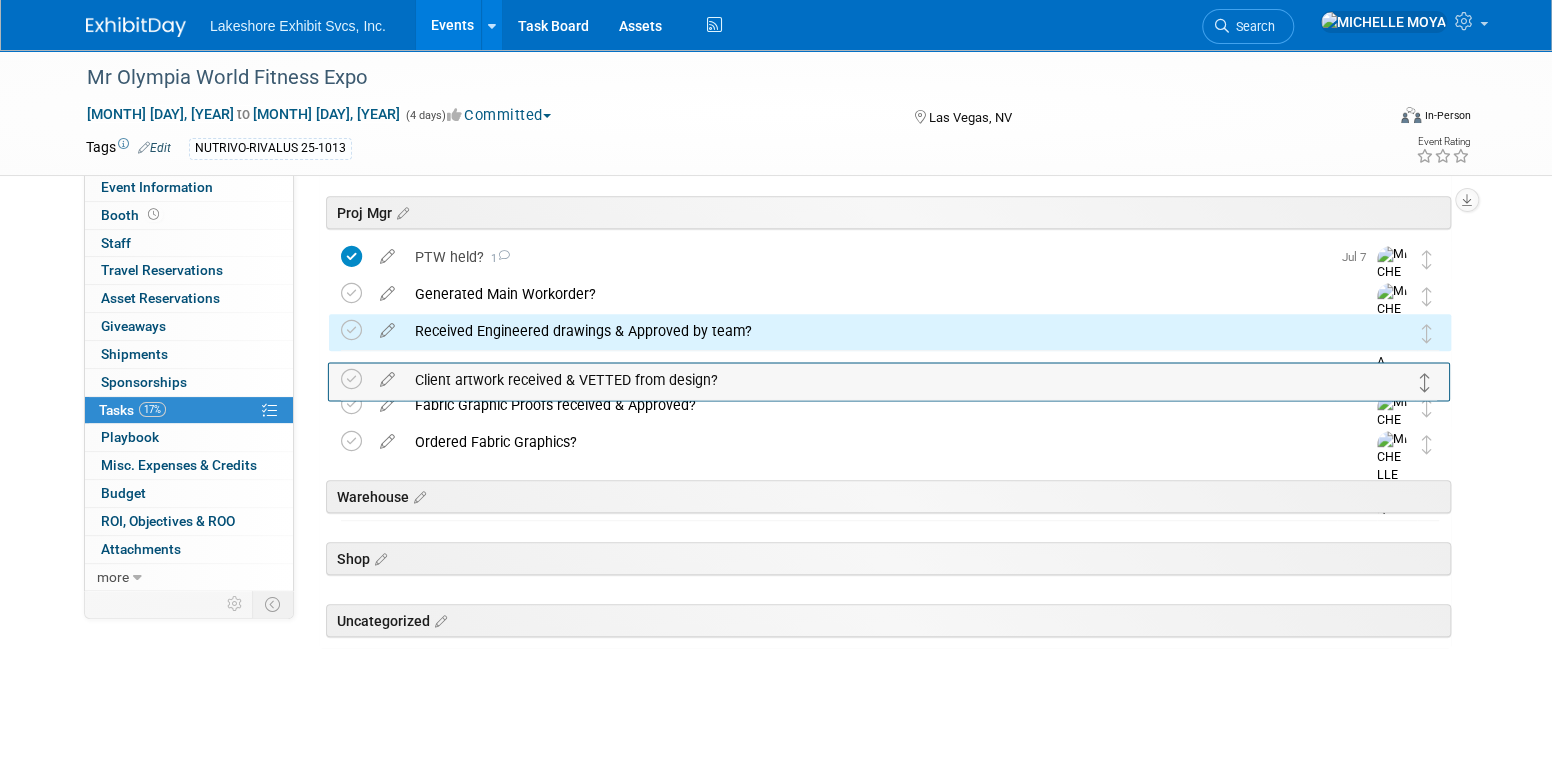 drag, startPoint x: 1426, startPoint y: 445, endPoint x: 1424, endPoint y: 384, distance: 61.03278 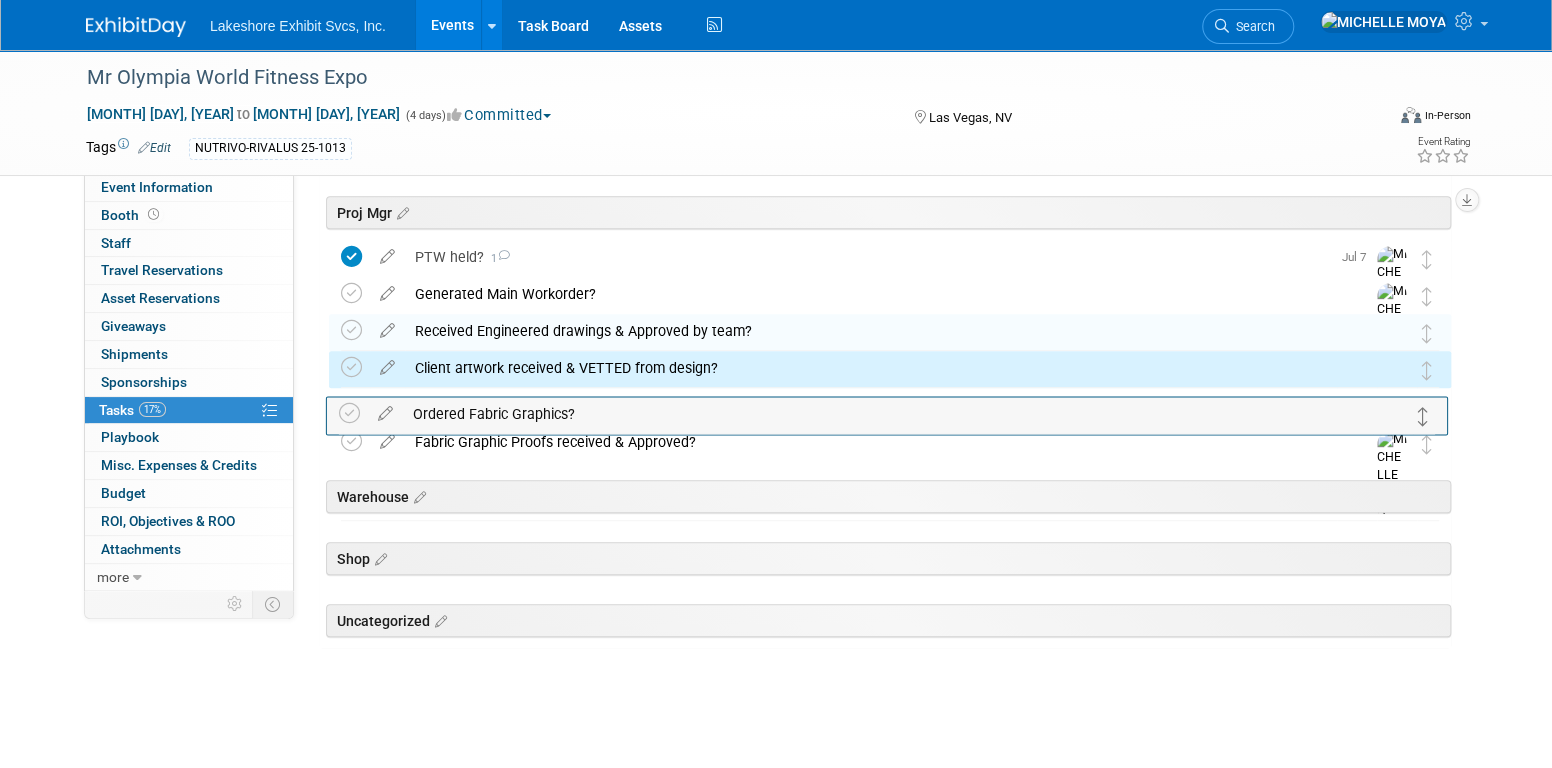 drag, startPoint x: 1432, startPoint y: 444, endPoint x: 1427, endPoint y: 414, distance: 30.413813 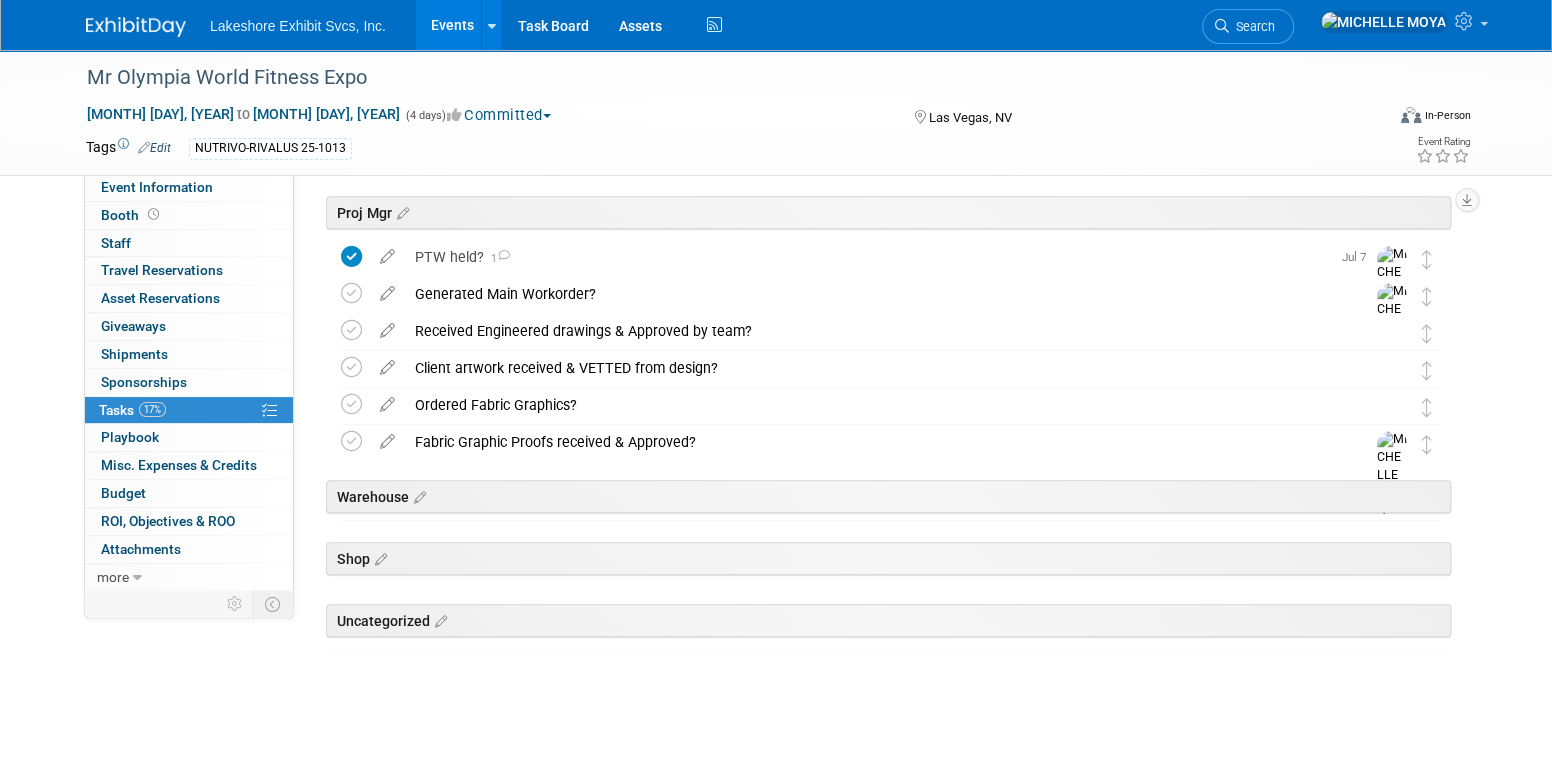 click on "Generated Main Workorder?" at bounding box center (871, 294) 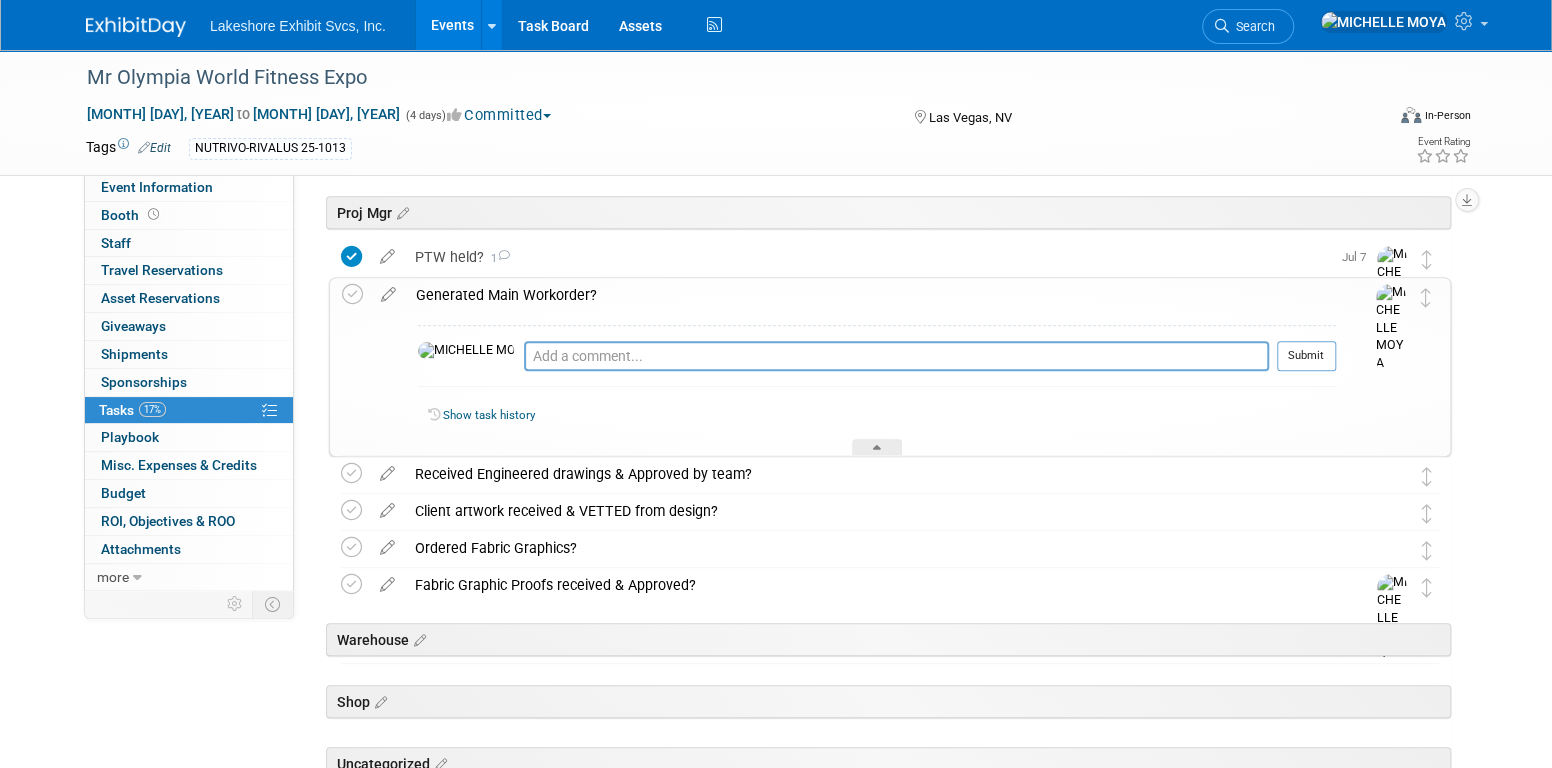 scroll, scrollTop: 400, scrollLeft: 0, axis: vertical 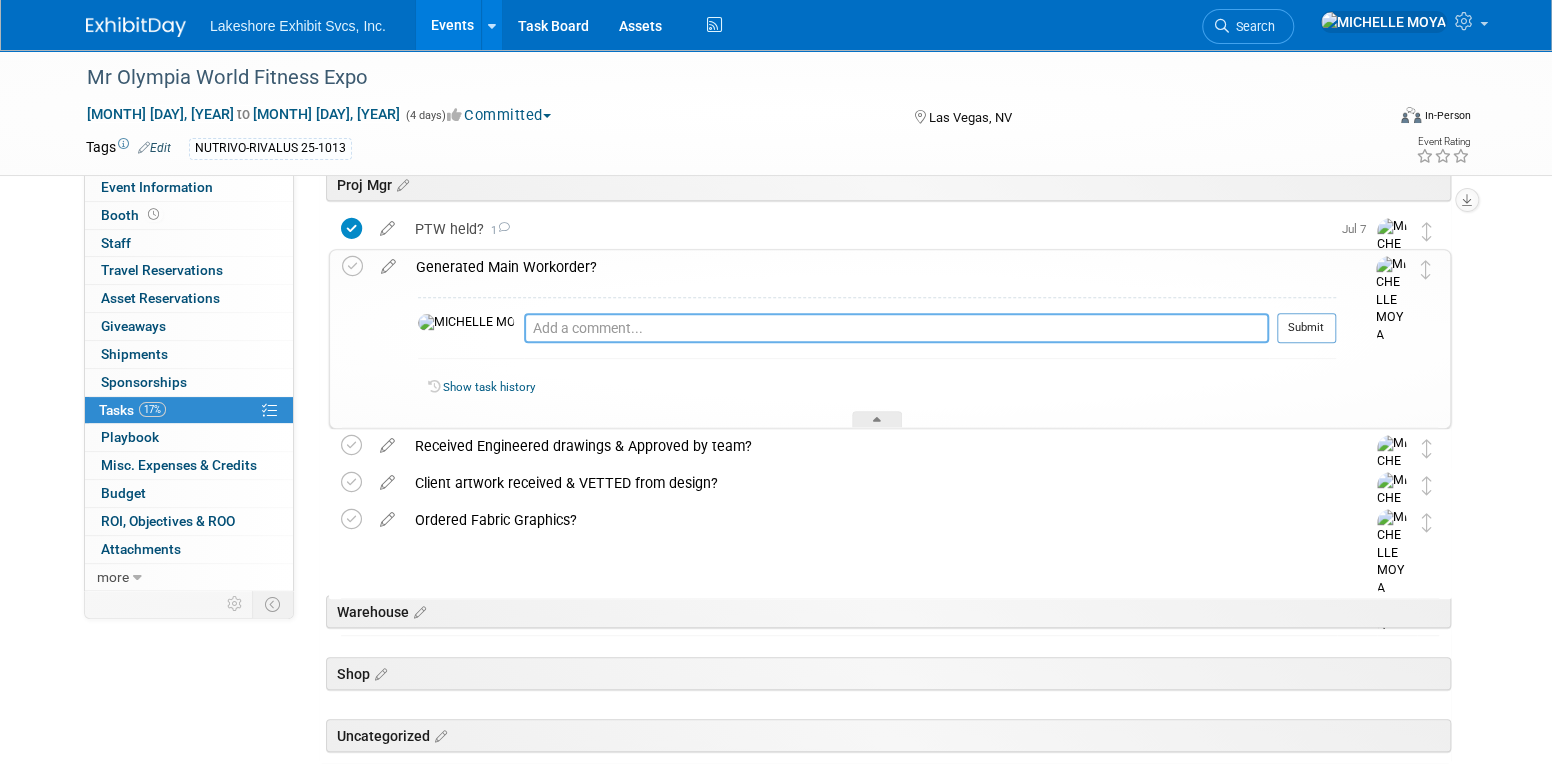 click at bounding box center (896, 328) 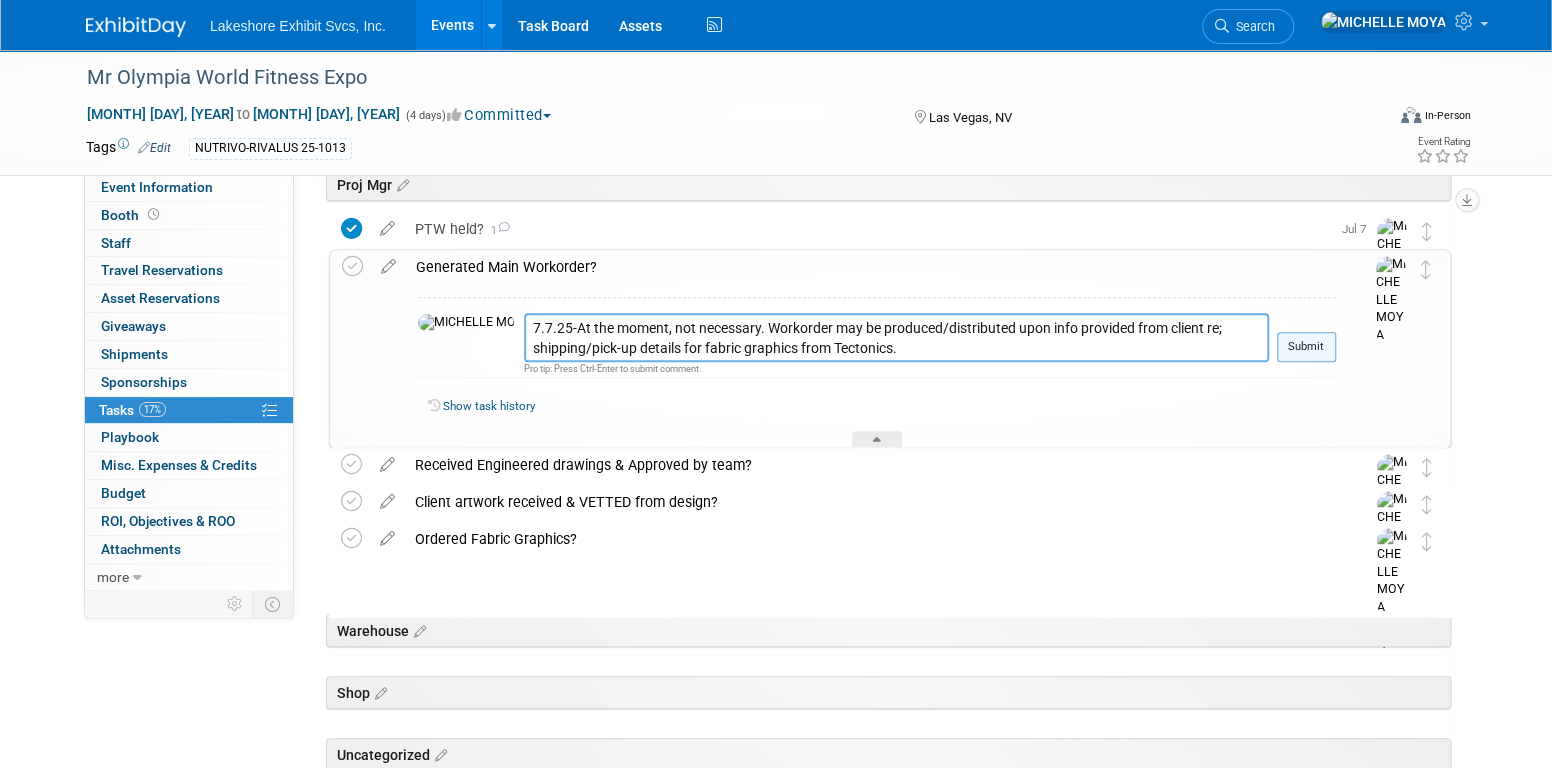 type on "7.7.25-At the moment, not necessary. Workorder may be produced/distributed upon info provided from client re; shipping/pick-up details for fabric graphics from Tectonics." 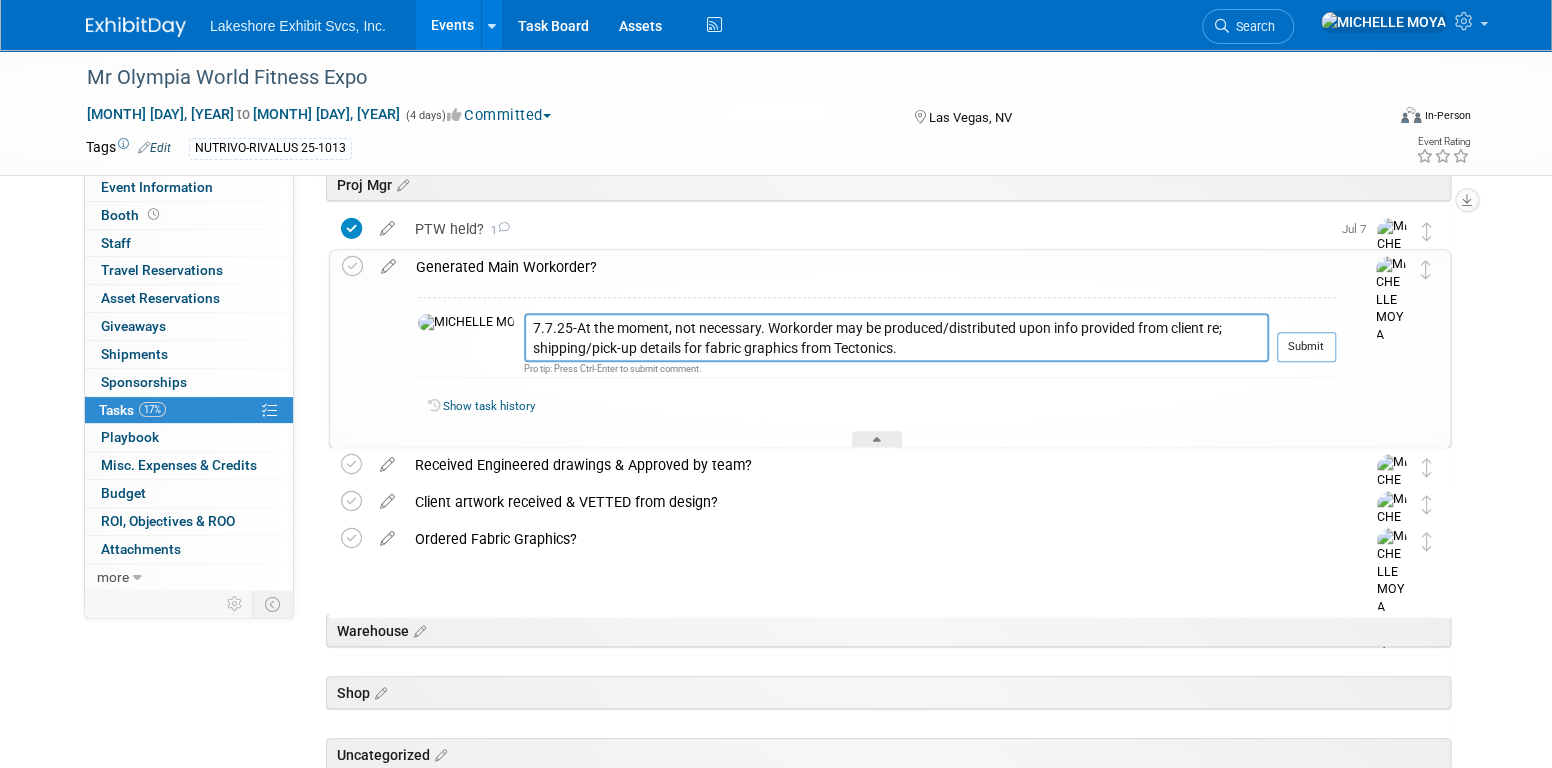 click on "Submit" at bounding box center (1306, 347) 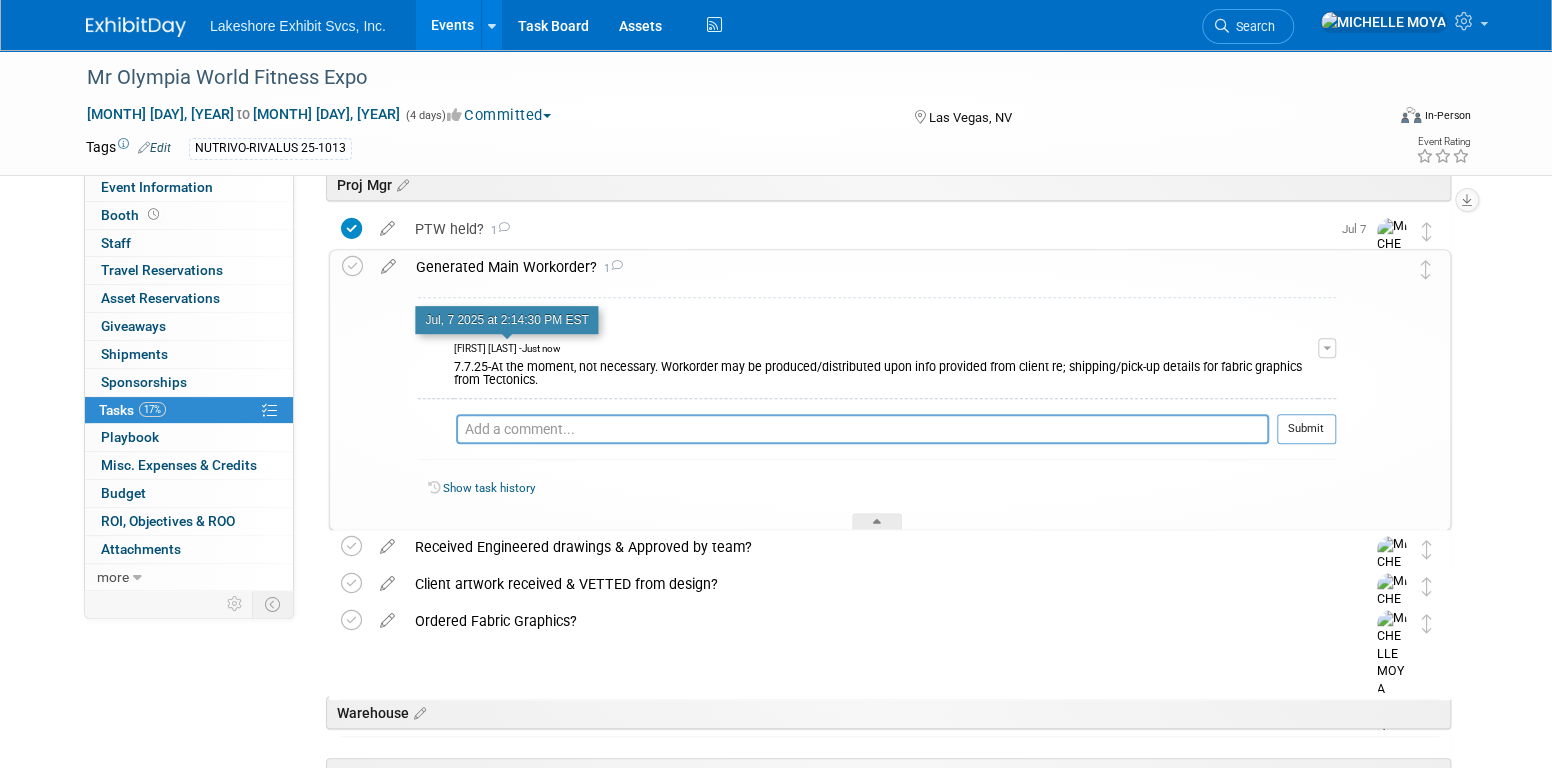 click on "[FIRST] [LAST] - Just now" at bounding box center [507, 349] 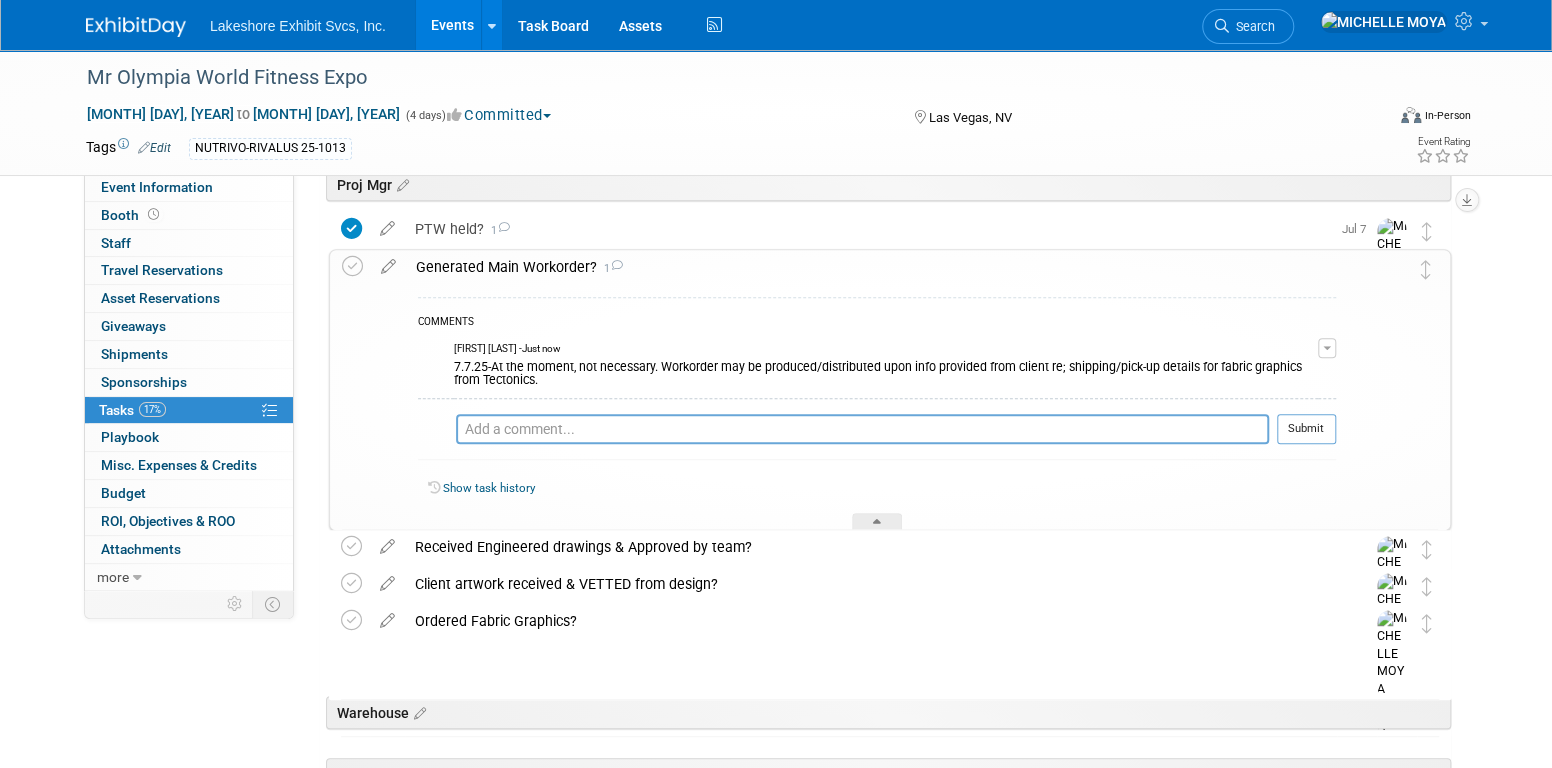 click on "Generated Main Workorder?
[NUMBER]" at bounding box center (871, 267) 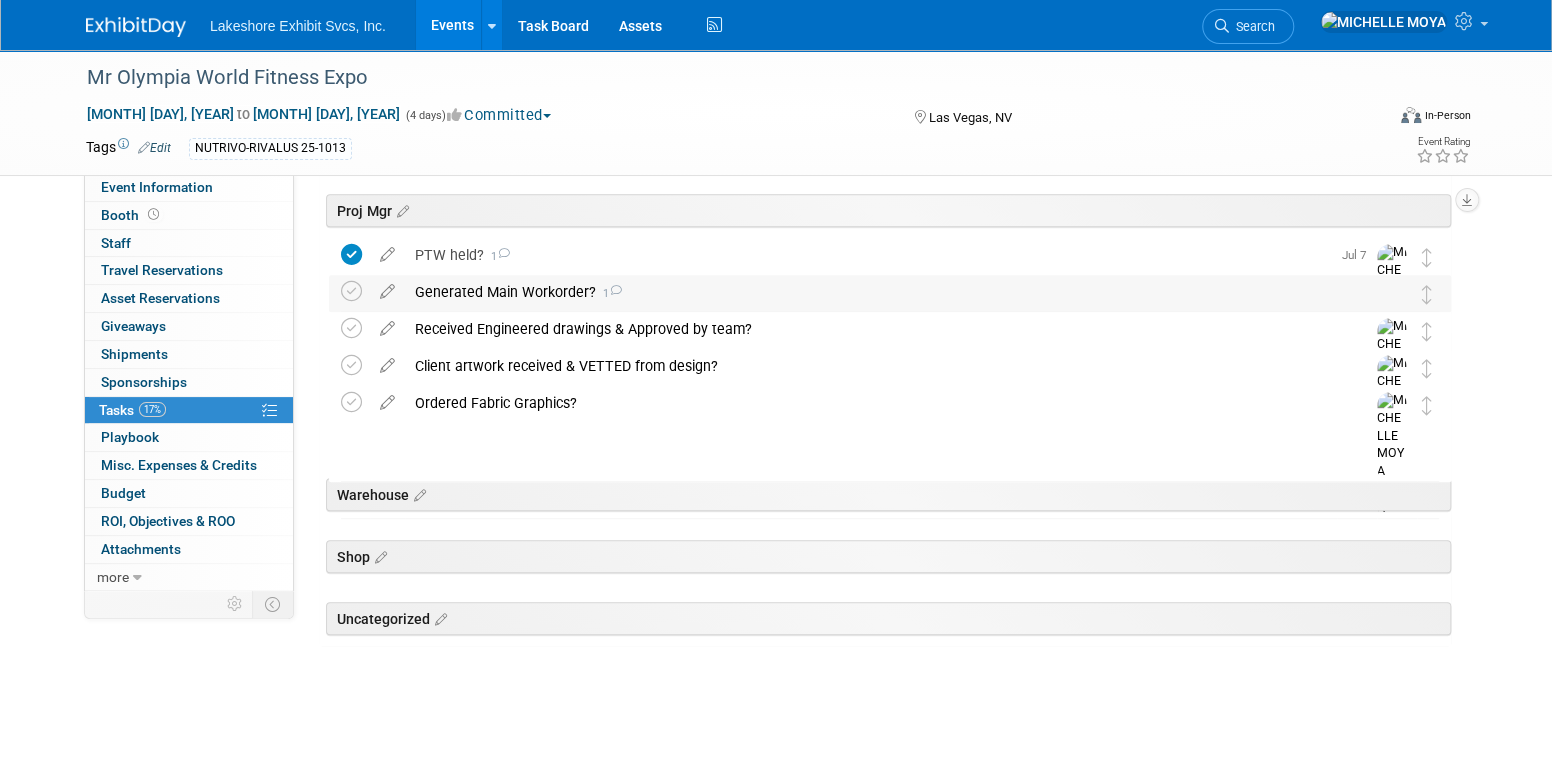 scroll, scrollTop: 372, scrollLeft: 0, axis: vertical 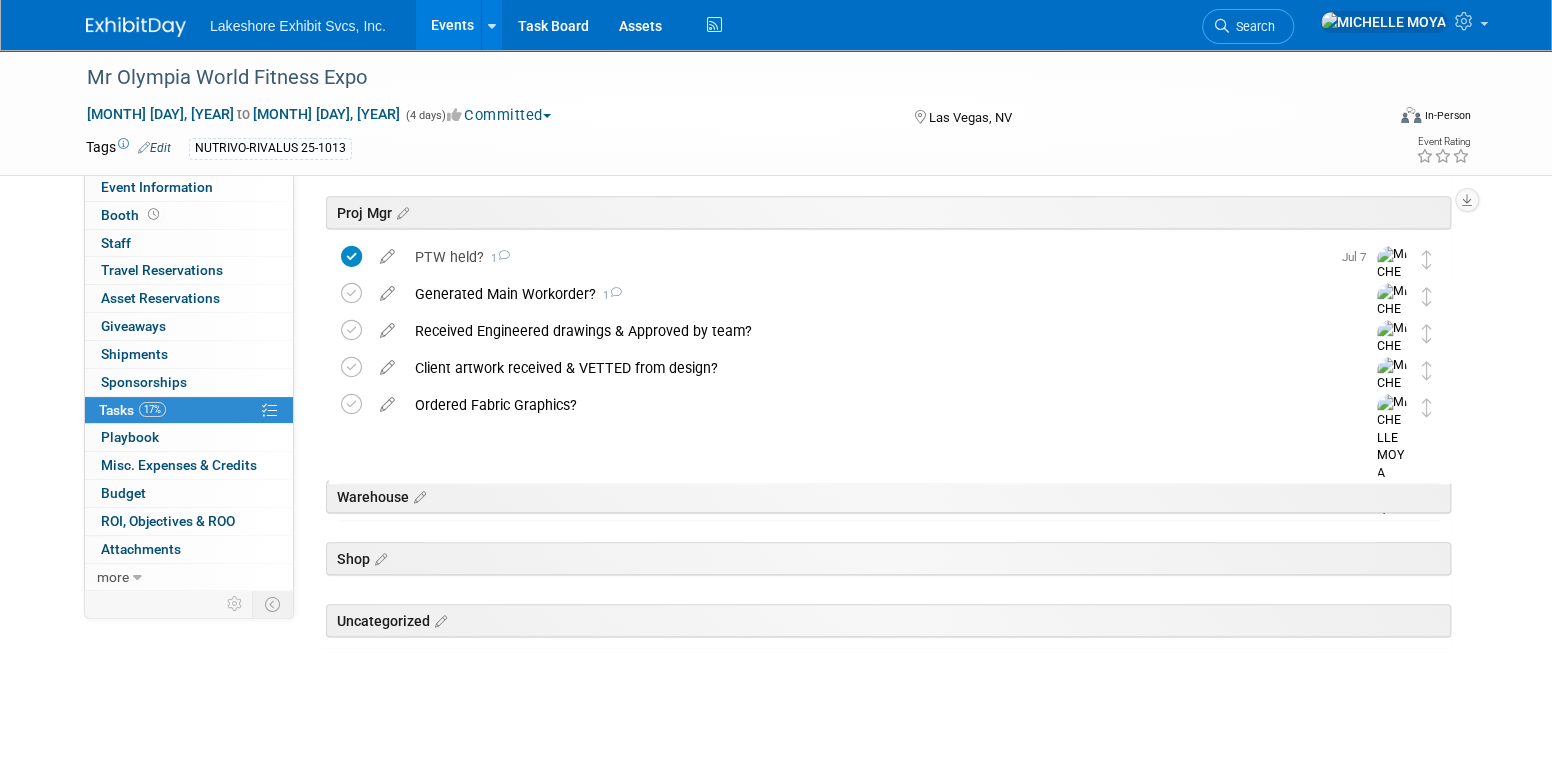 click on "Ordered Fabric Graphics?" at bounding box center [871, 405] 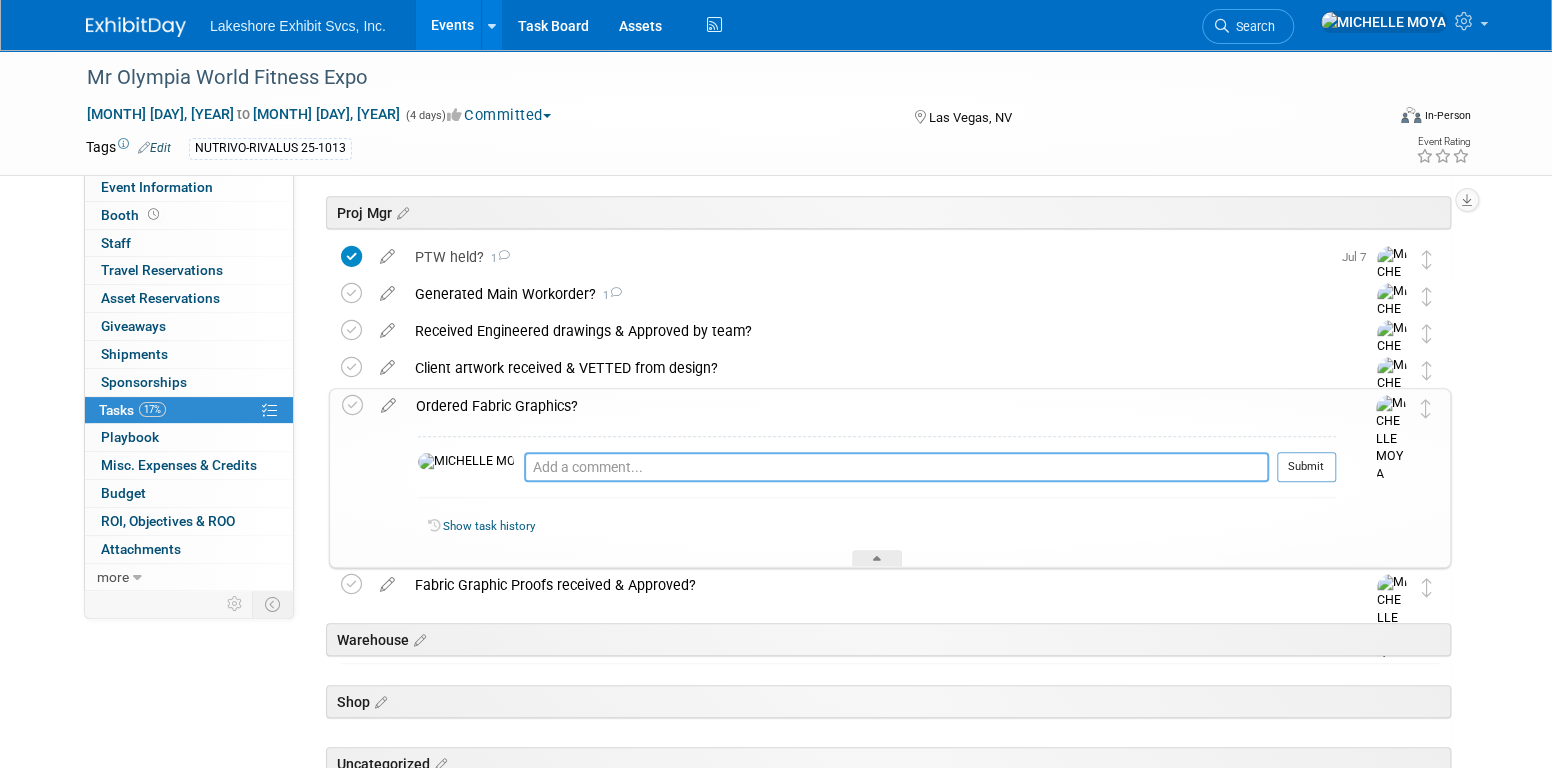 click at bounding box center (896, 467) 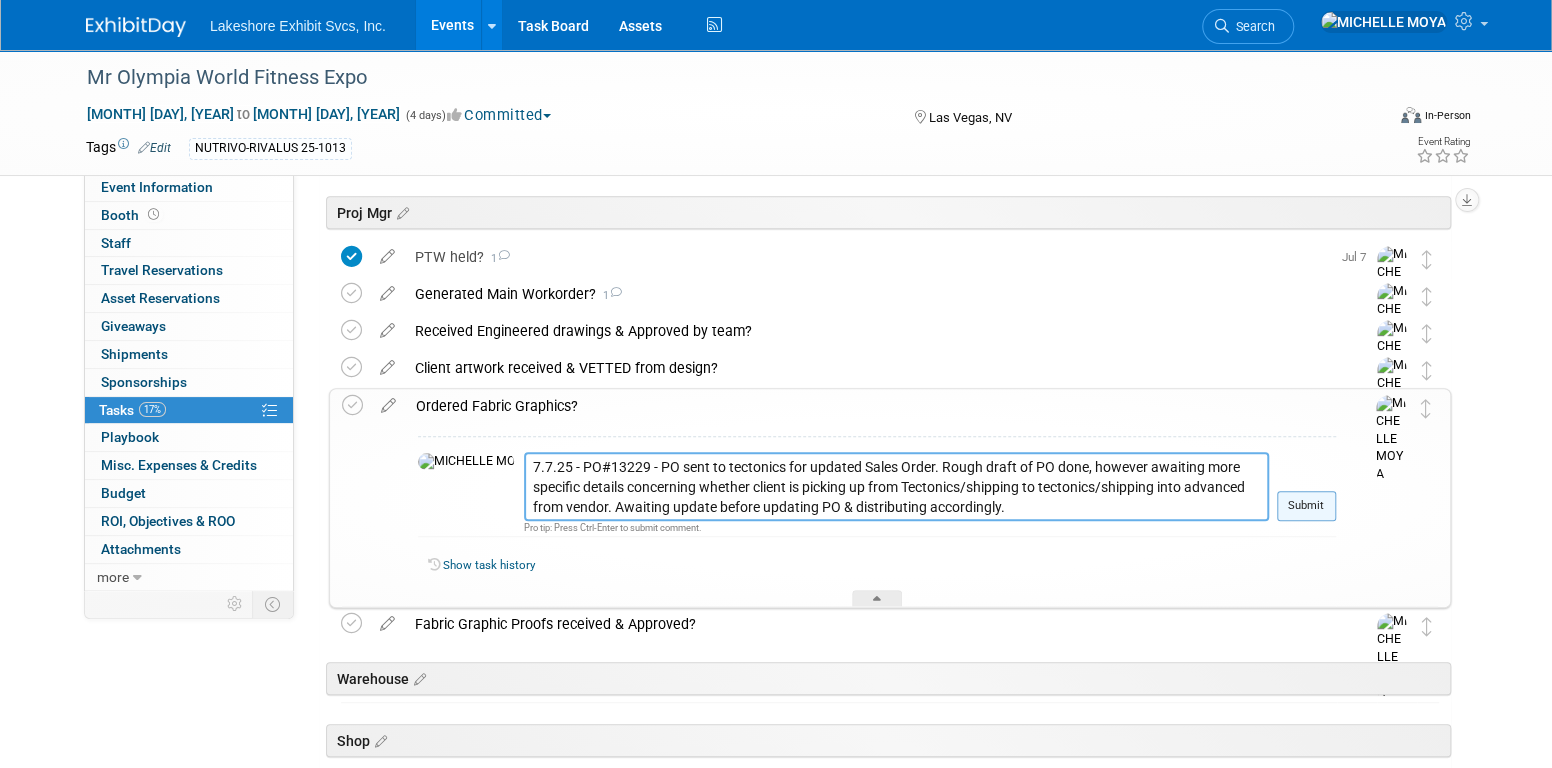 type on "7.7.25 - PO#13229 - PO sent to tectonics for updated Sales Order. Rough draft of PO done, however awaiting more specific details concerning whether client is picking up from Tectonics/shipping to tectonics/shipping into advanced from vendor. Awaiting update before updating PO & distributing accordingly." 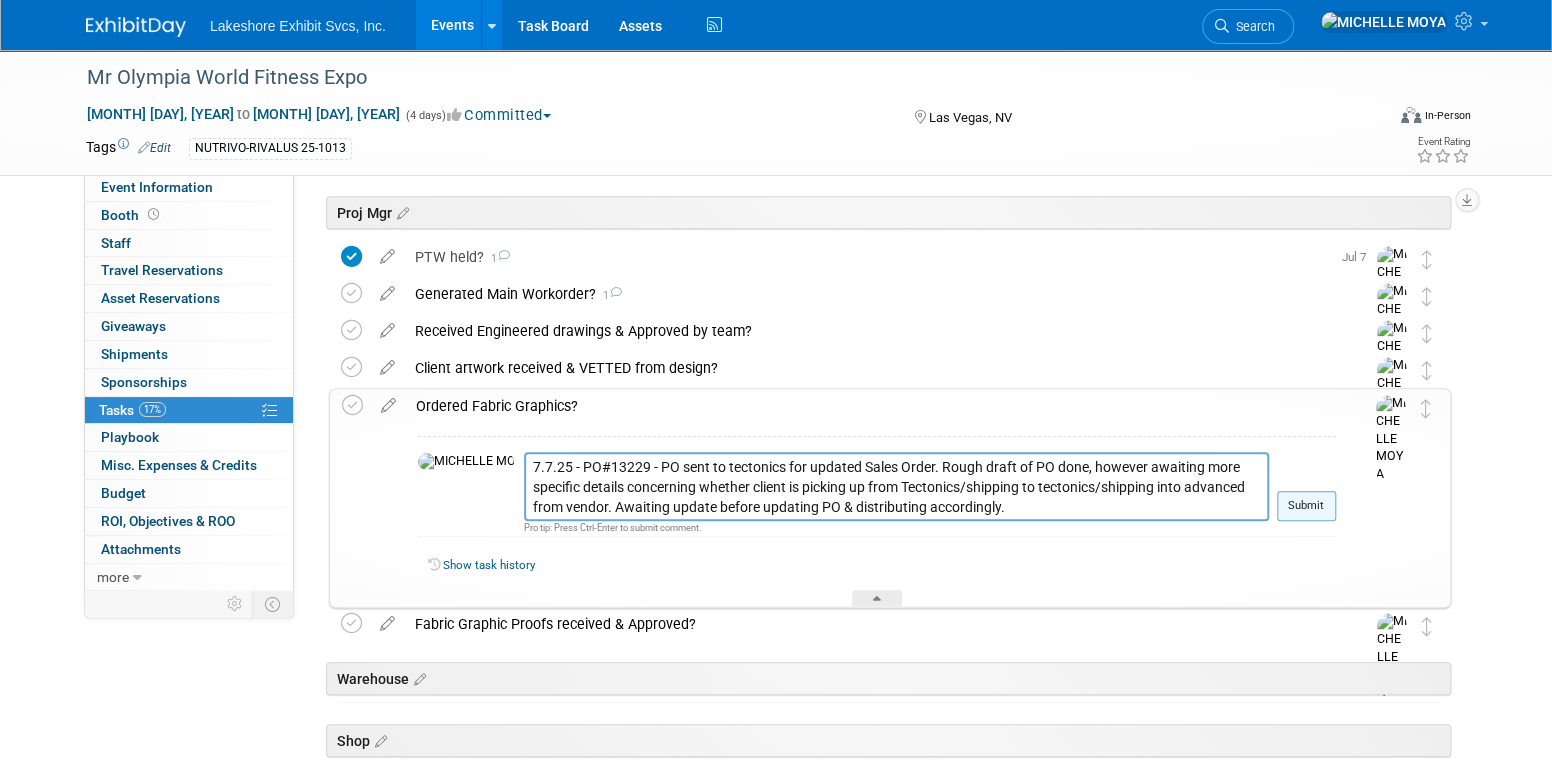 click on "Submit" at bounding box center [1306, 506] 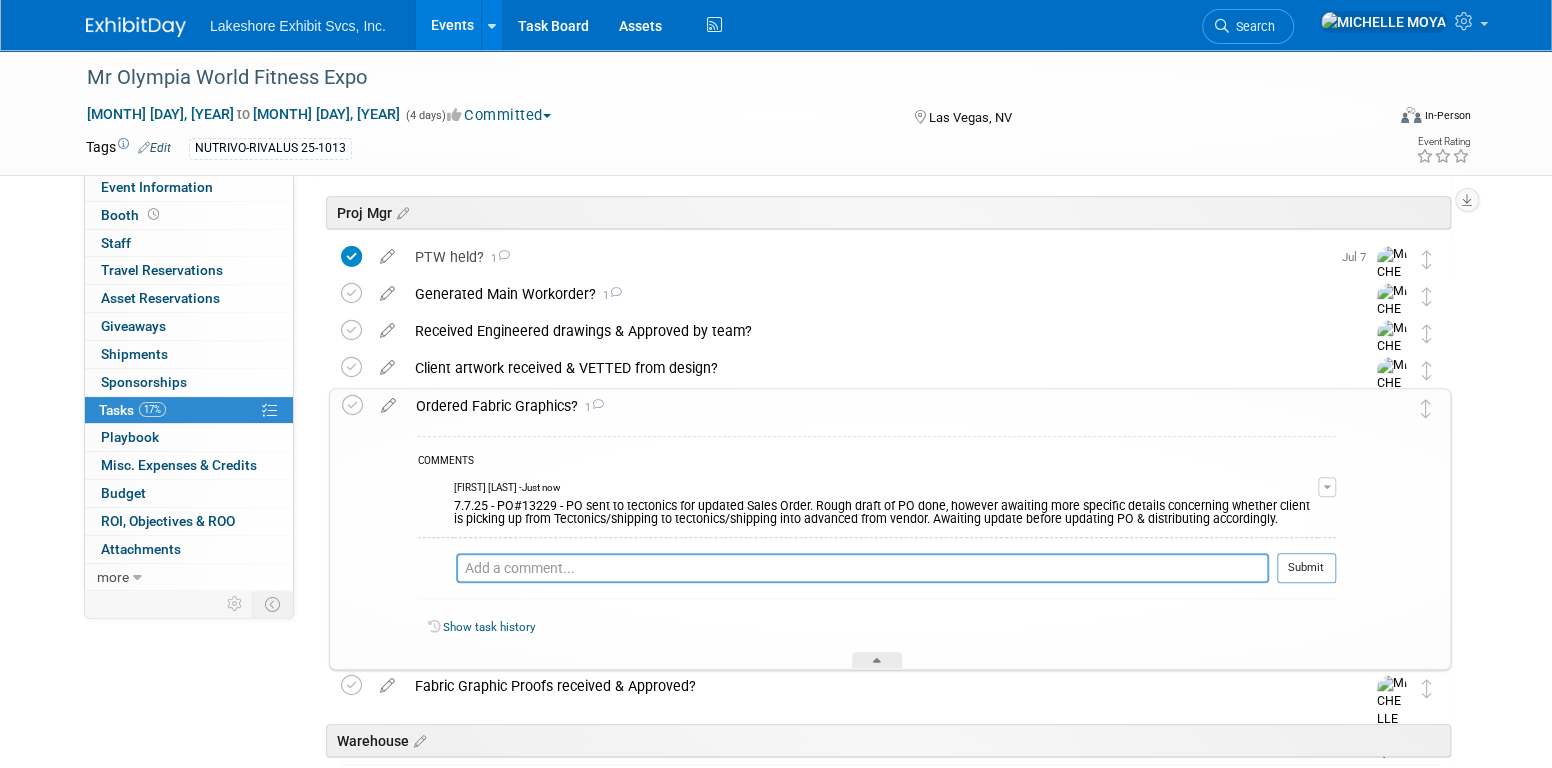 click on "Ordered Fabric Graphics?
1" at bounding box center [871, 406] 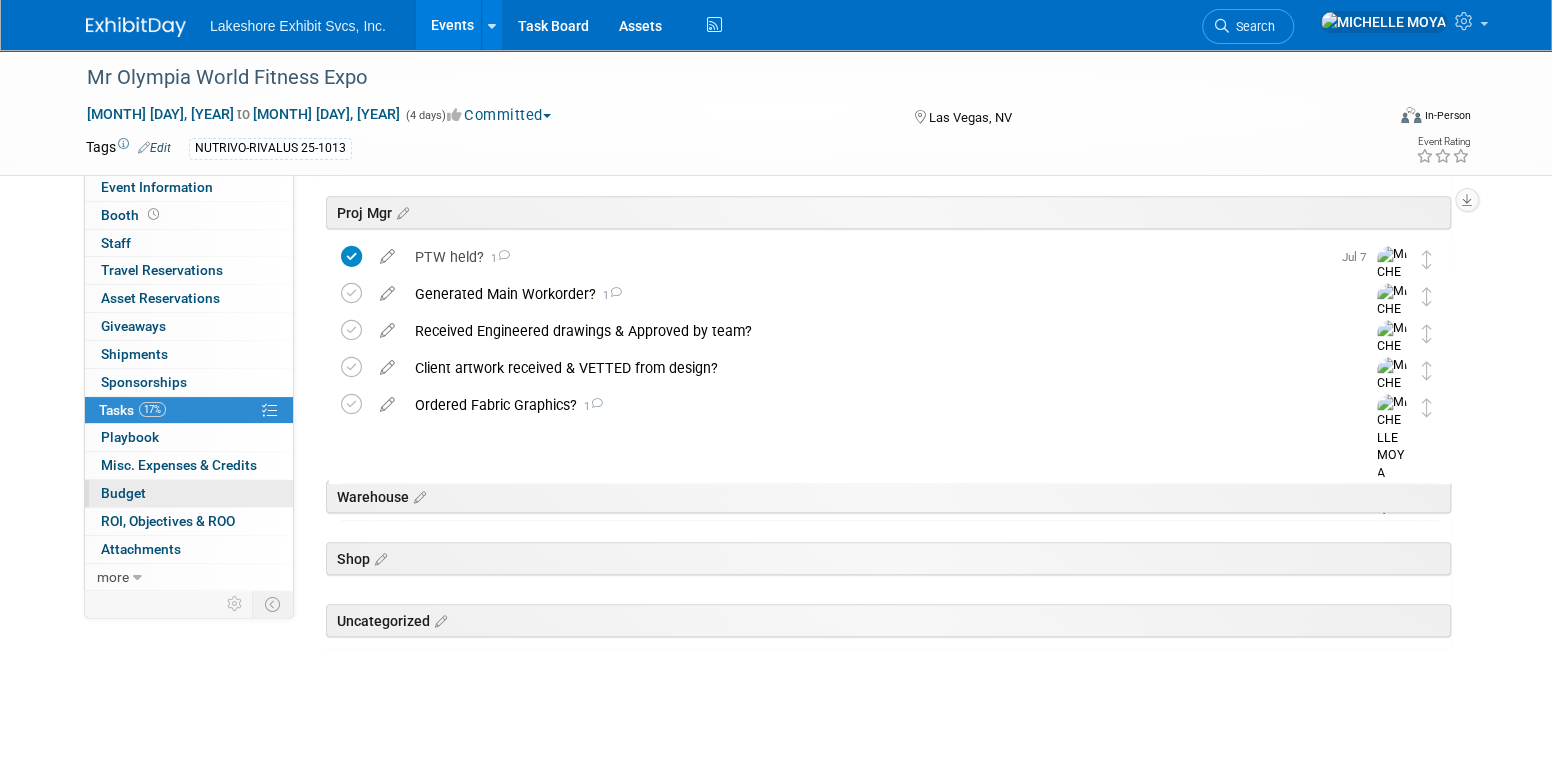 click on "Budget" at bounding box center (189, 493) 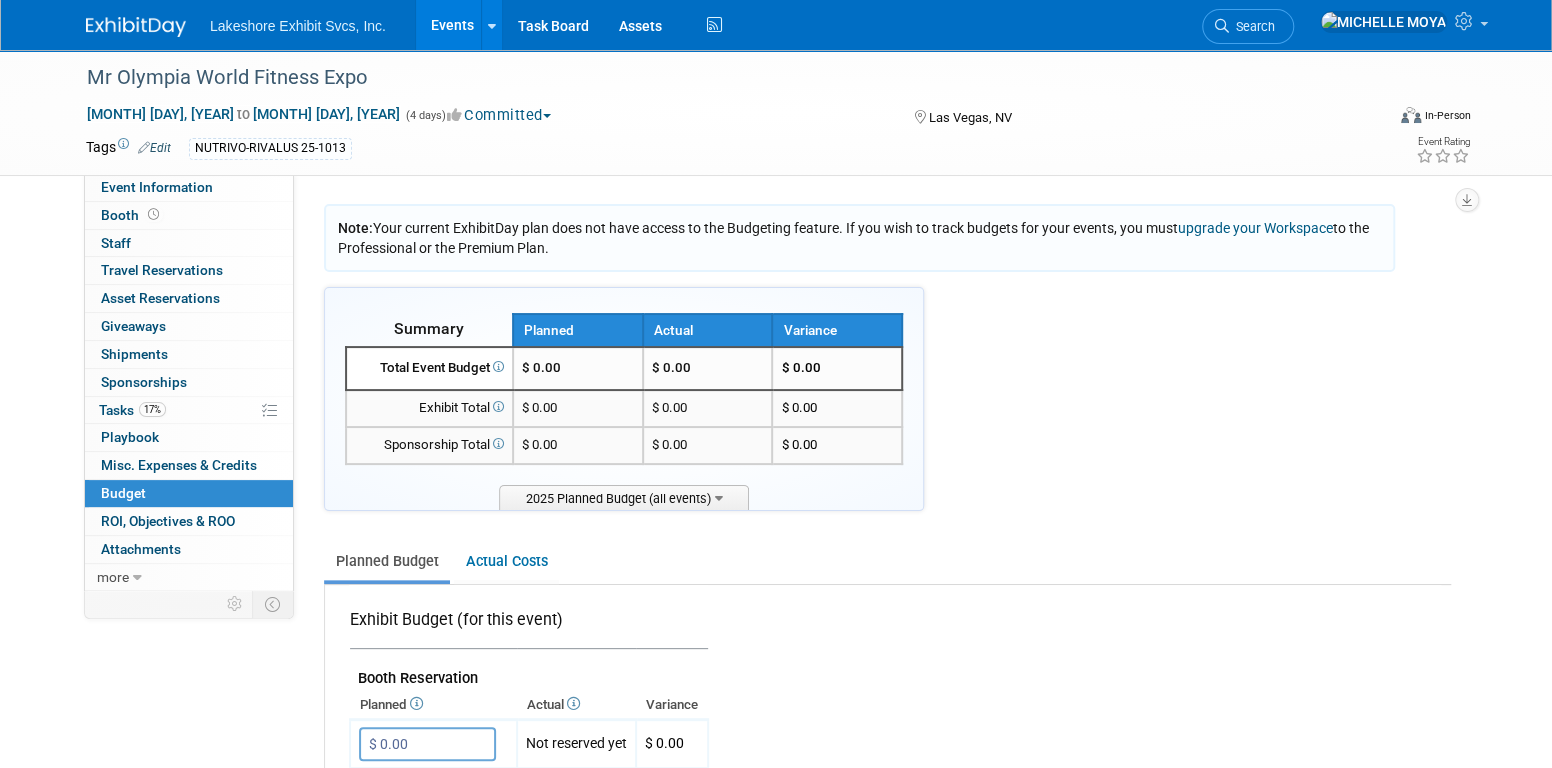 click on "Events" at bounding box center [452, 25] 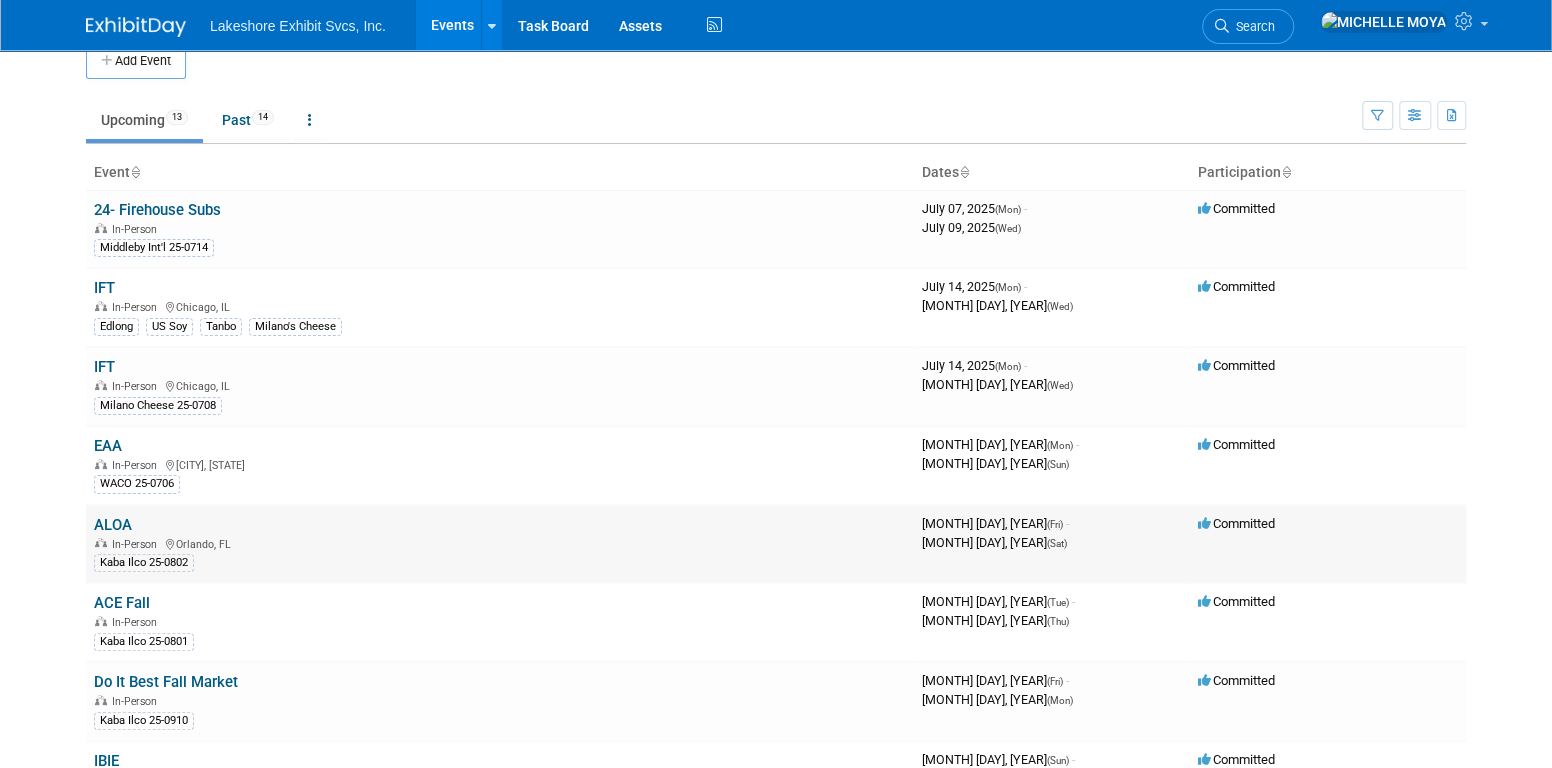 scroll, scrollTop: 482, scrollLeft: 0, axis: vertical 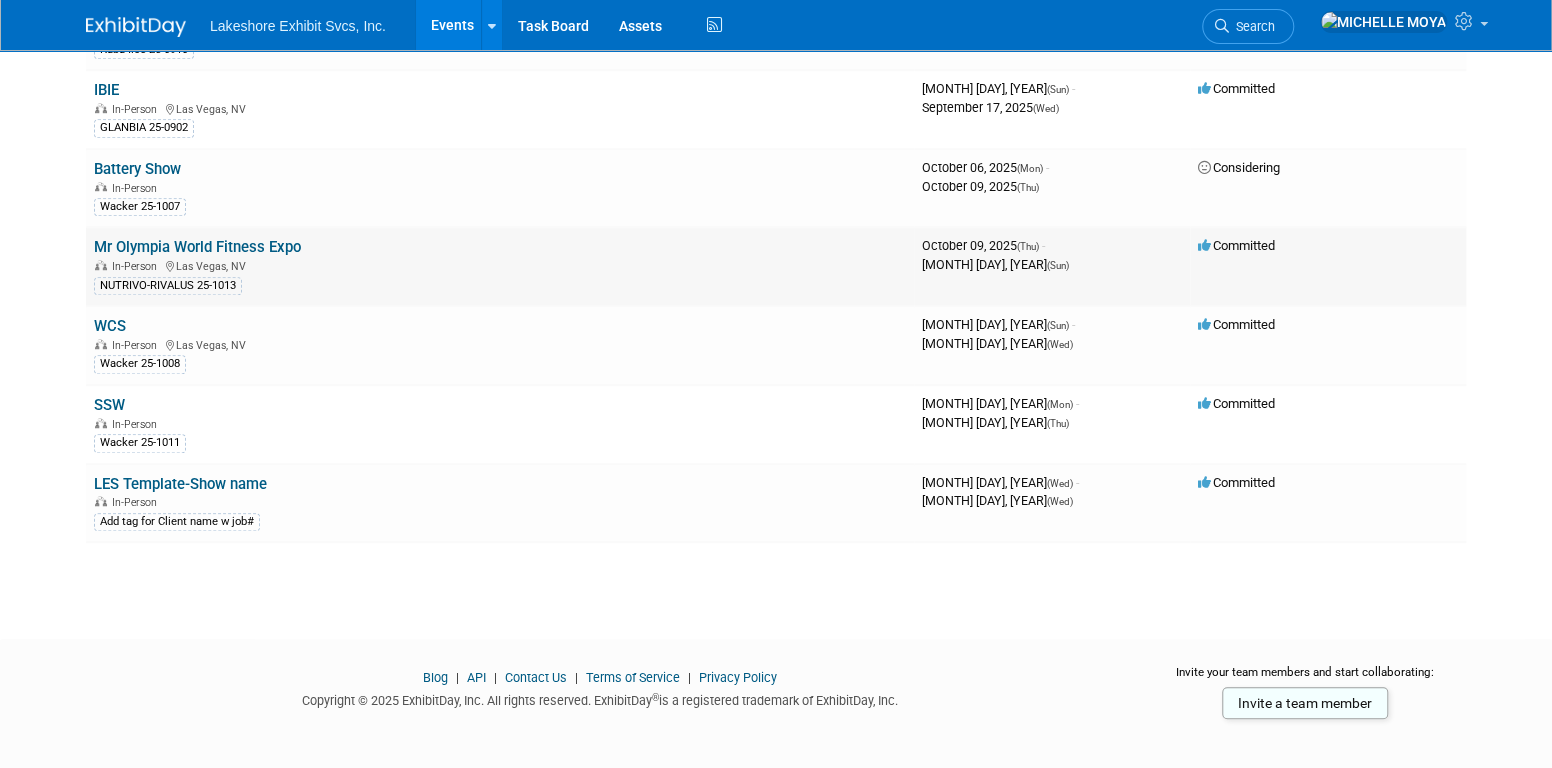 click on "Mr Olympia World Fitness Expo" at bounding box center [197, 247] 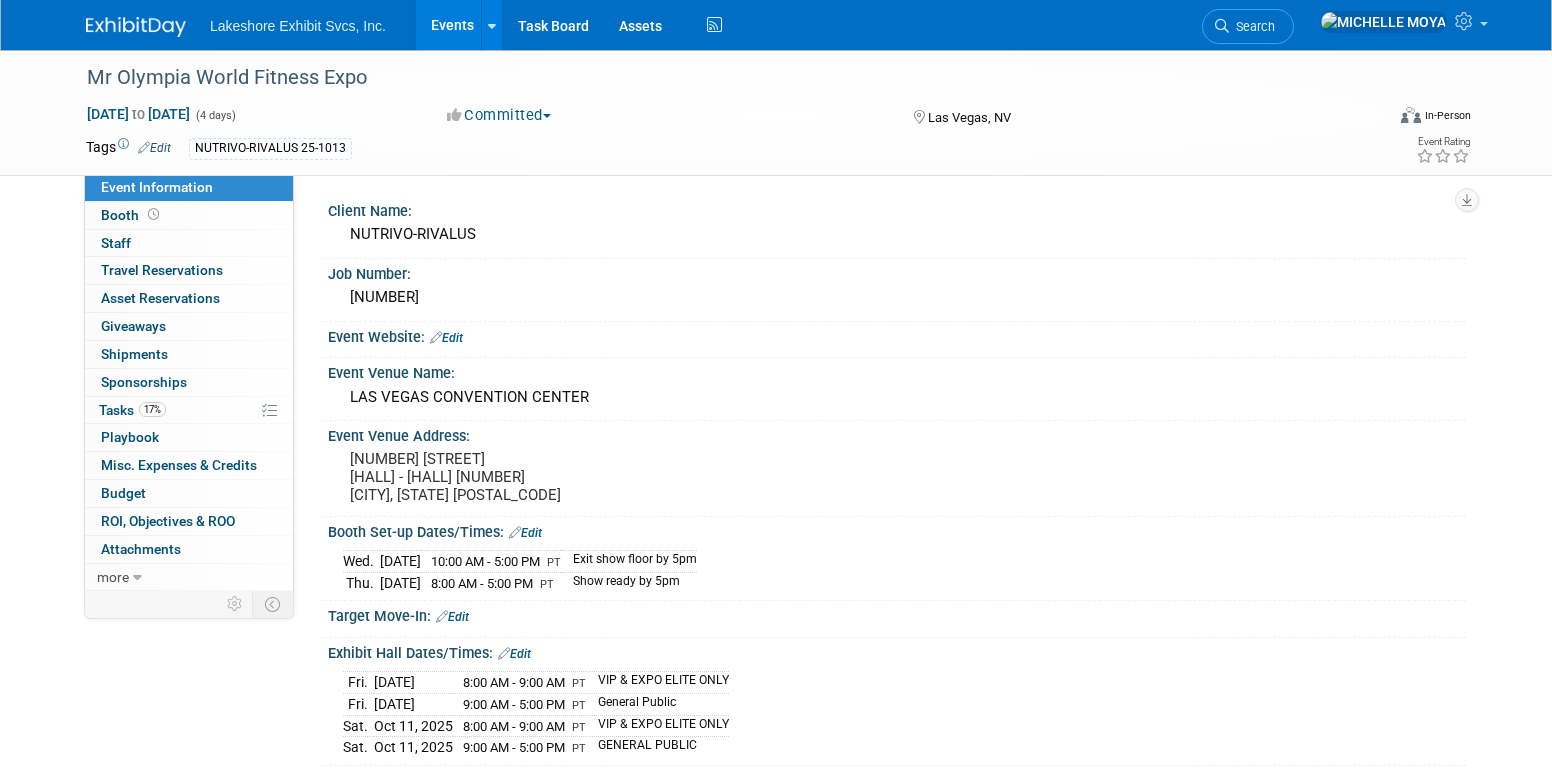 scroll, scrollTop: 0, scrollLeft: 0, axis: both 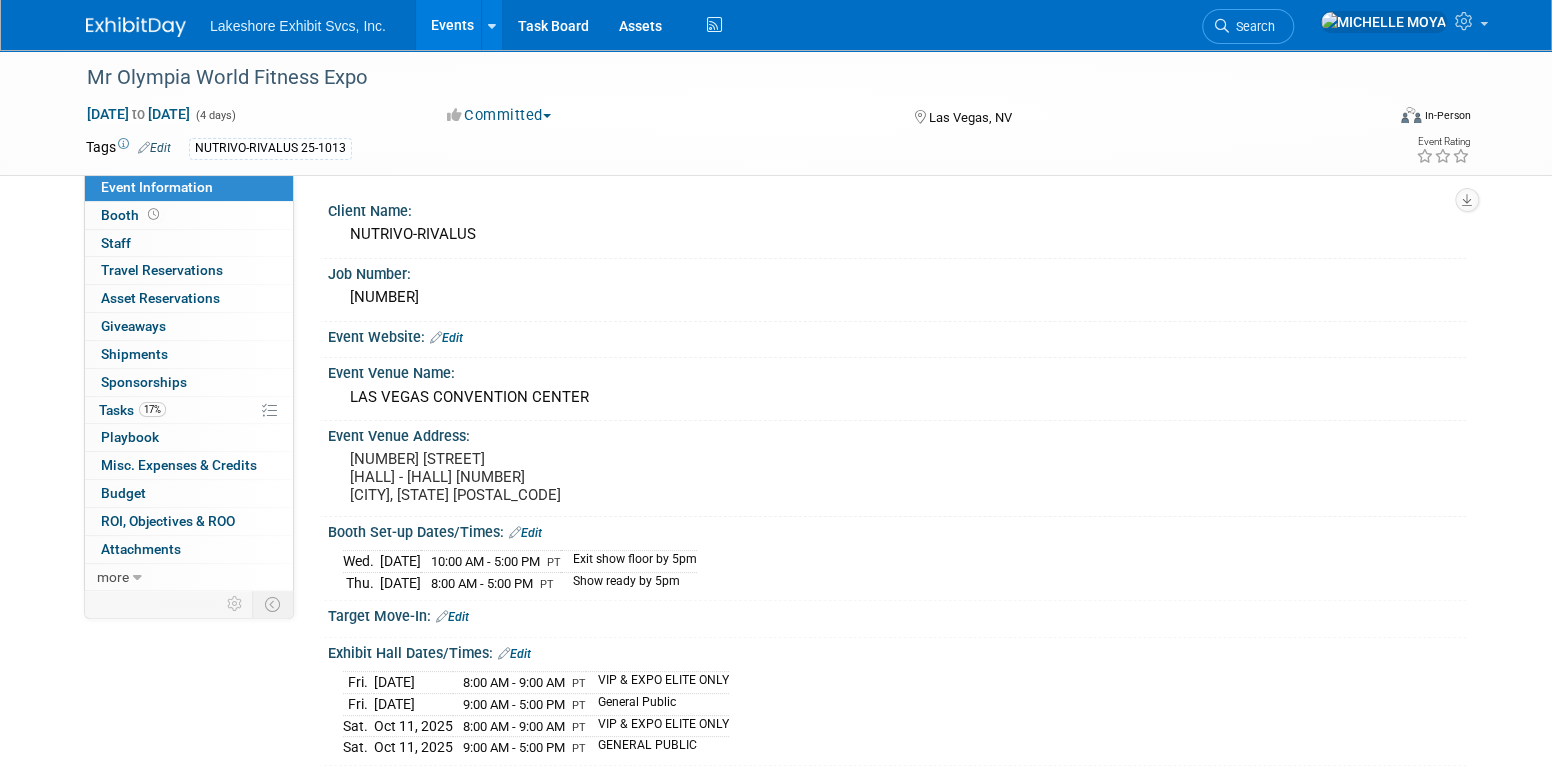 click on "Events" at bounding box center (452, 25) 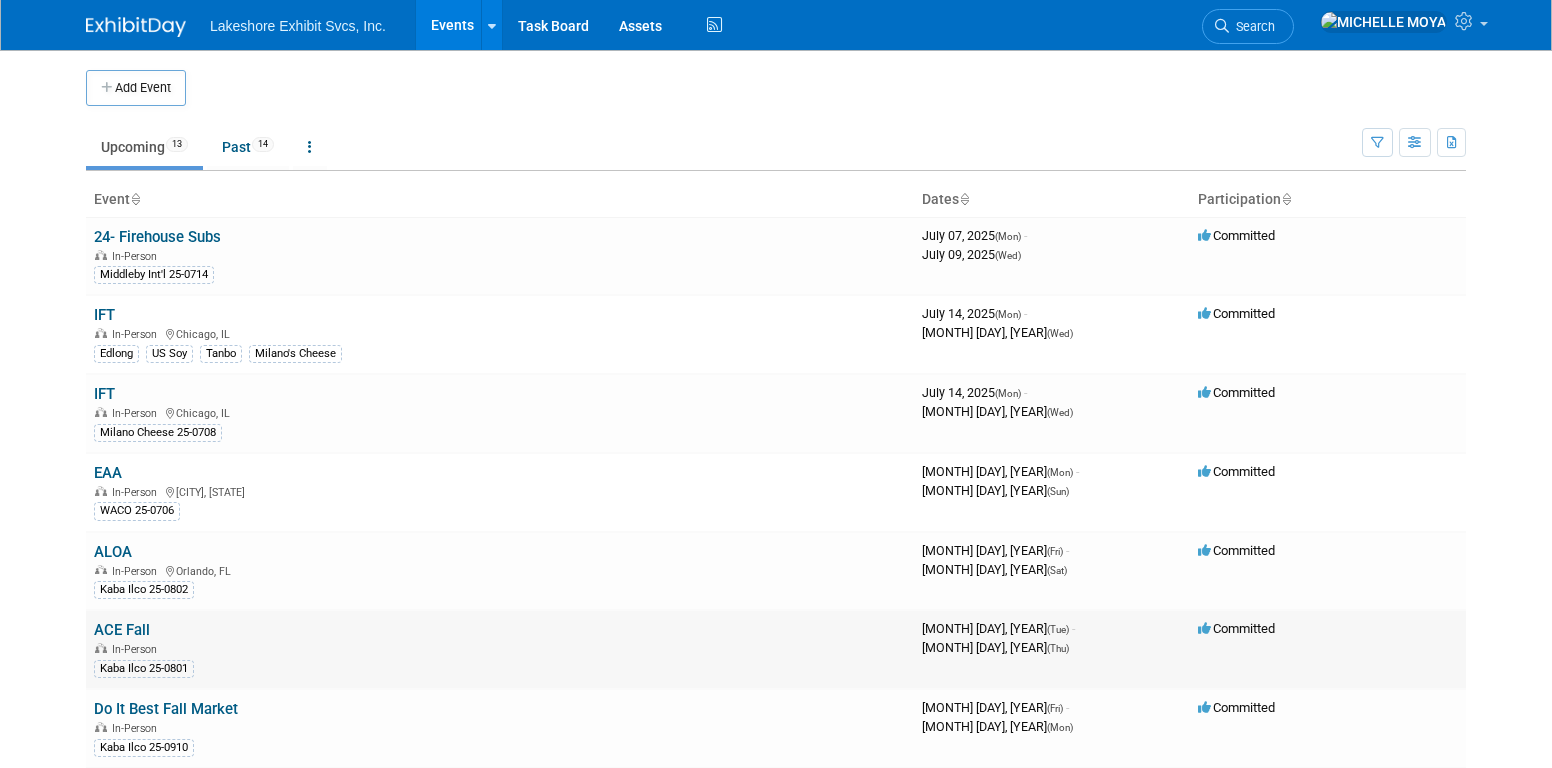 scroll, scrollTop: 0, scrollLeft: 0, axis: both 